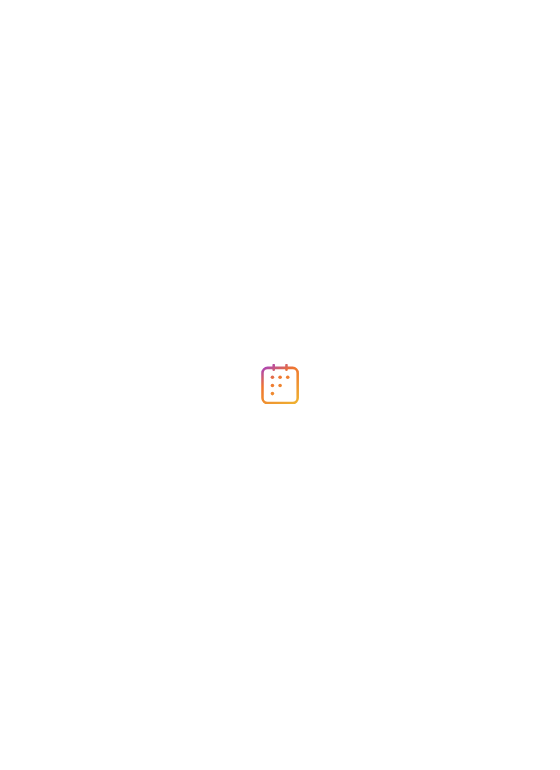 scroll, scrollTop: 0, scrollLeft: 0, axis: both 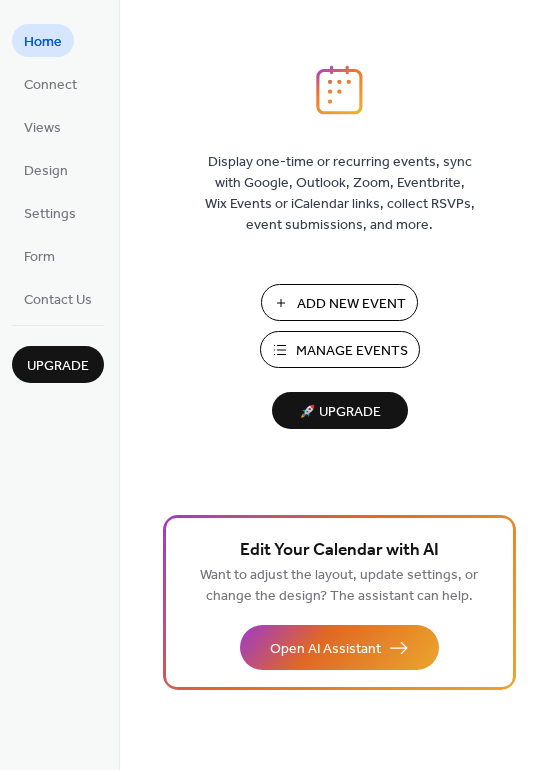 click on "Add New Event" at bounding box center [351, 304] 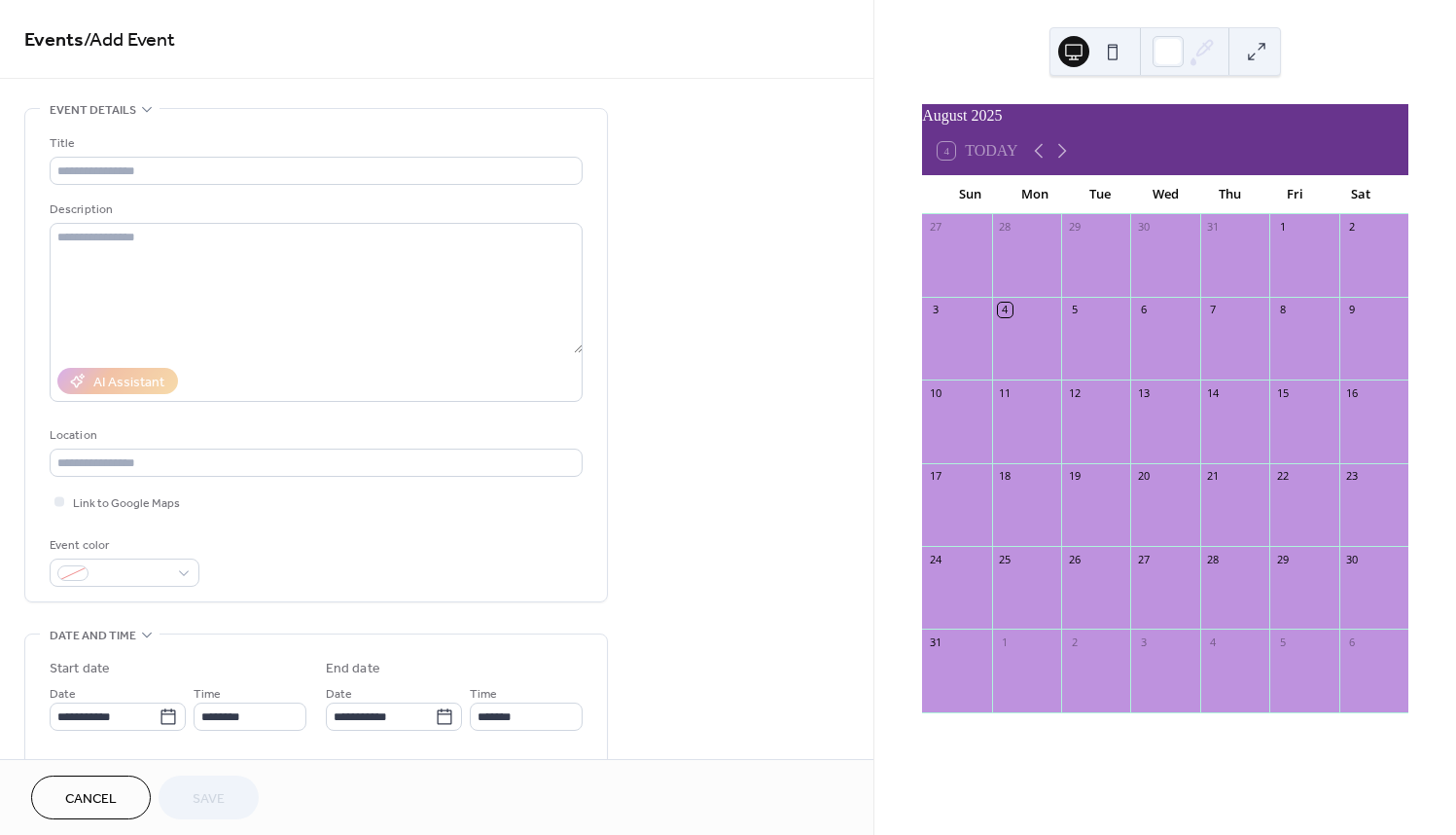scroll, scrollTop: 0, scrollLeft: 0, axis: both 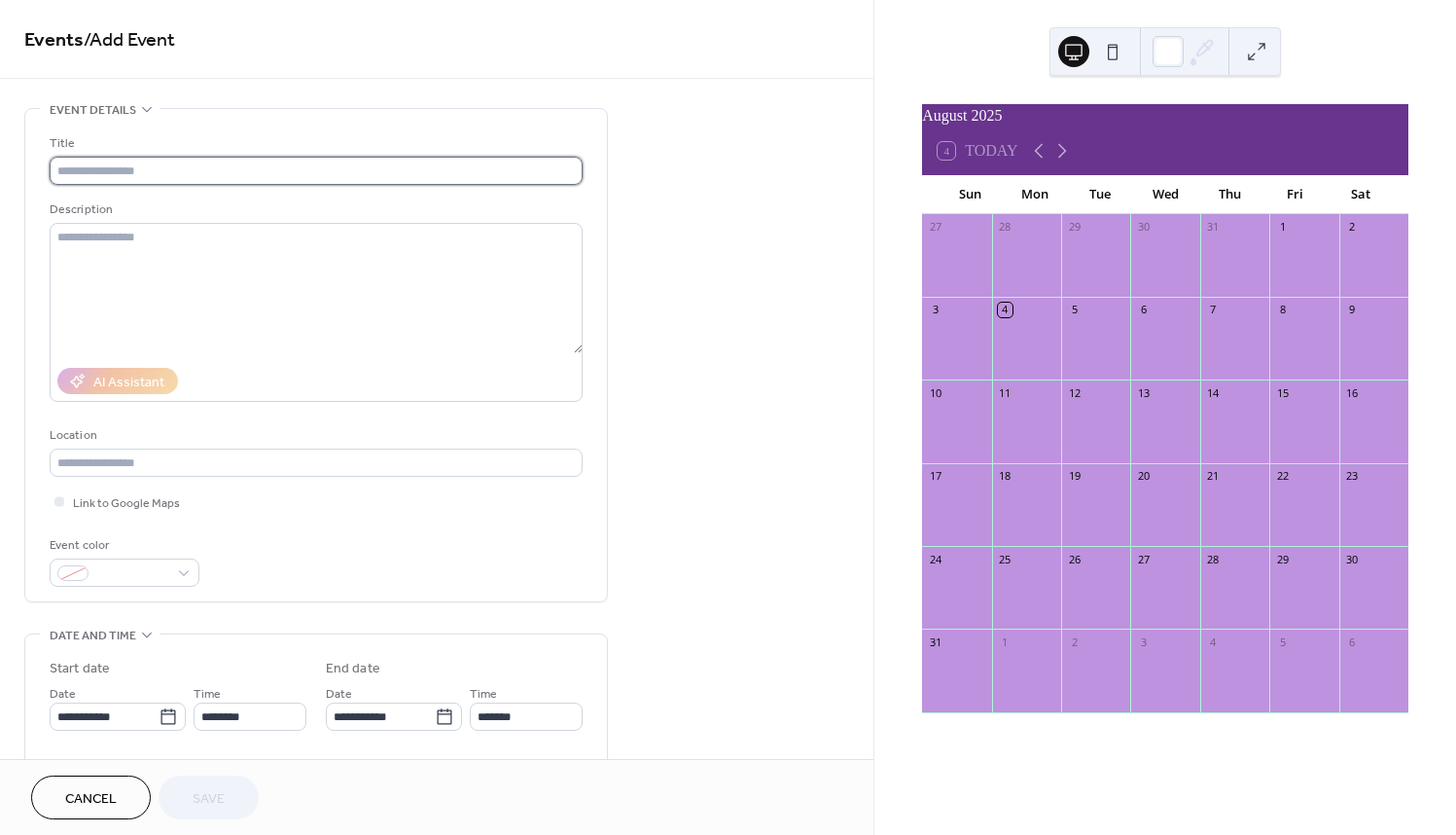 click at bounding box center (316, 170) 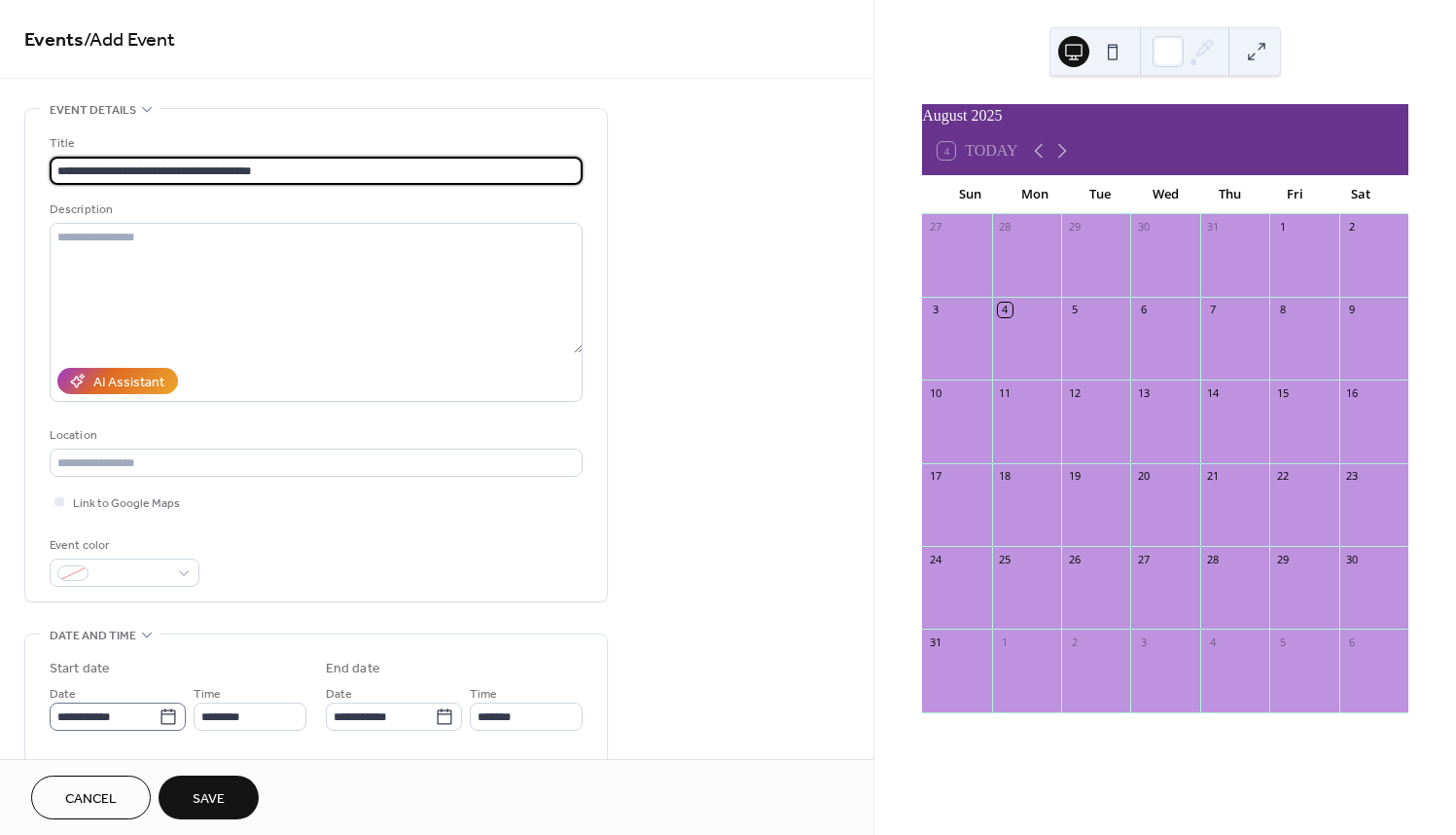 type on "**********" 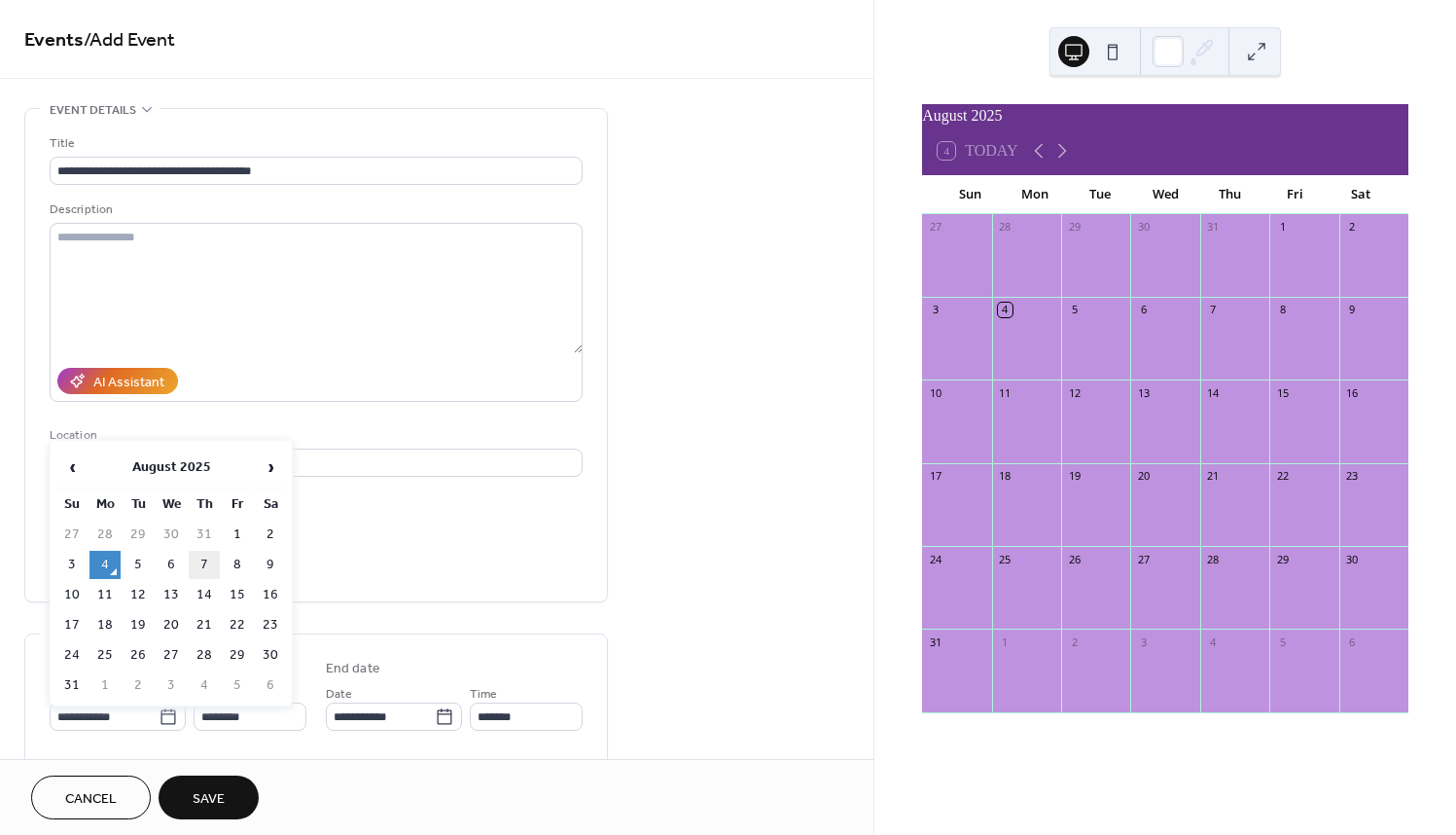 click on "7" at bounding box center [204, 564] 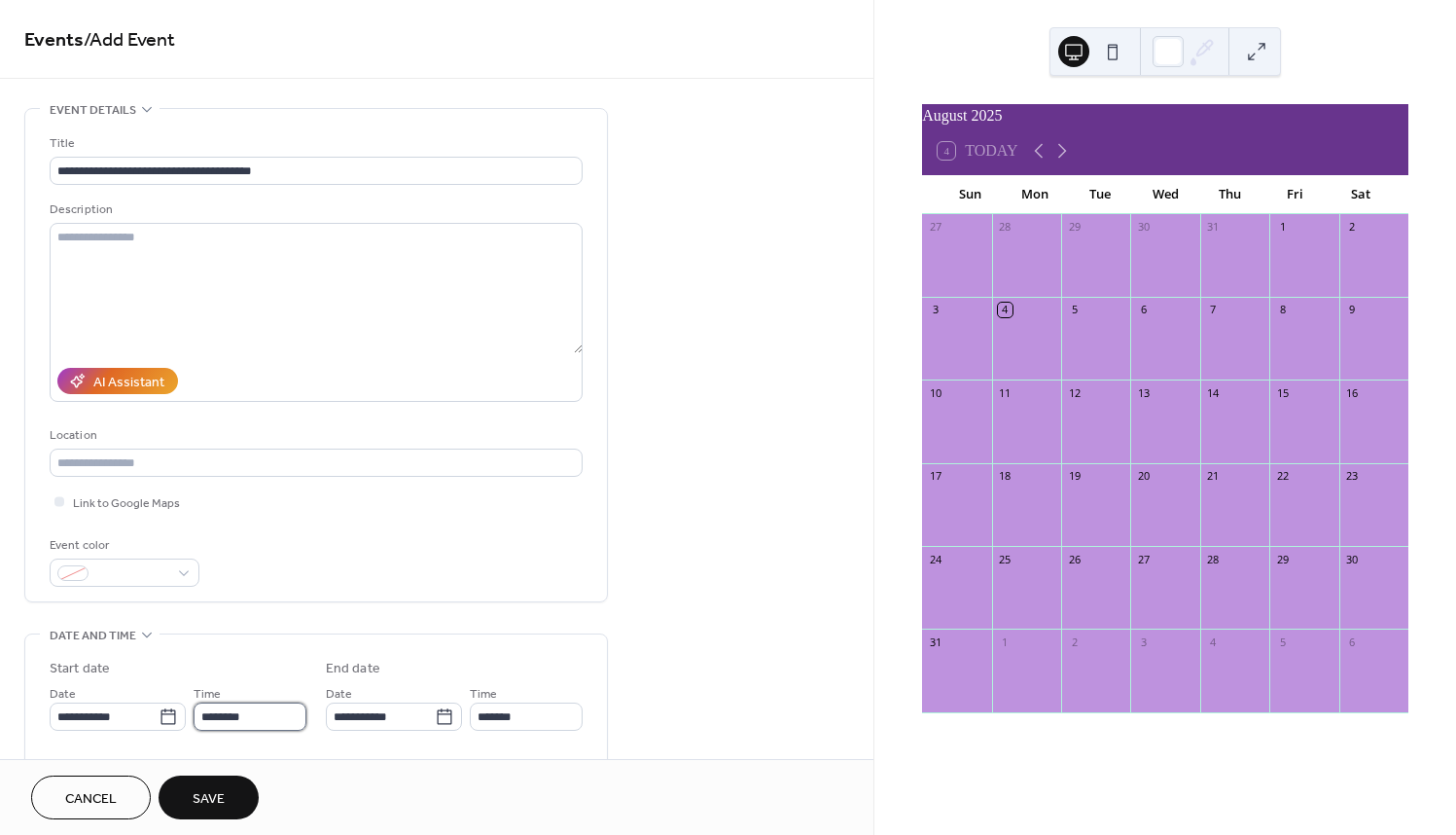 click on "********" at bounding box center [250, 716] 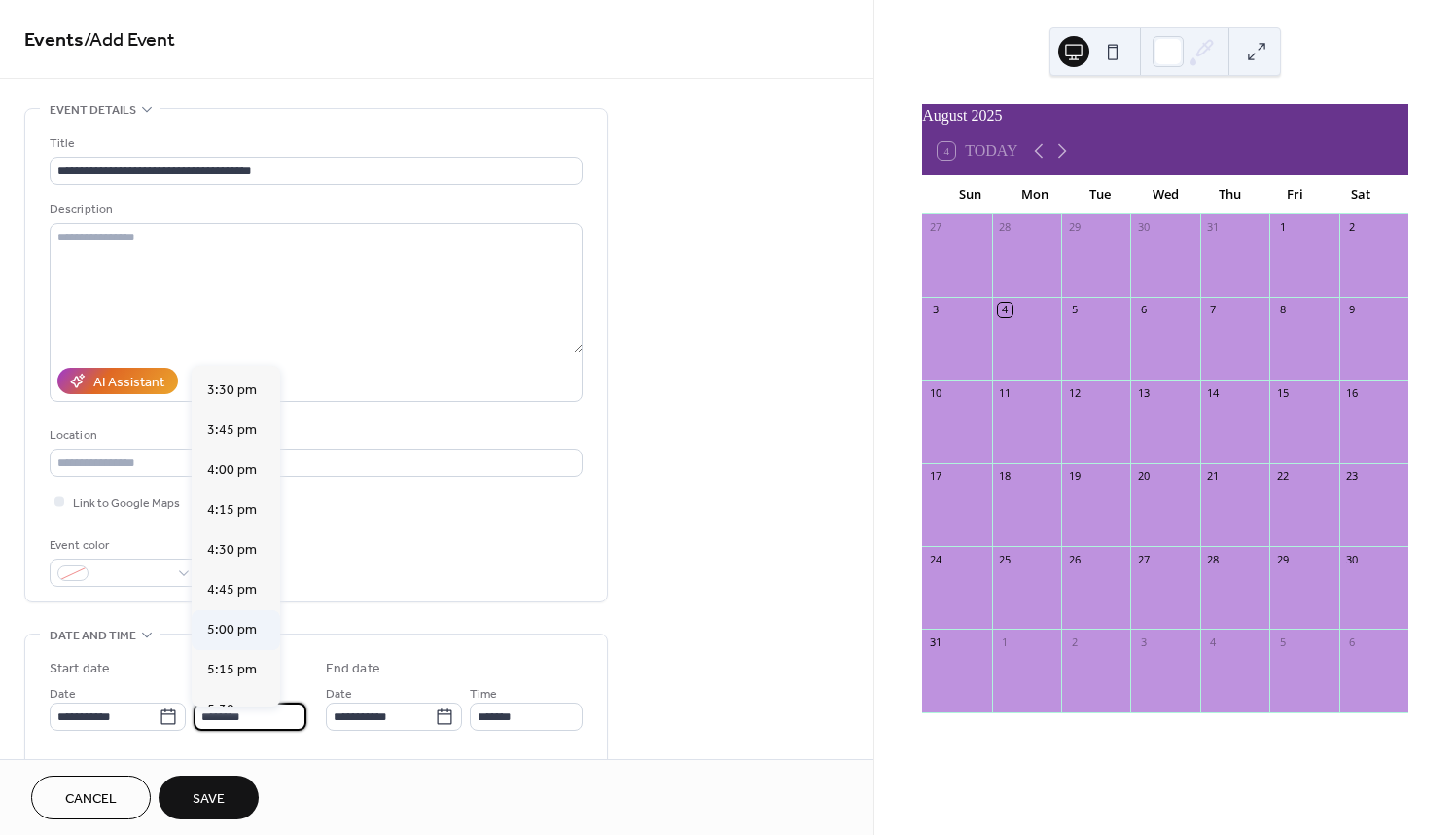 scroll, scrollTop: 2843, scrollLeft: 0, axis: vertical 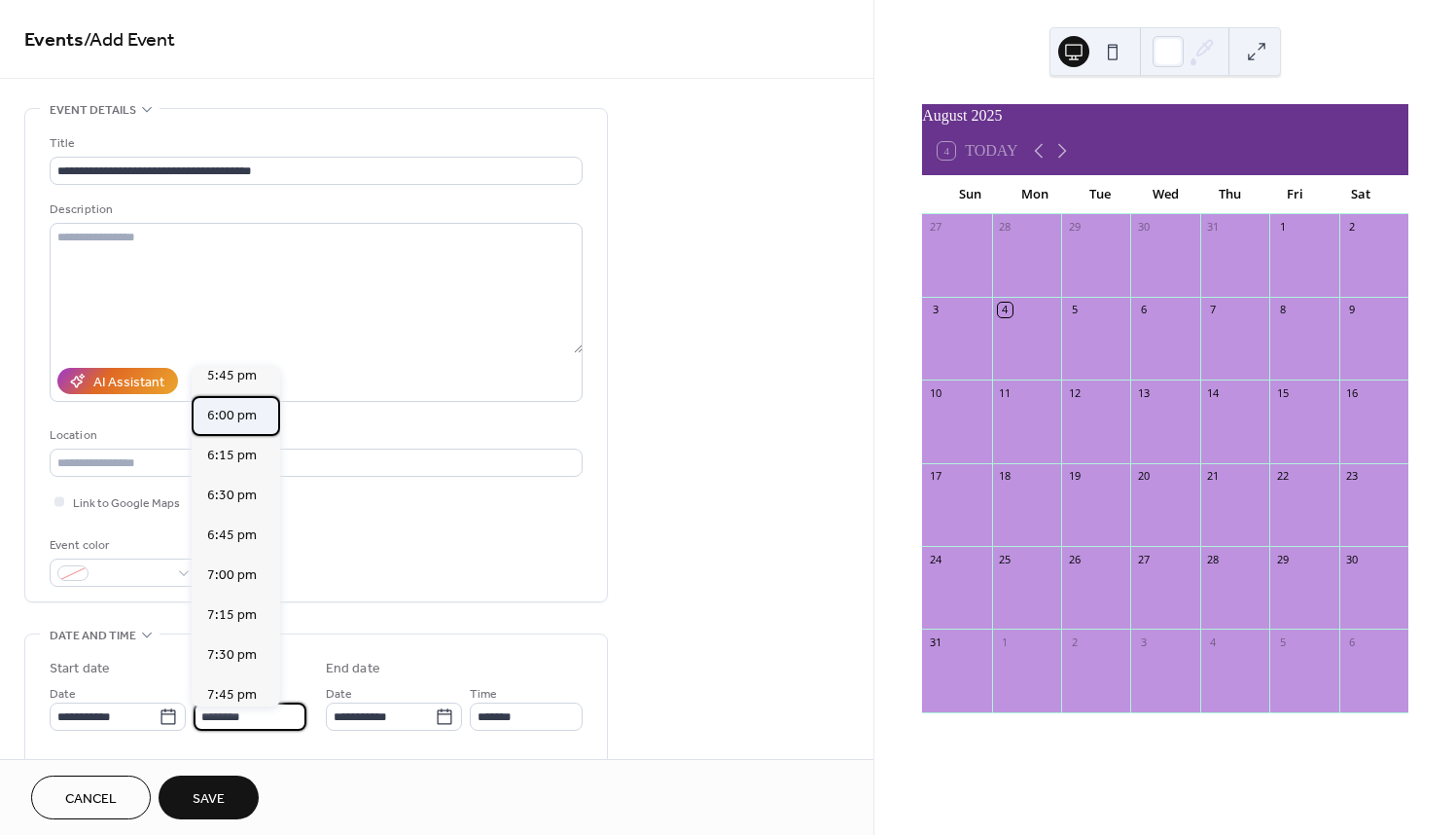 click on "6:00 pm" at bounding box center [231, 416] 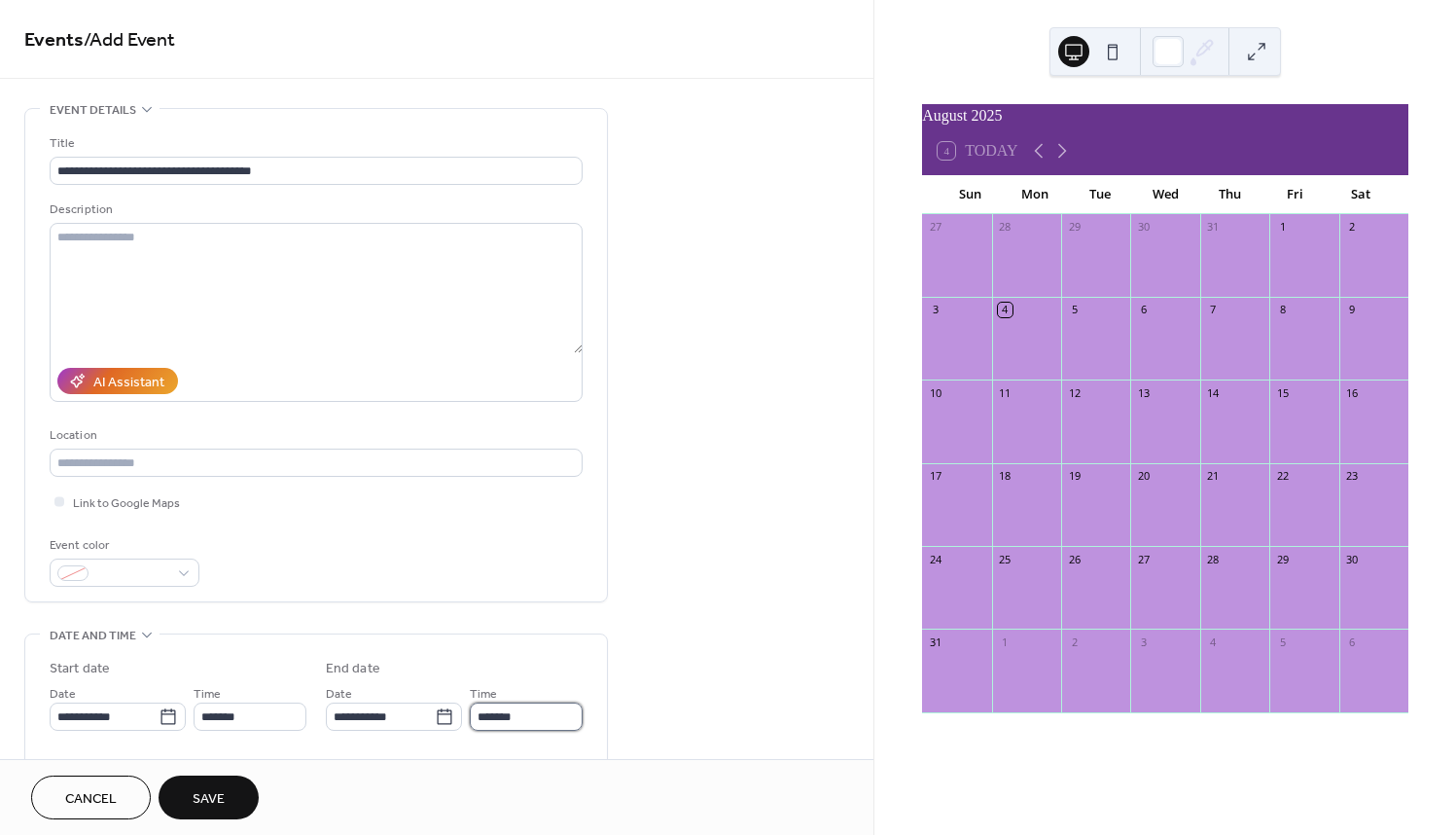 click on "*******" at bounding box center (526, 716) 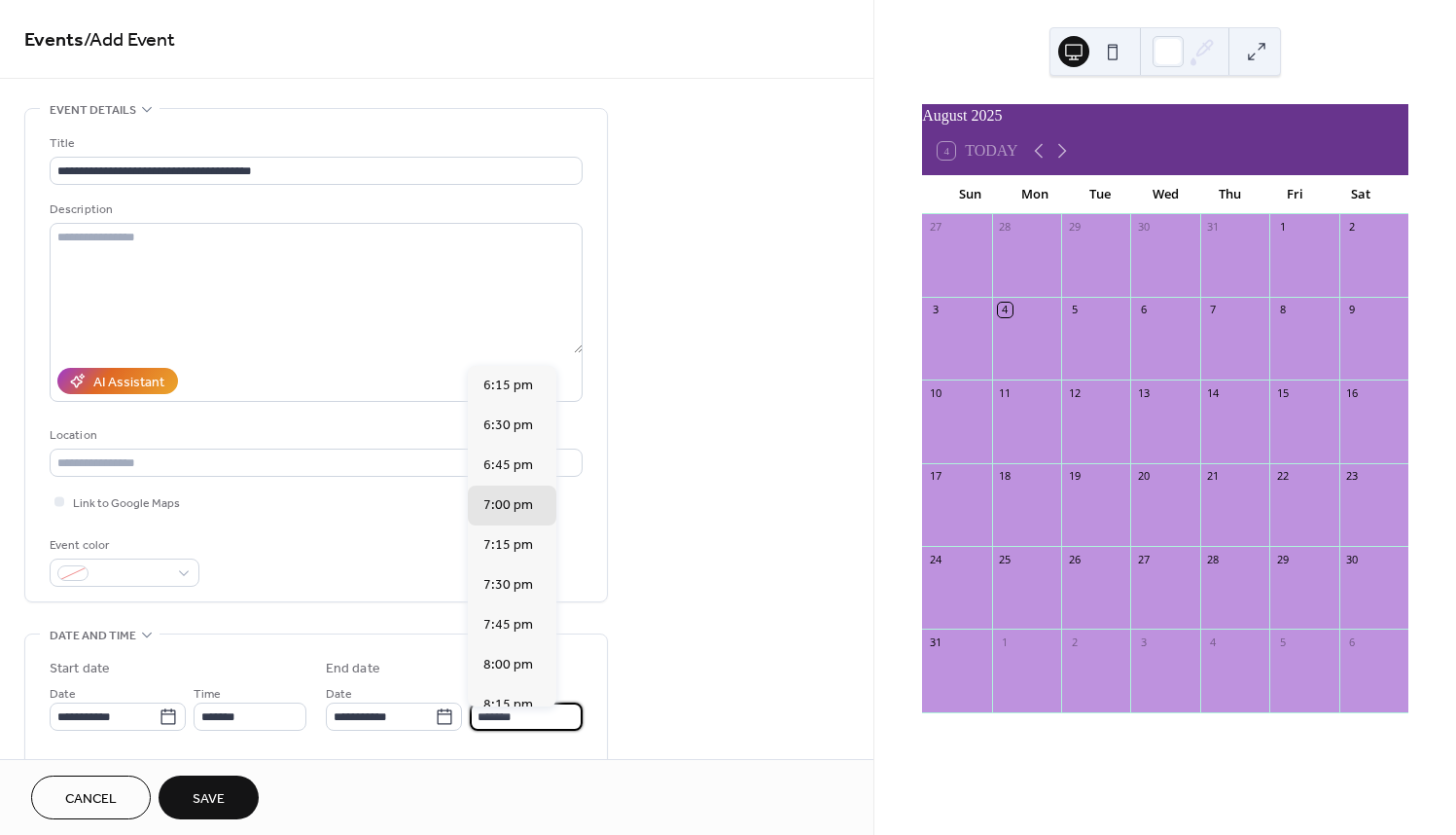 scroll, scrollTop: 408, scrollLeft: 0, axis: vertical 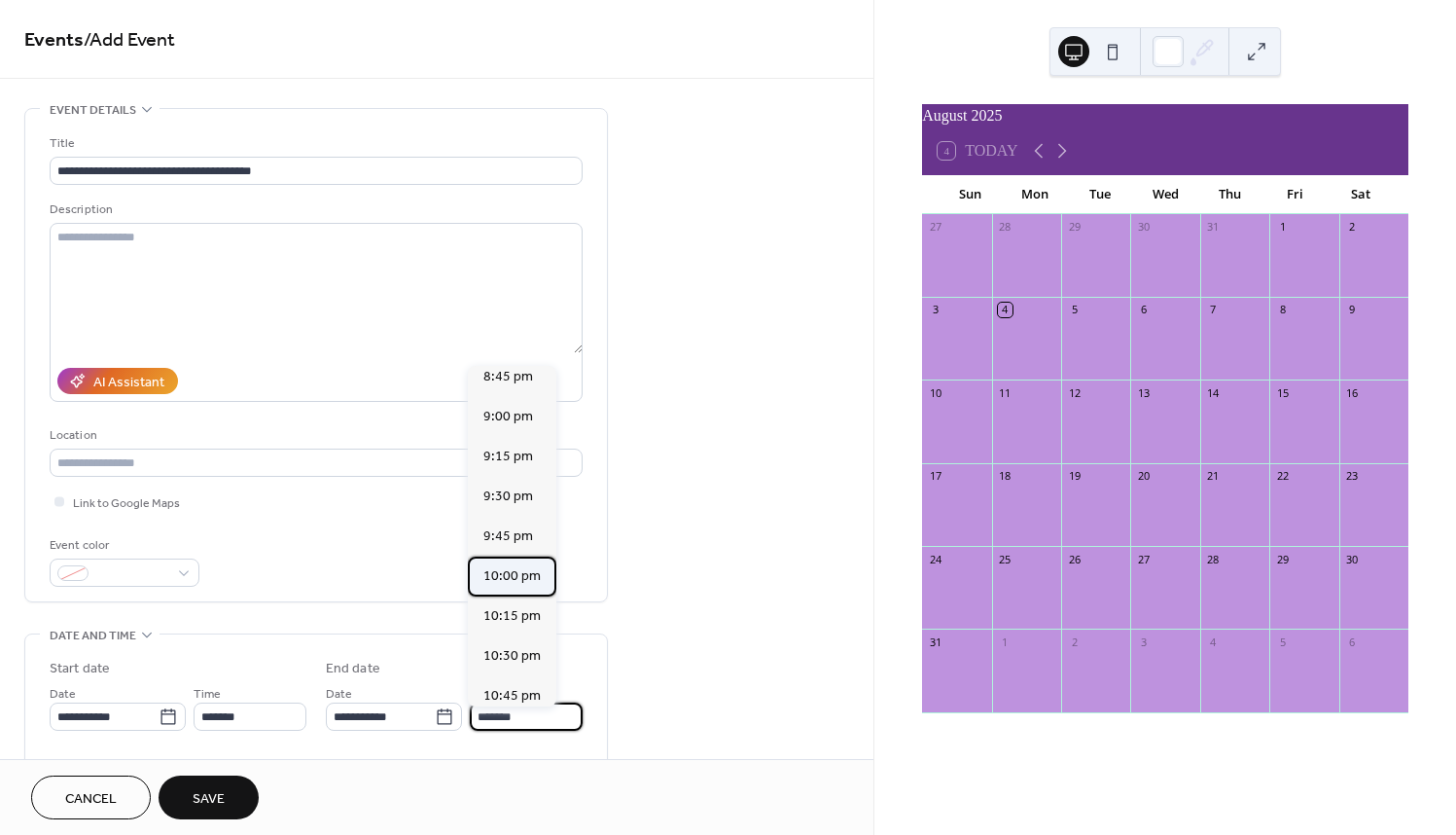 click on "10:00 pm" at bounding box center [512, 576] 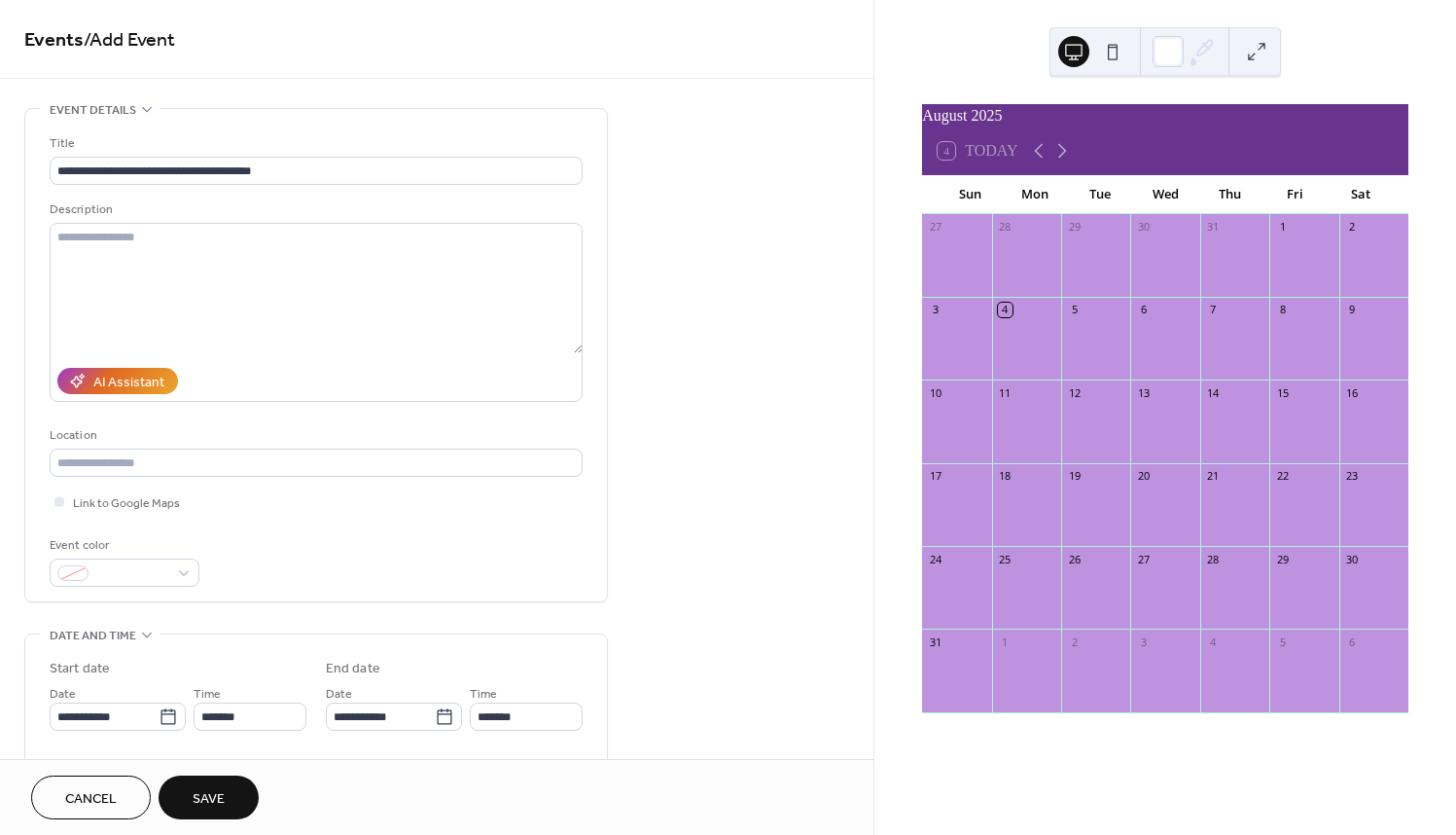 type on "********" 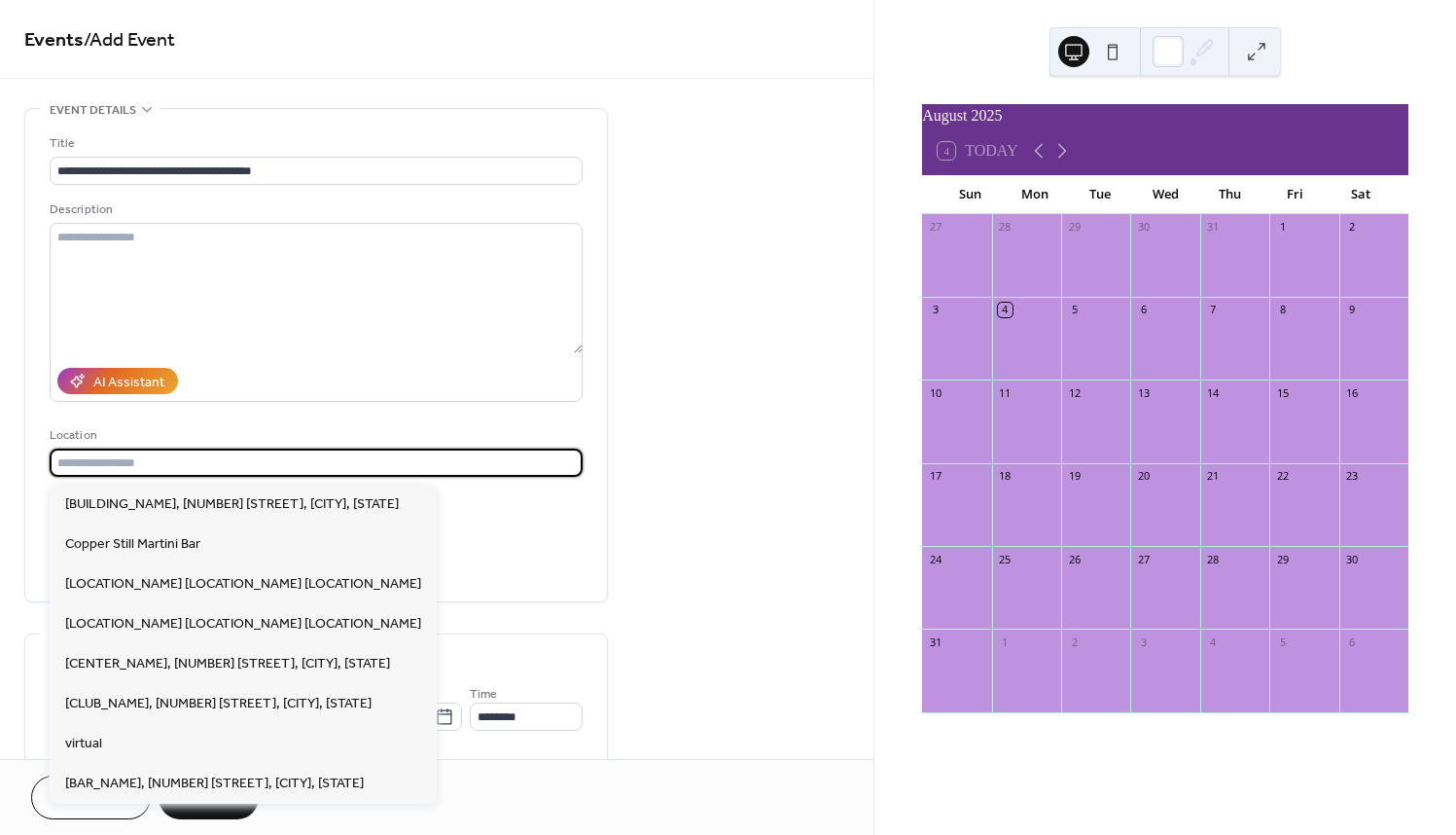 click at bounding box center [316, 462] 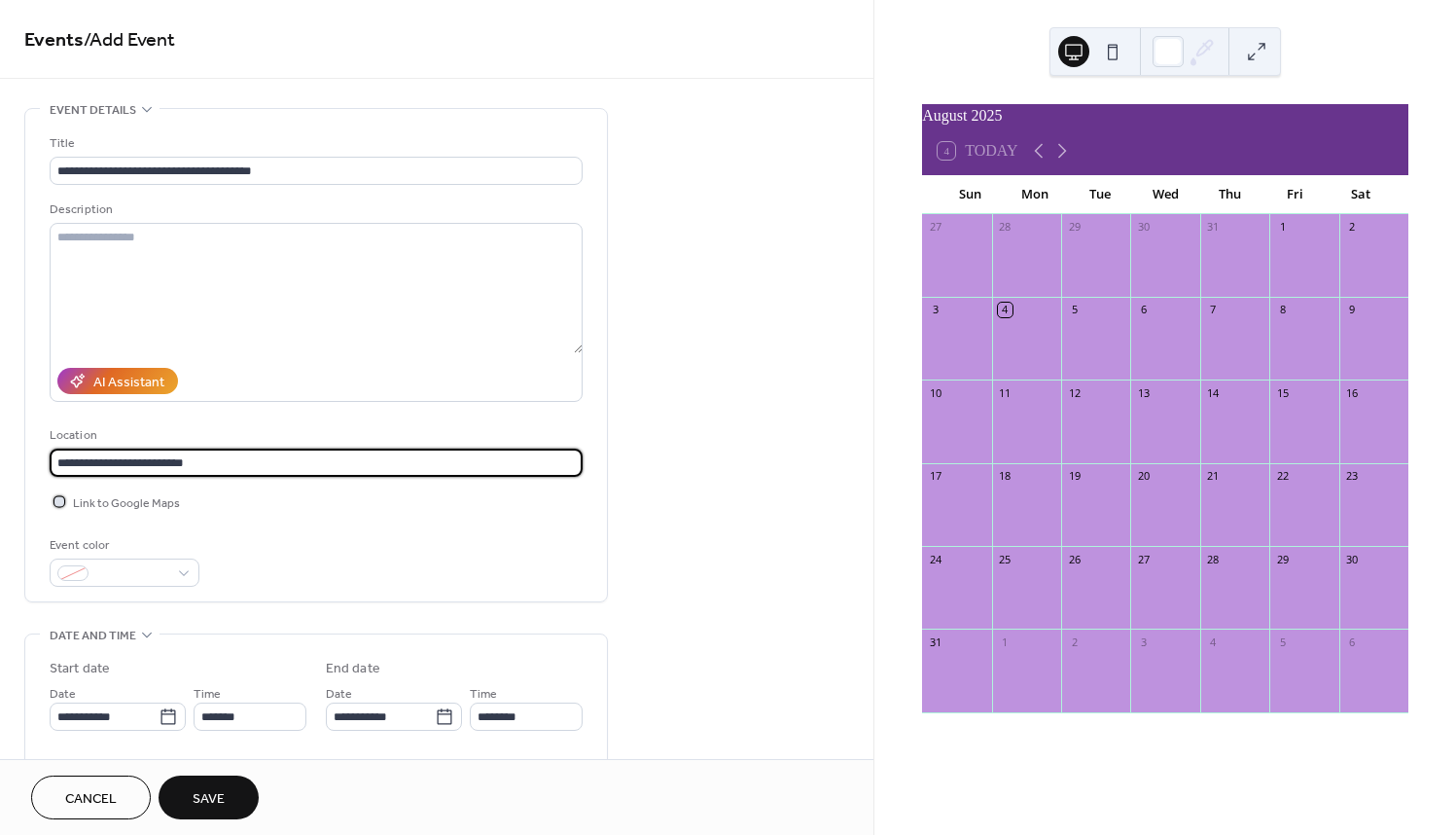 click at bounding box center [59, 501] 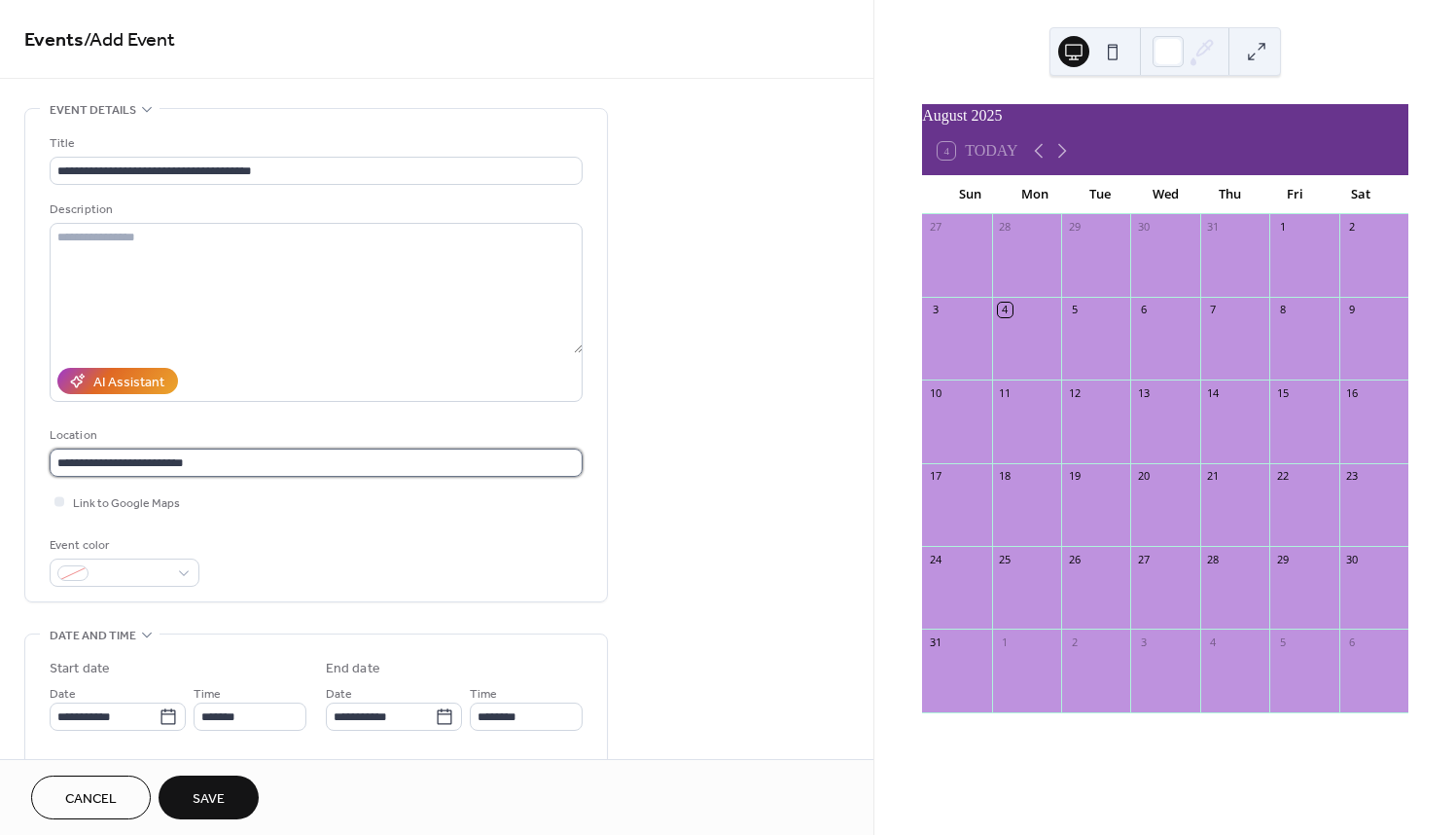 click on "**********" at bounding box center (316, 462) 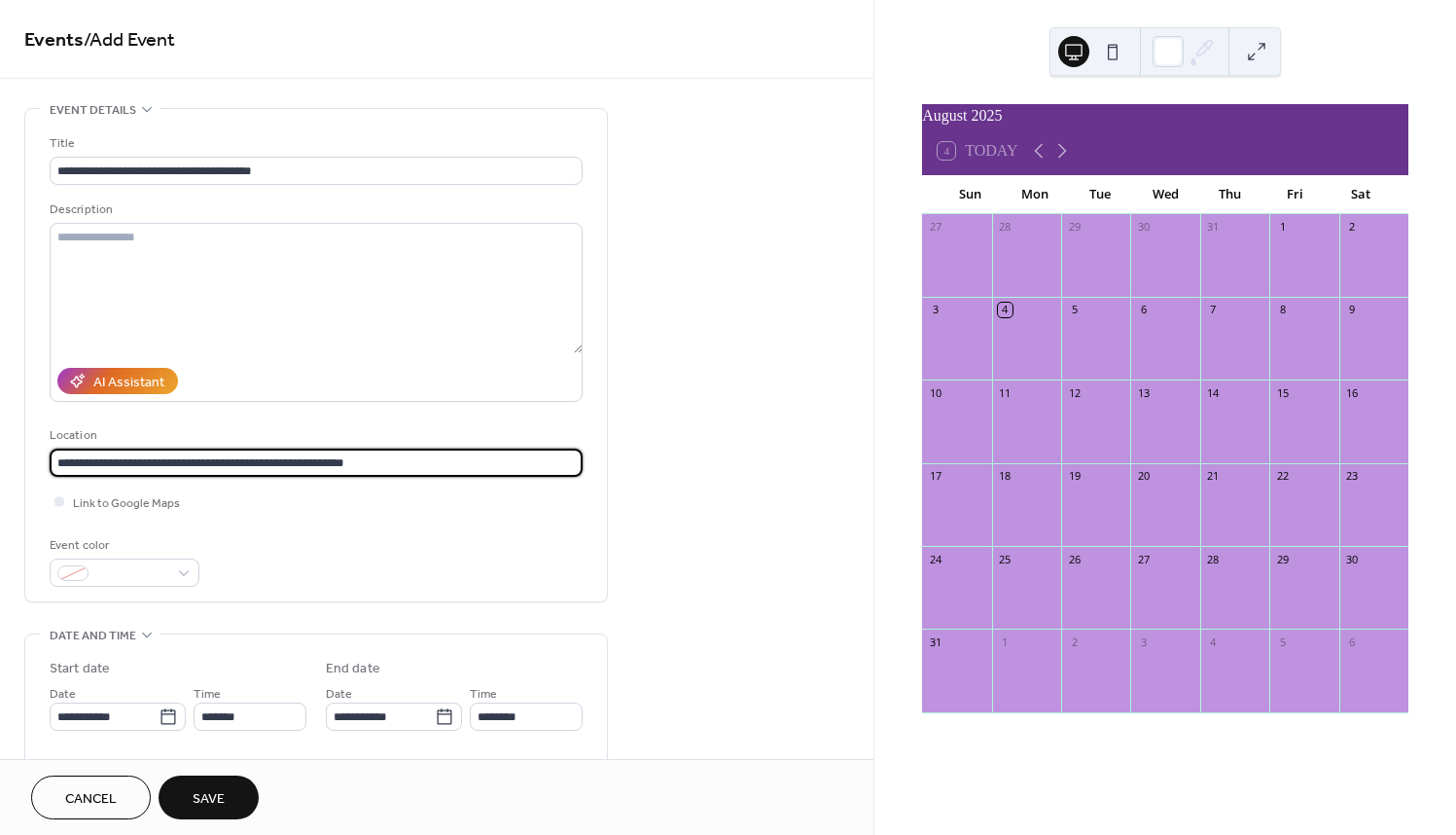 type on "**********" 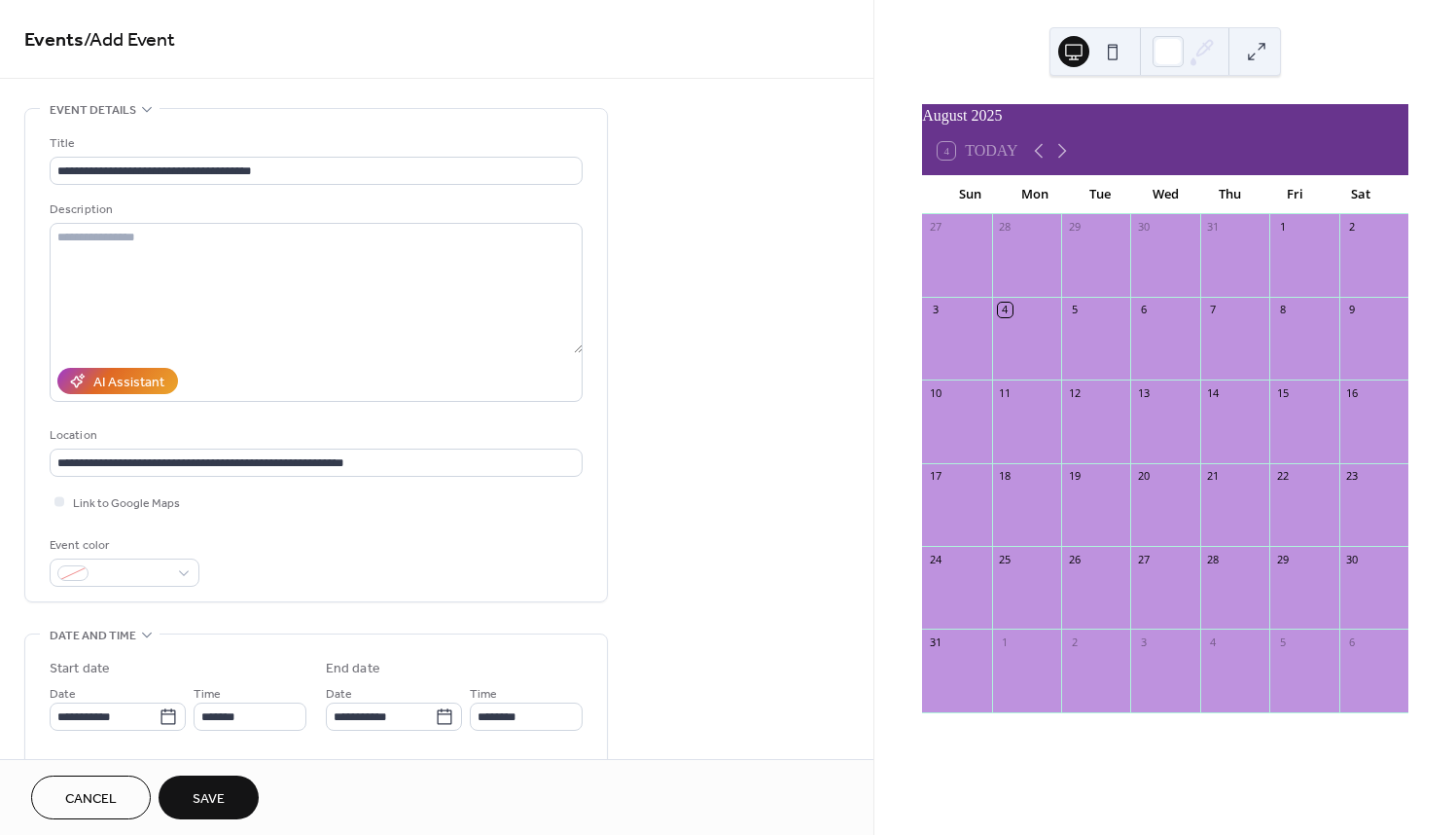 click on "Save" at bounding box center [208, 799] 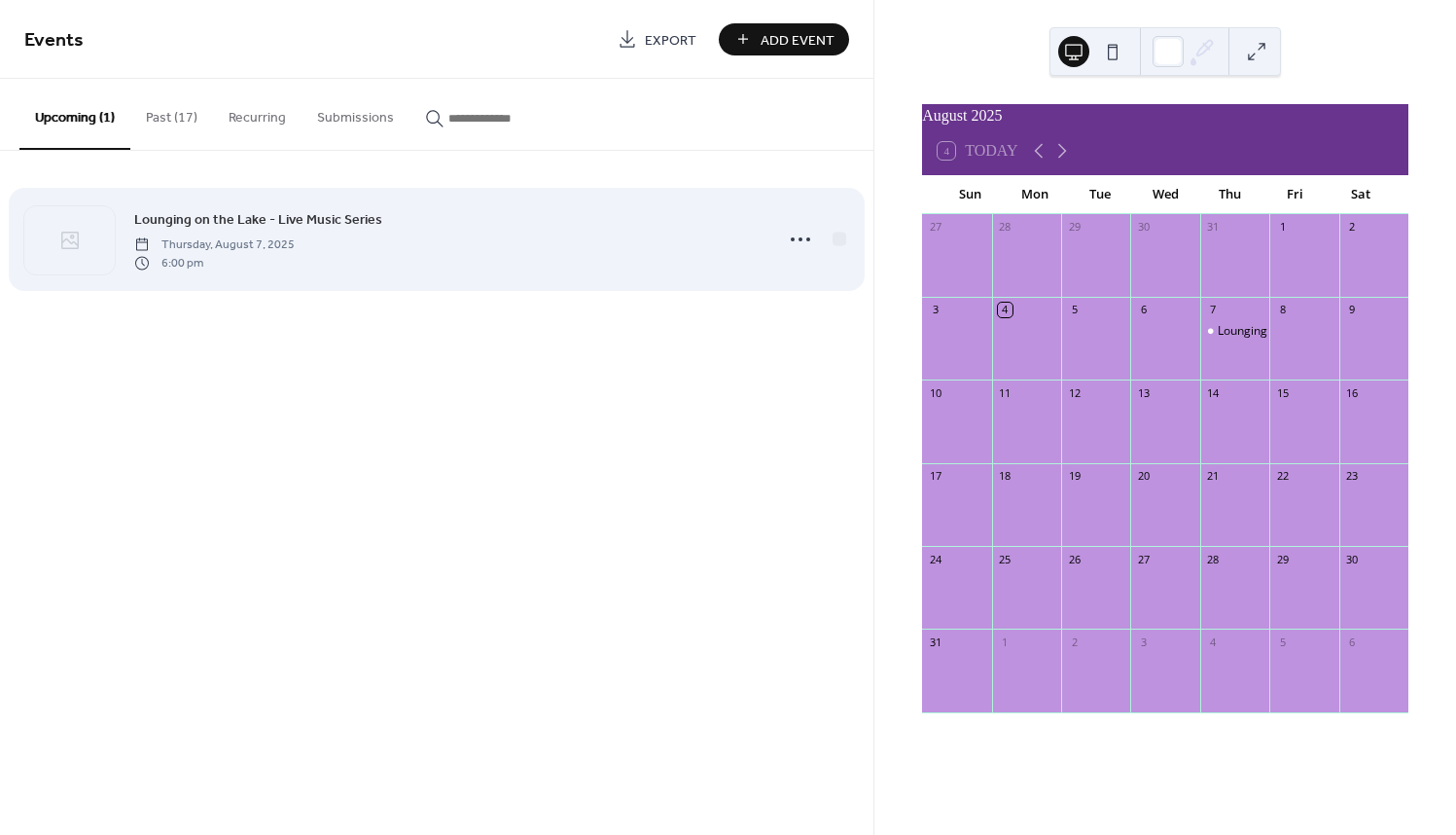 click at bounding box center (69, 240) 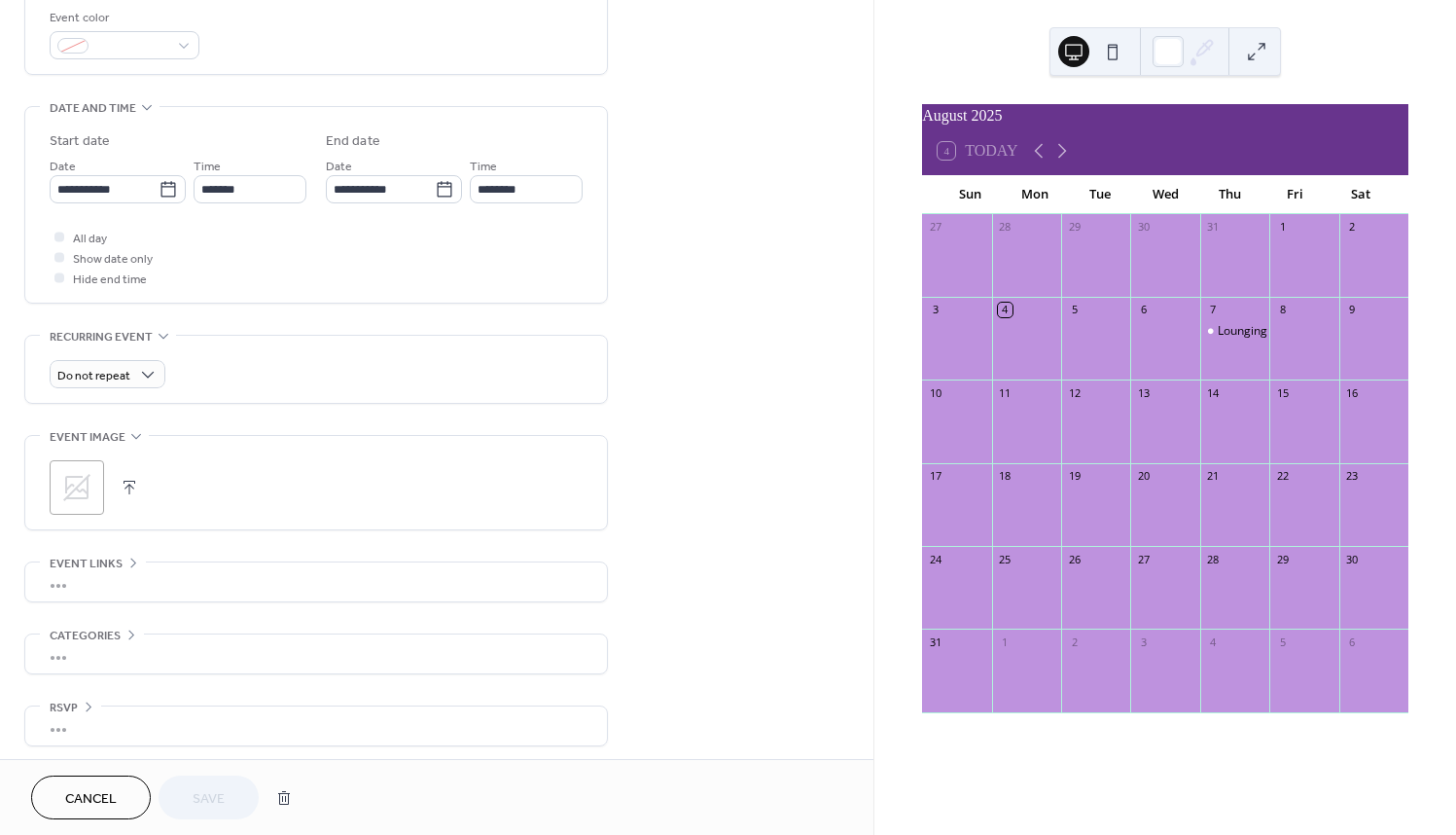 scroll, scrollTop: 540, scrollLeft: 0, axis: vertical 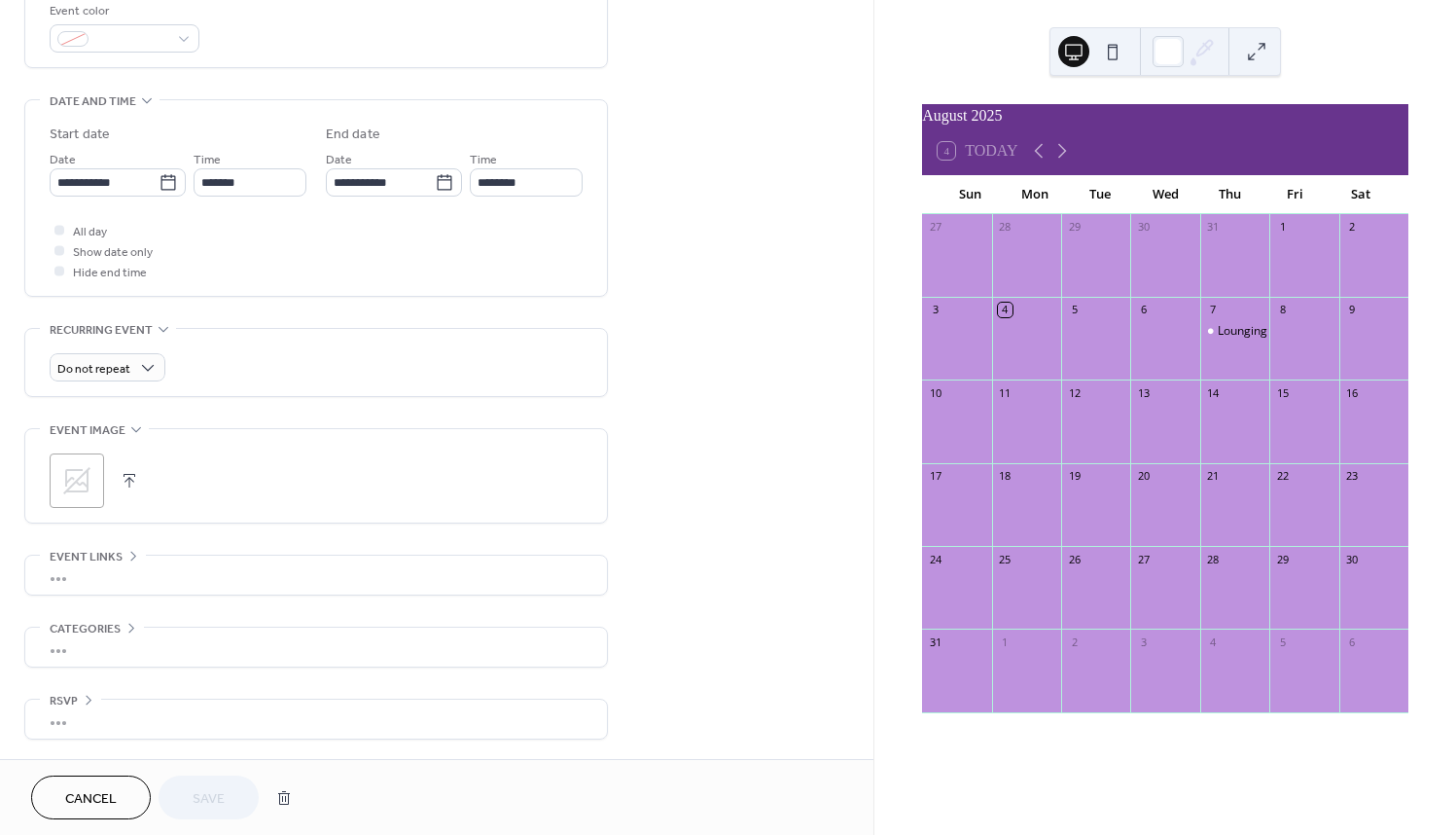 click at bounding box center (129, 481) 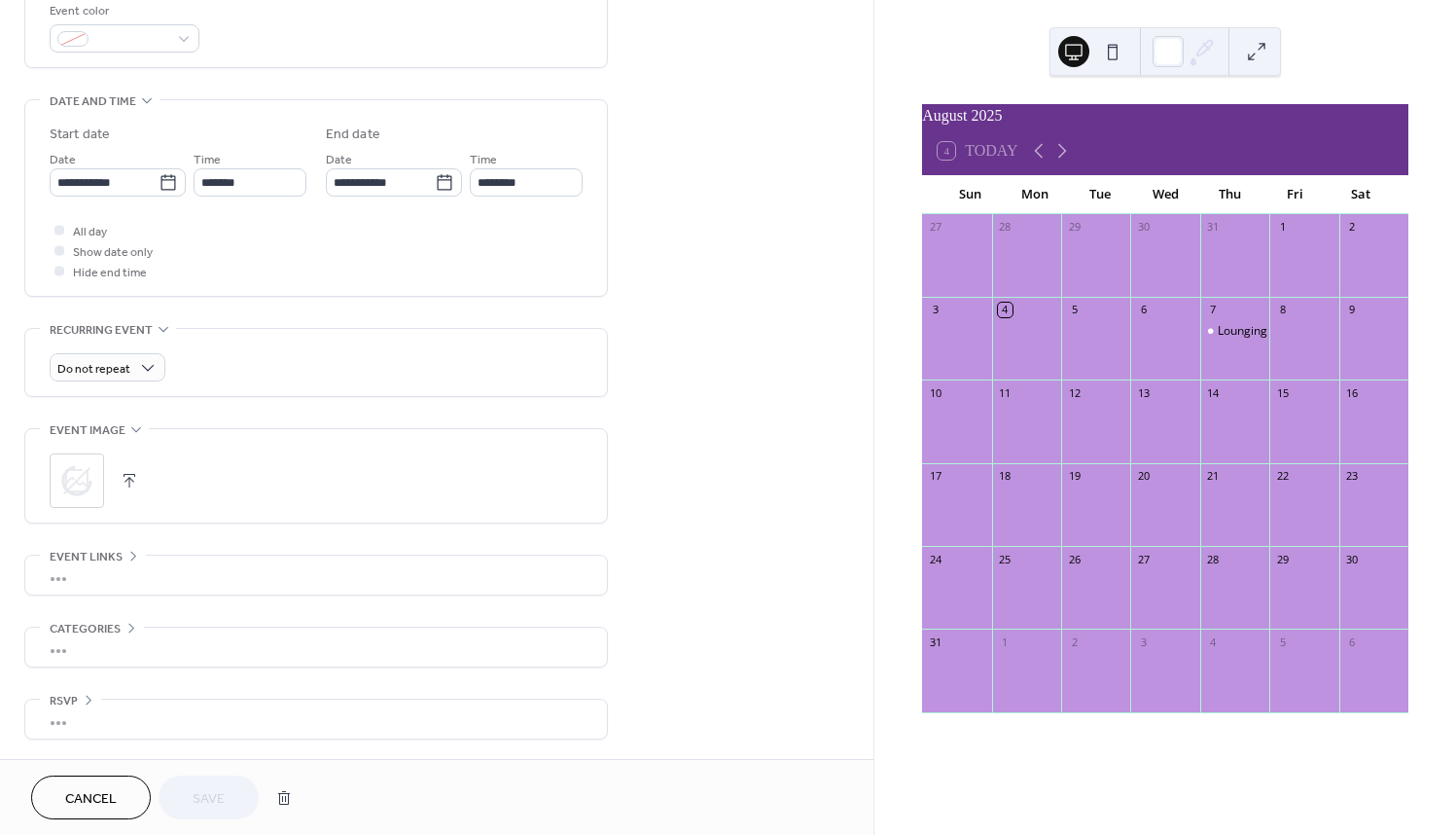 click on "•••" at bounding box center [316, 575] 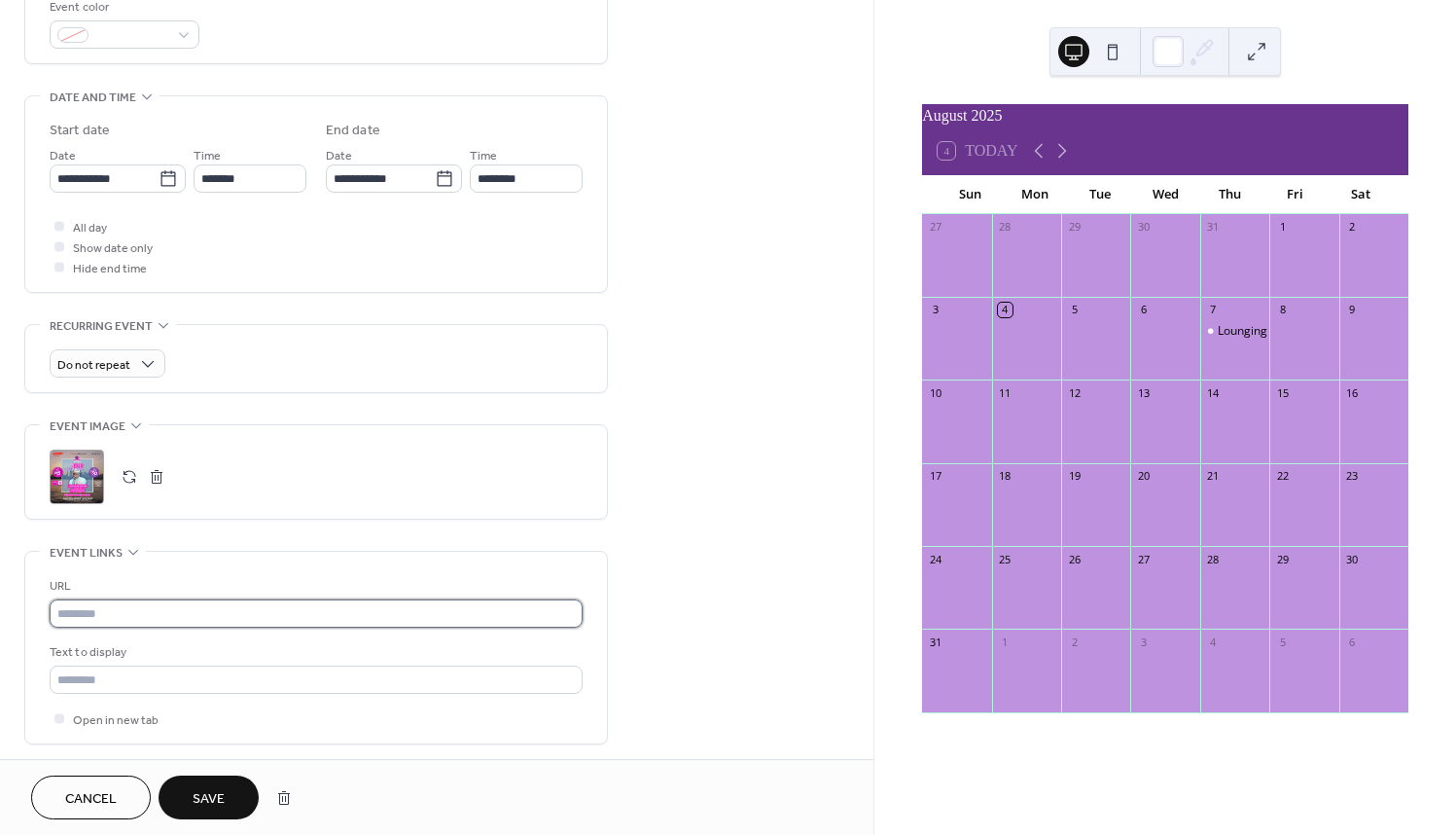 click at bounding box center [316, 613] 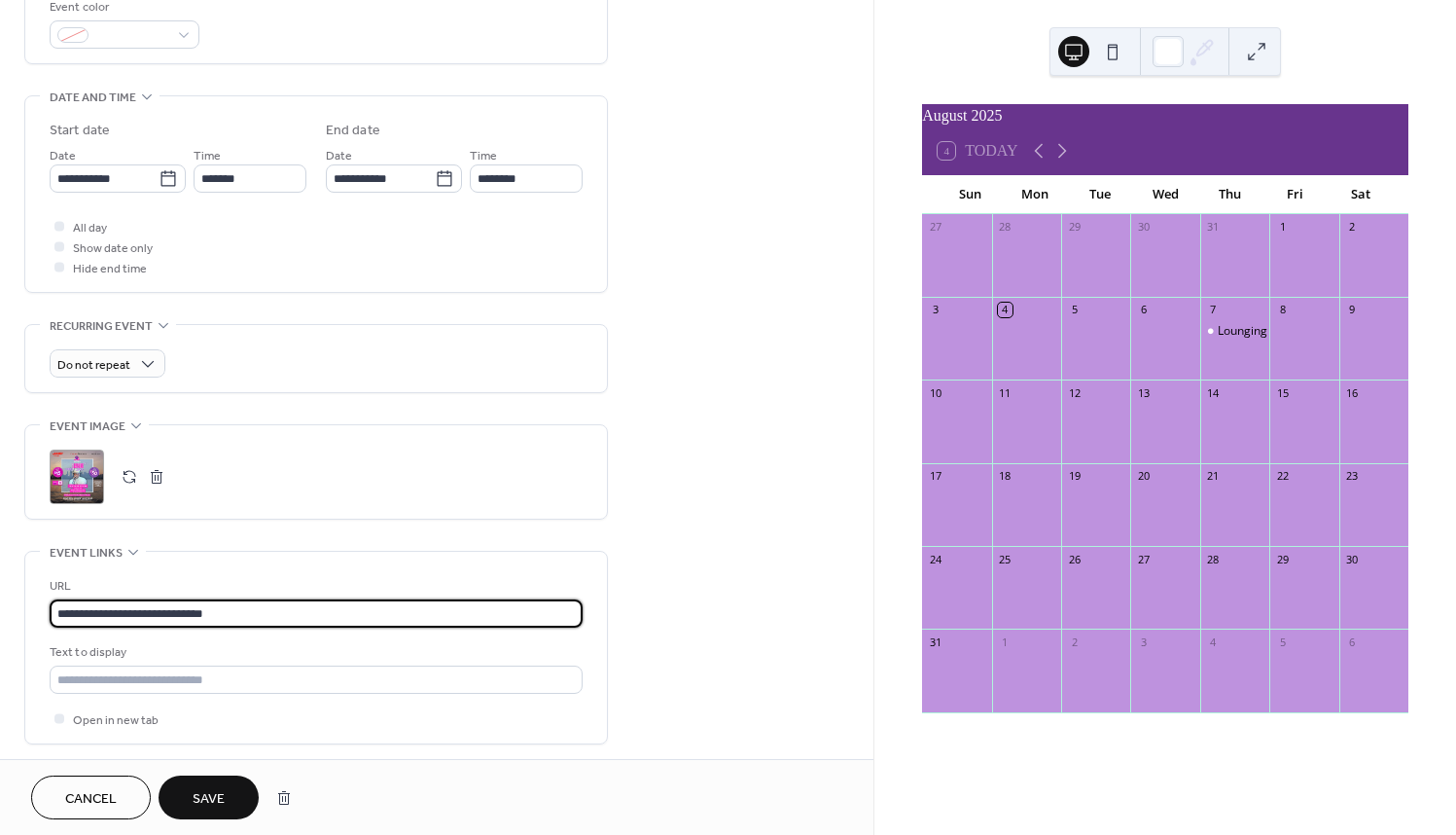 click on "**********" at bounding box center (316, 613) 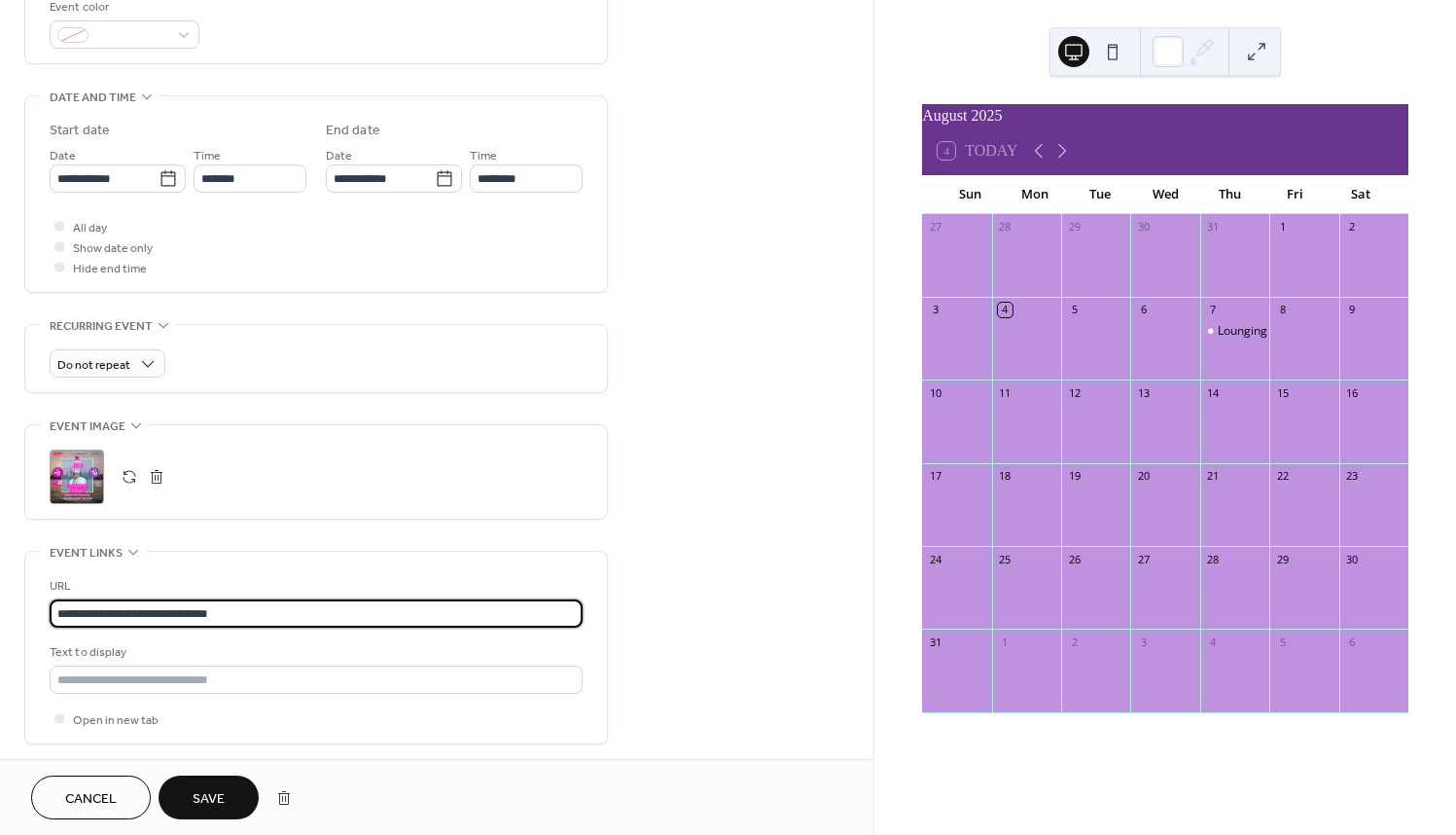 click on "**********" at bounding box center (316, 613) 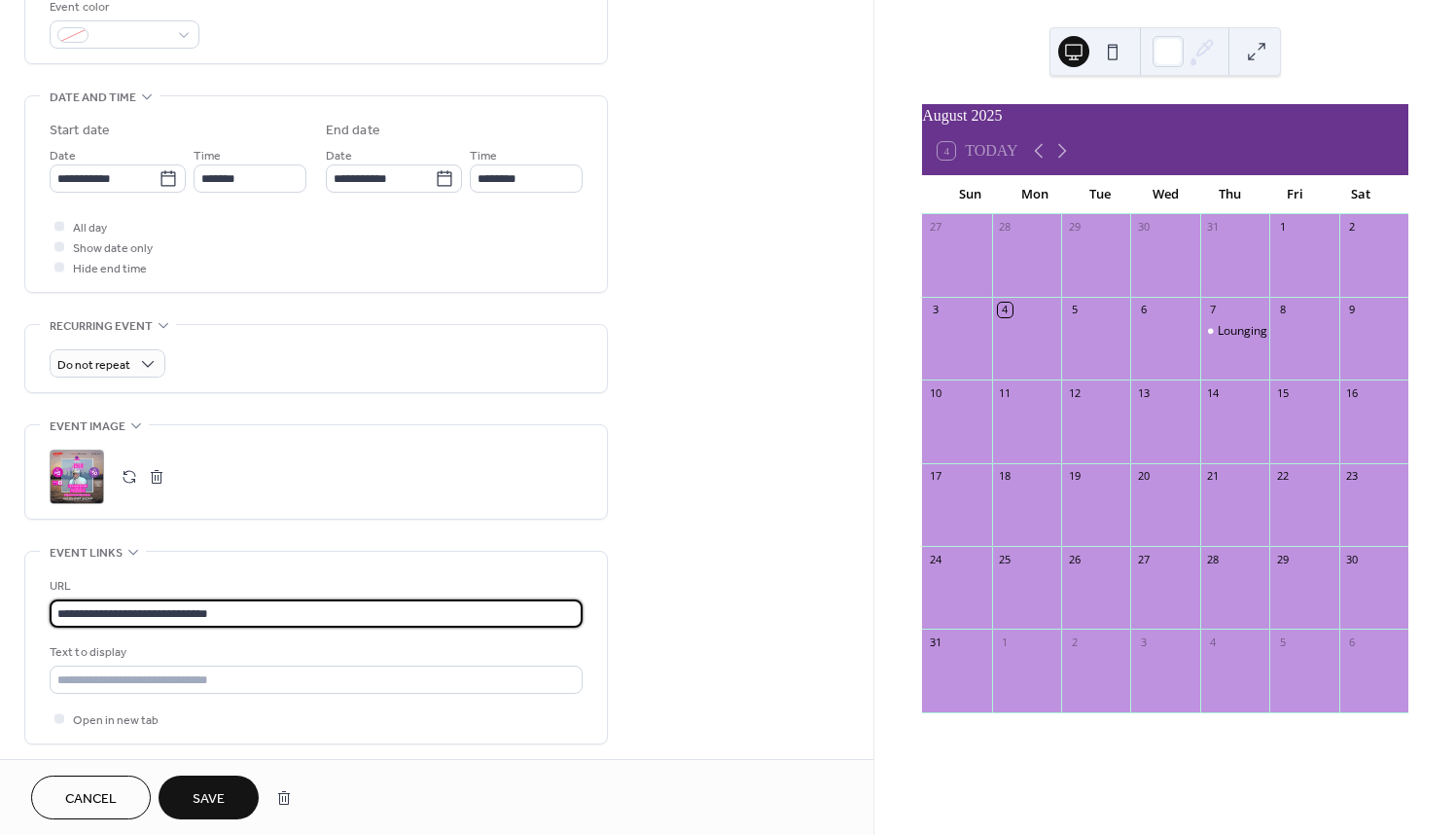 paste on "**********" 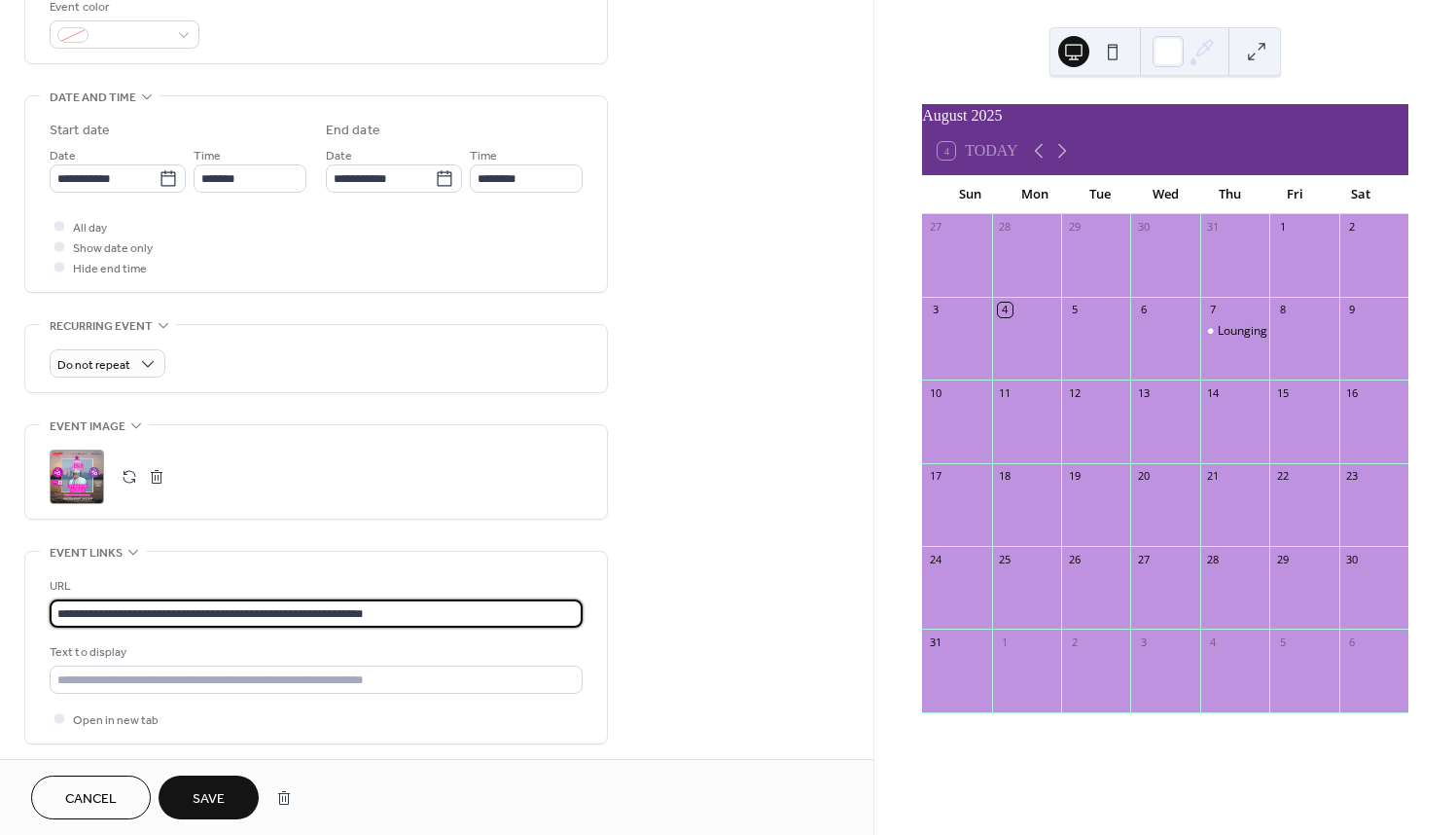 click on "**********" at bounding box center [316, 613] 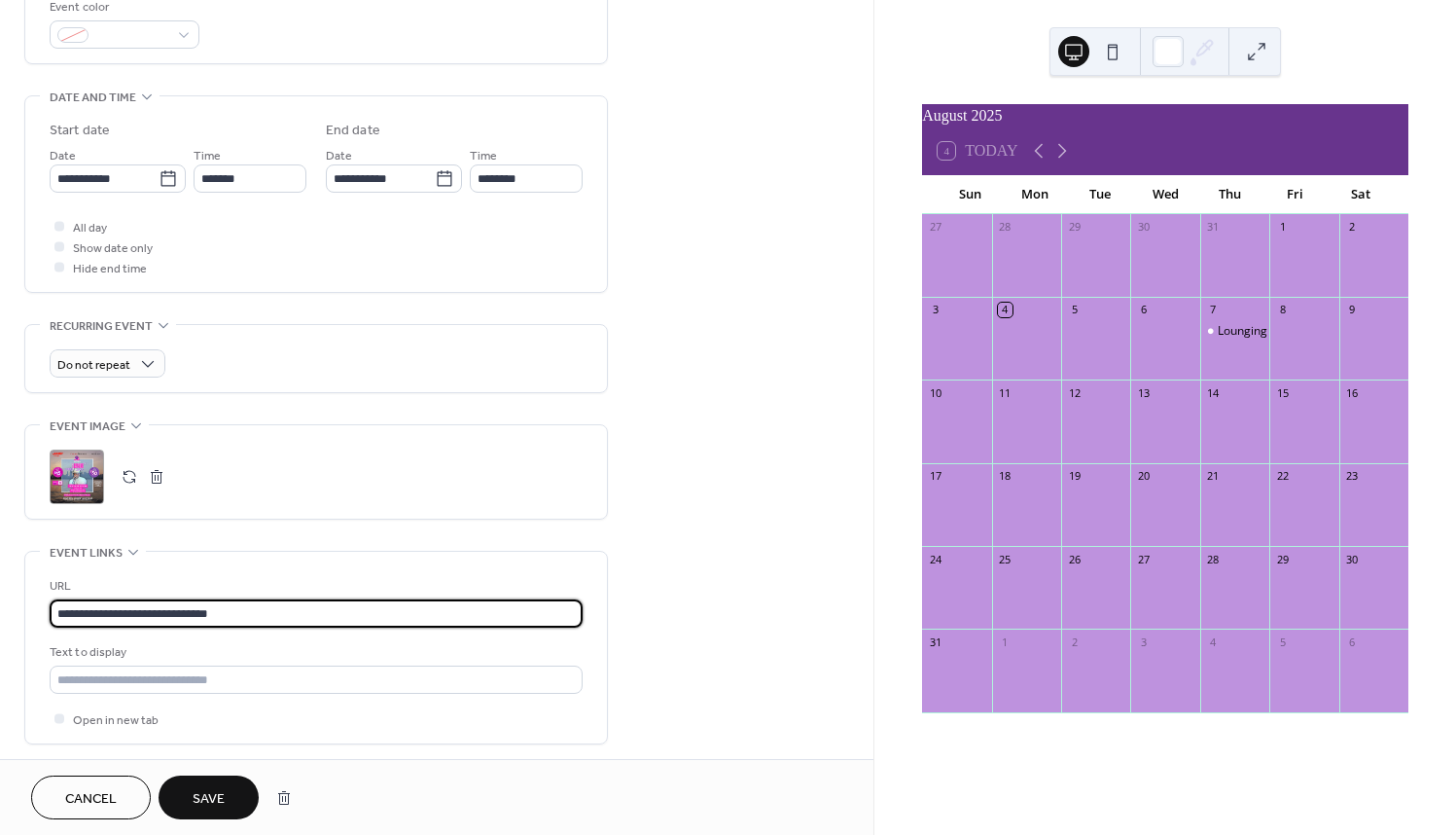 click on "**********" at bounding box center [316, 613] 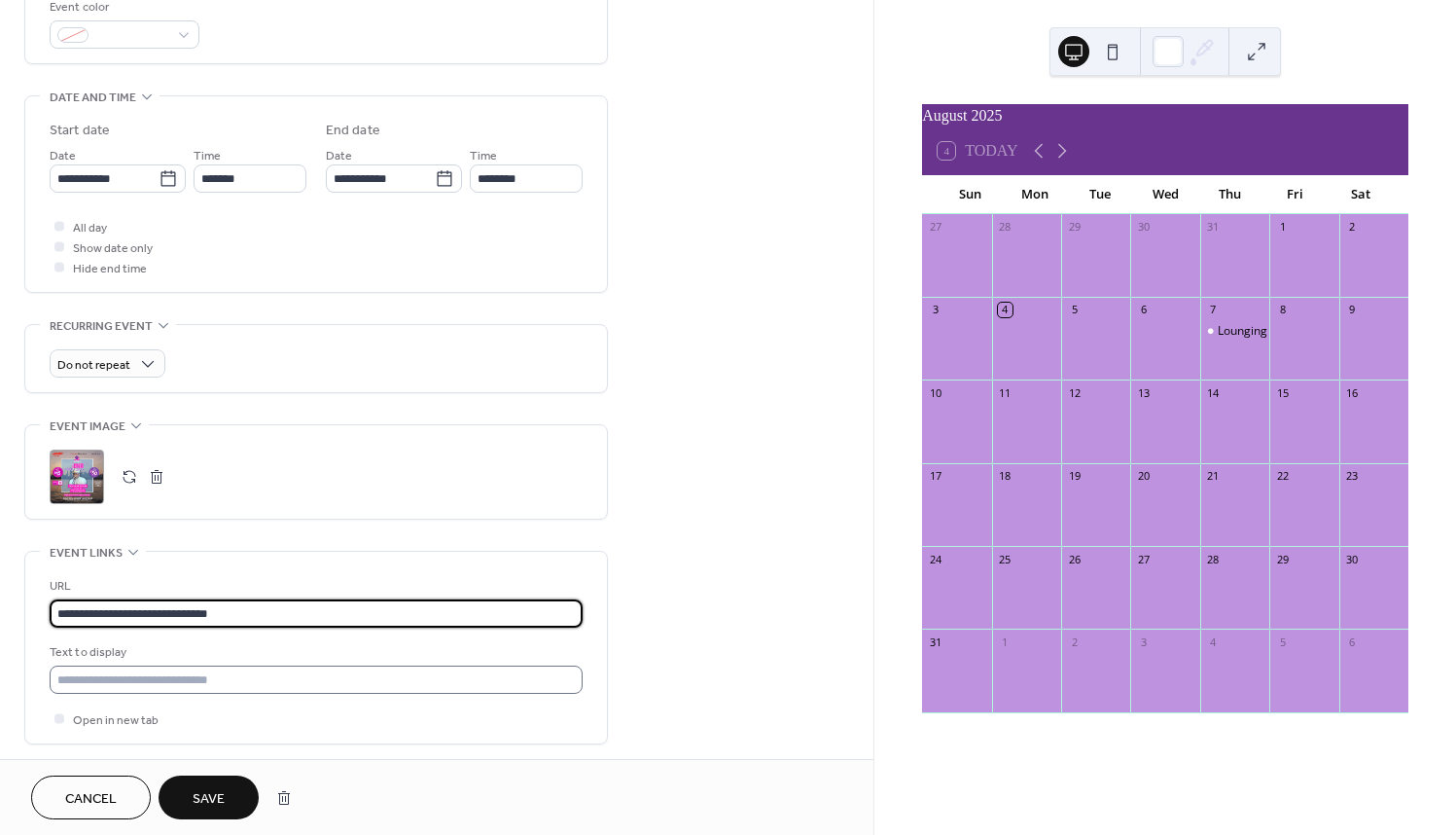 type on "**********" 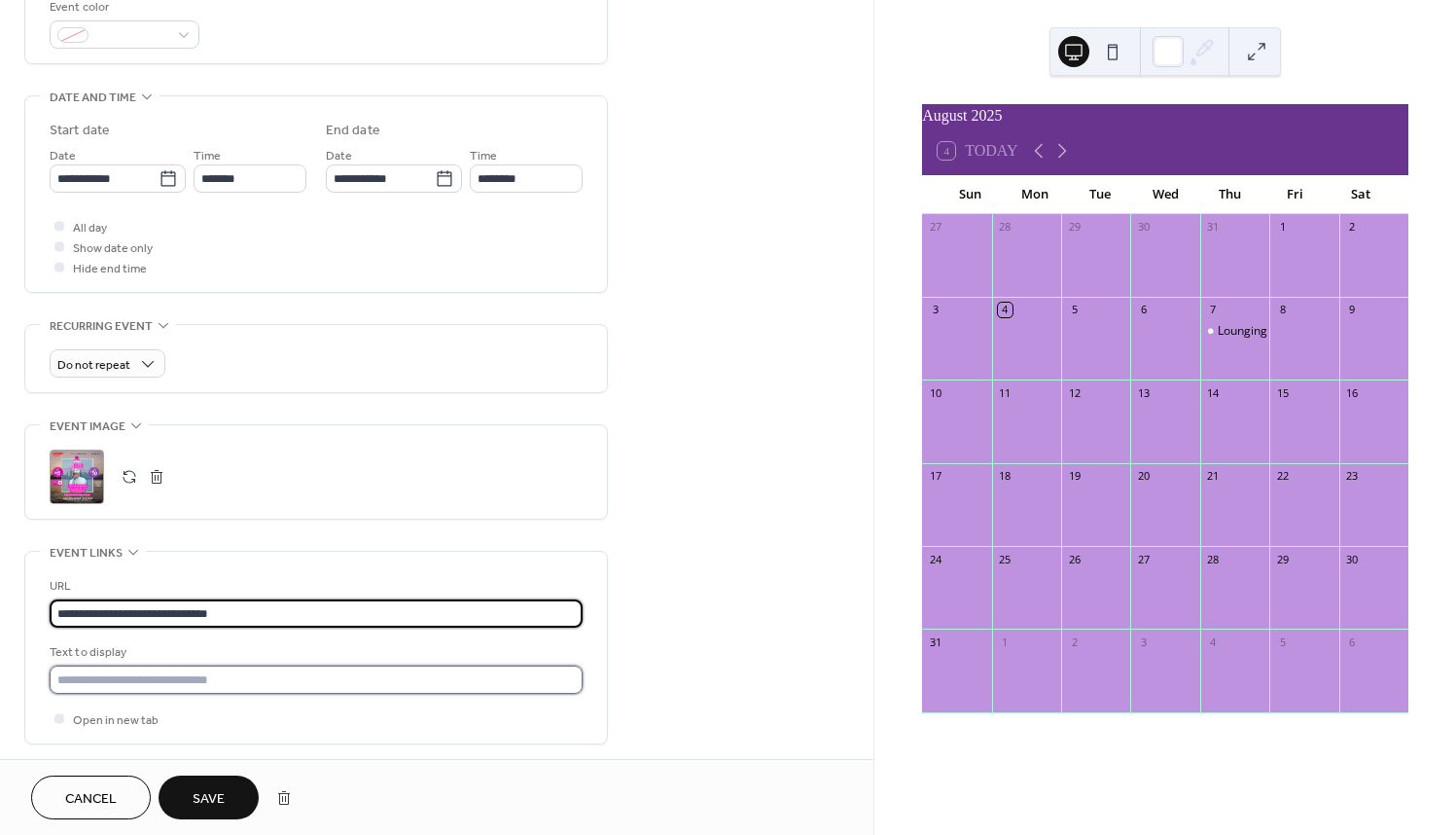 click at bounding box center (316, 679) 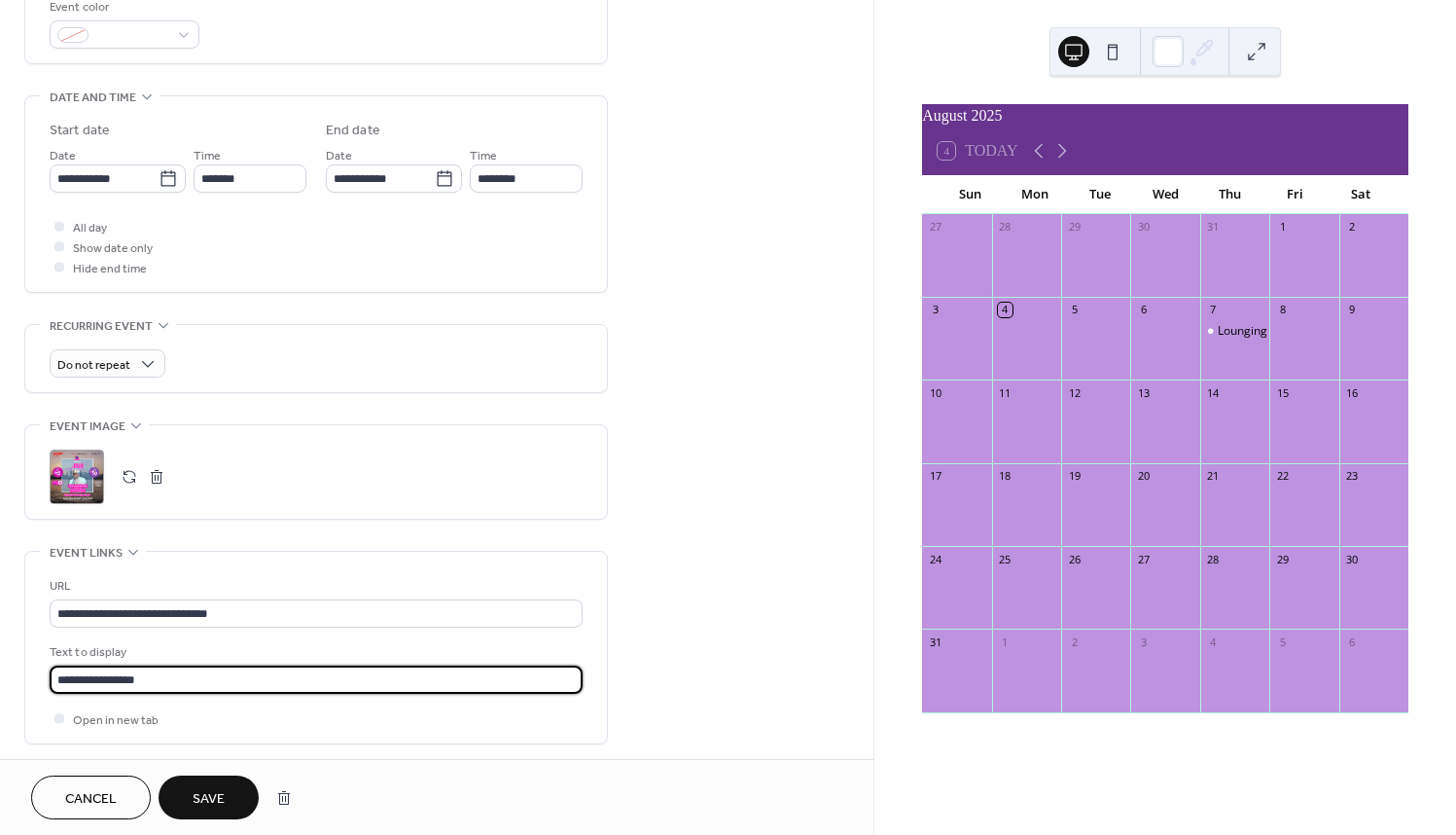 scroll, scrollTop: 697, scrollLeft: 0, axis: vertical 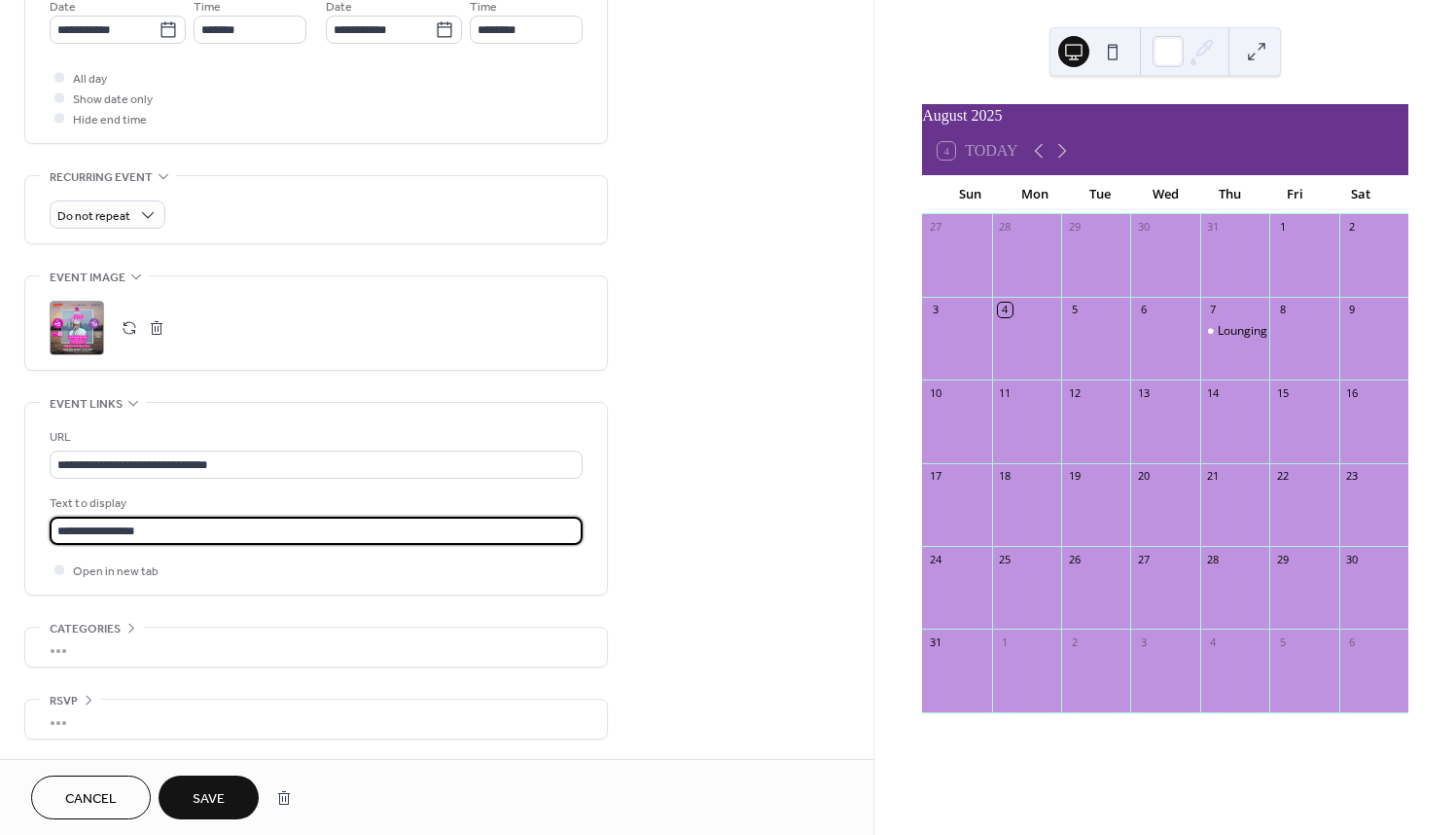 type on "**********" 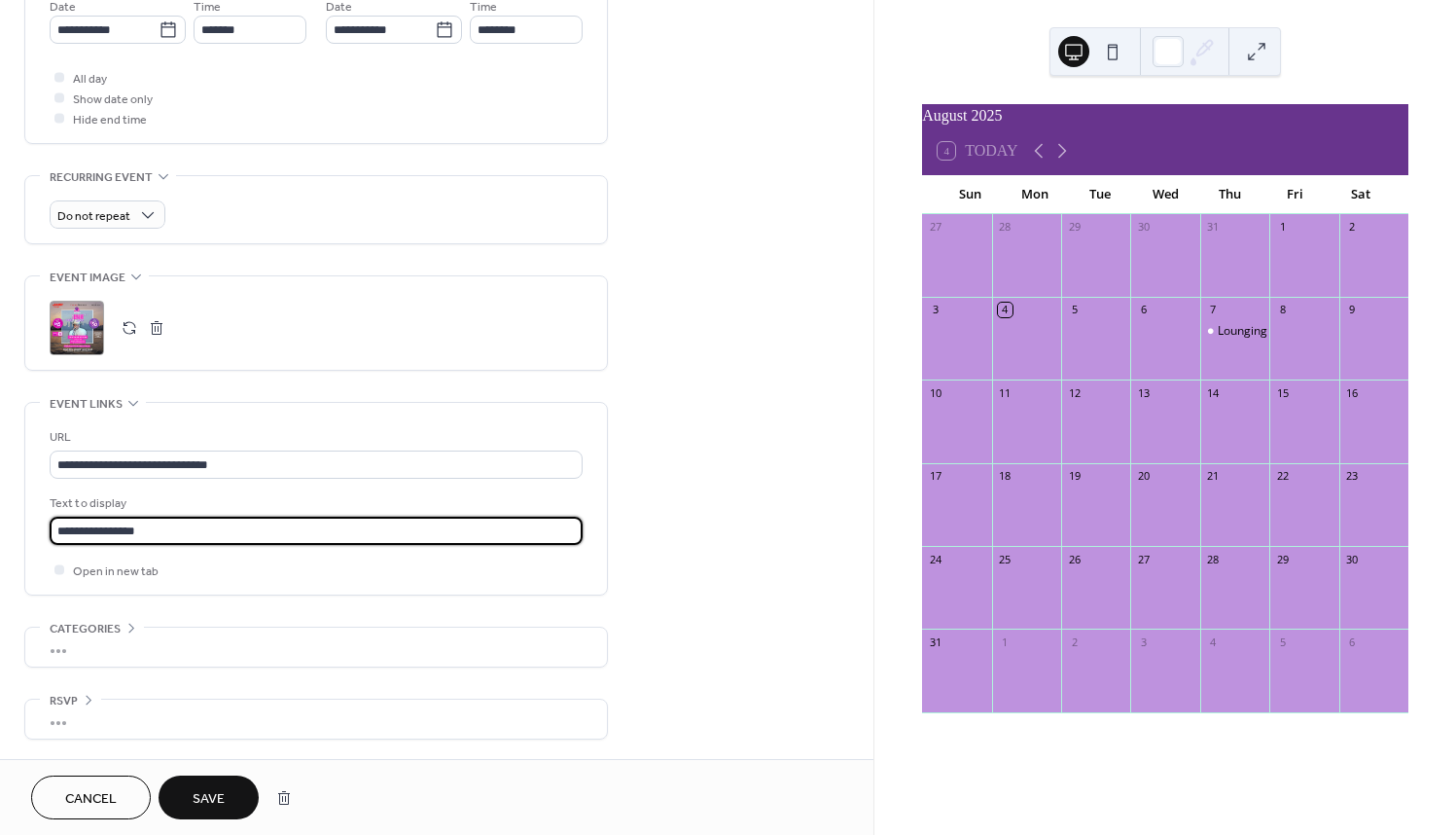 click on "•••" at bounding box center [316, 647] 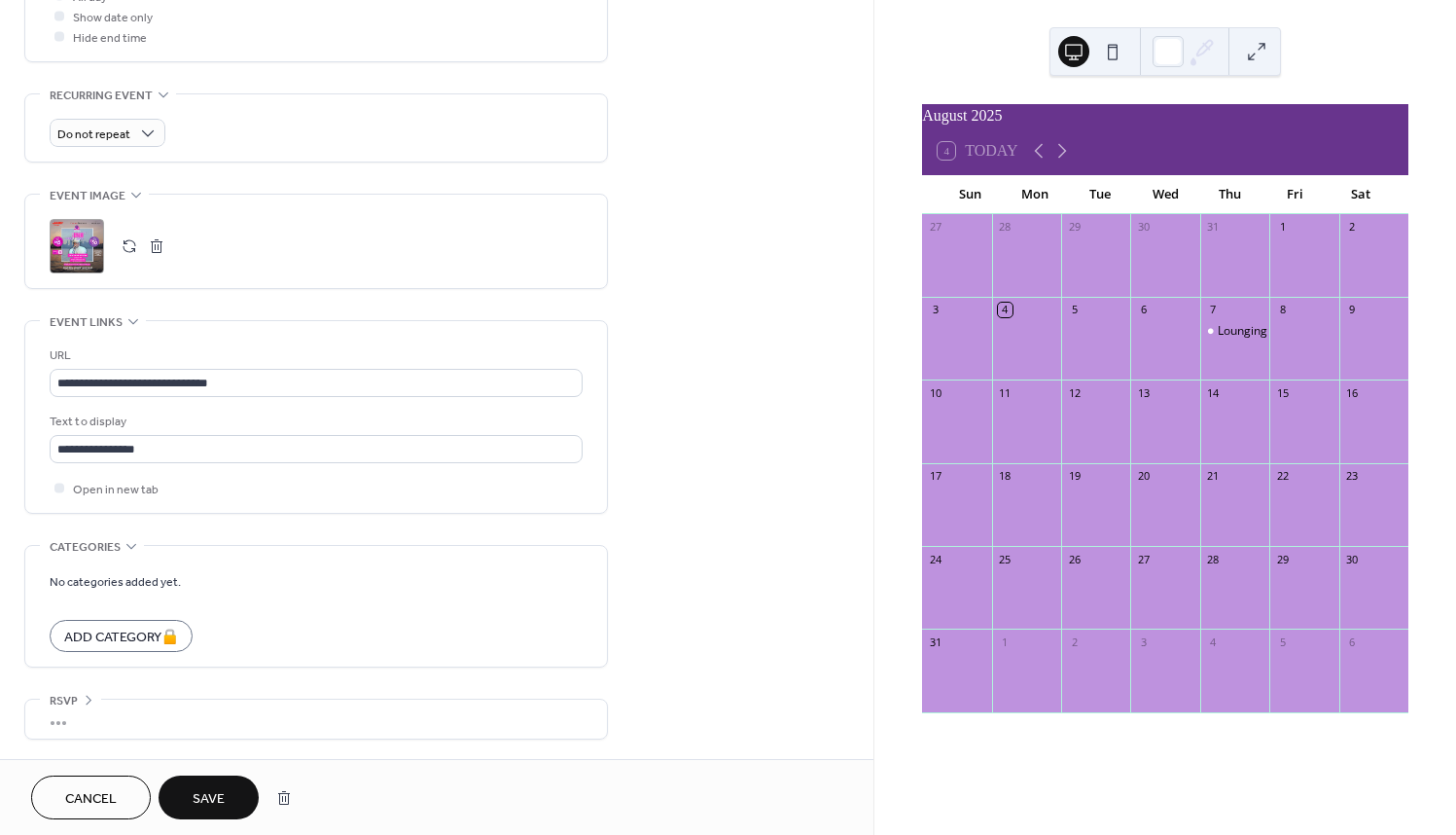 scroll, scrollTop: 779, scrollLeft: 0, axis: vertical 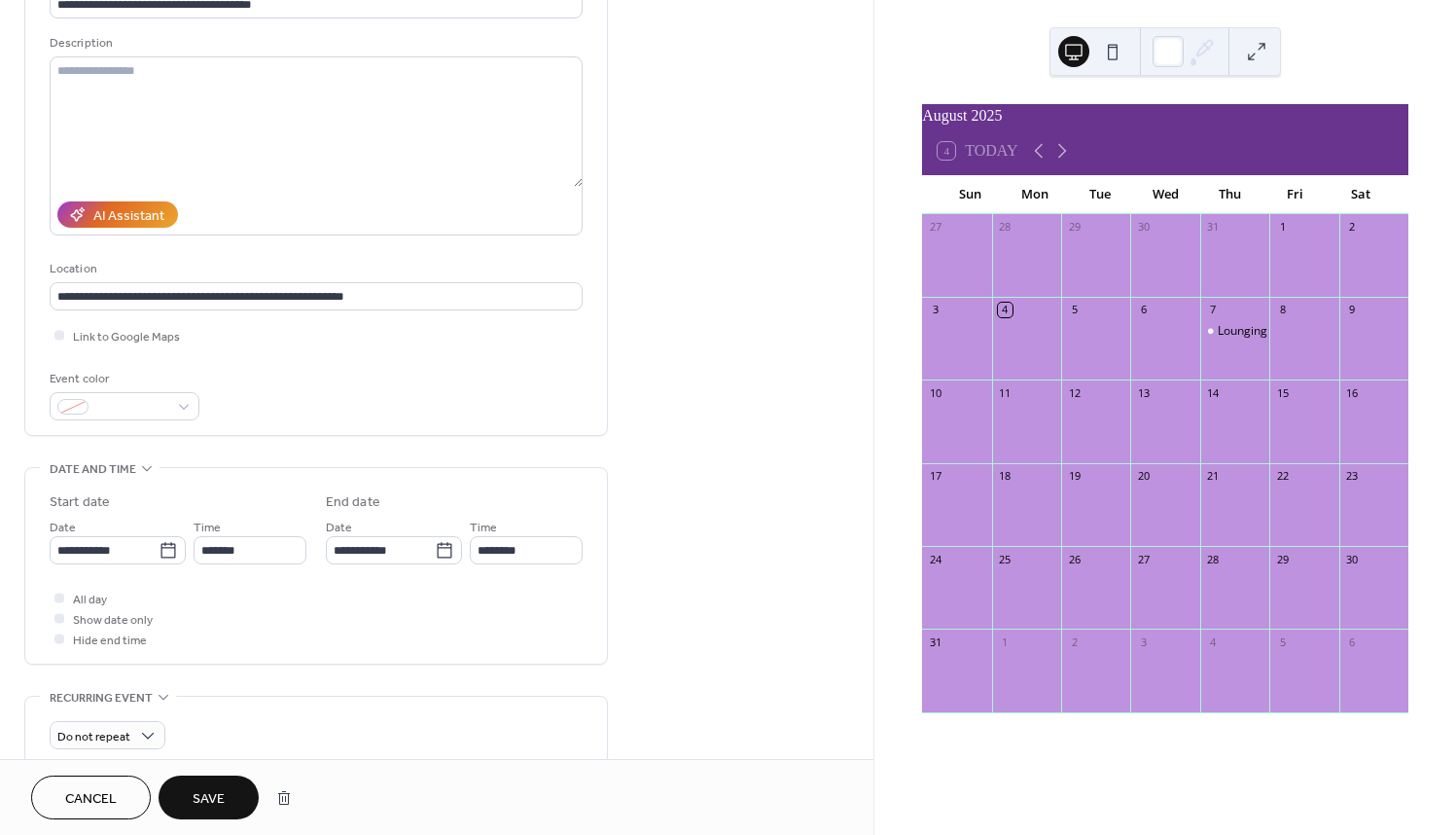 click on "Save" at bounding box center (208, 799) 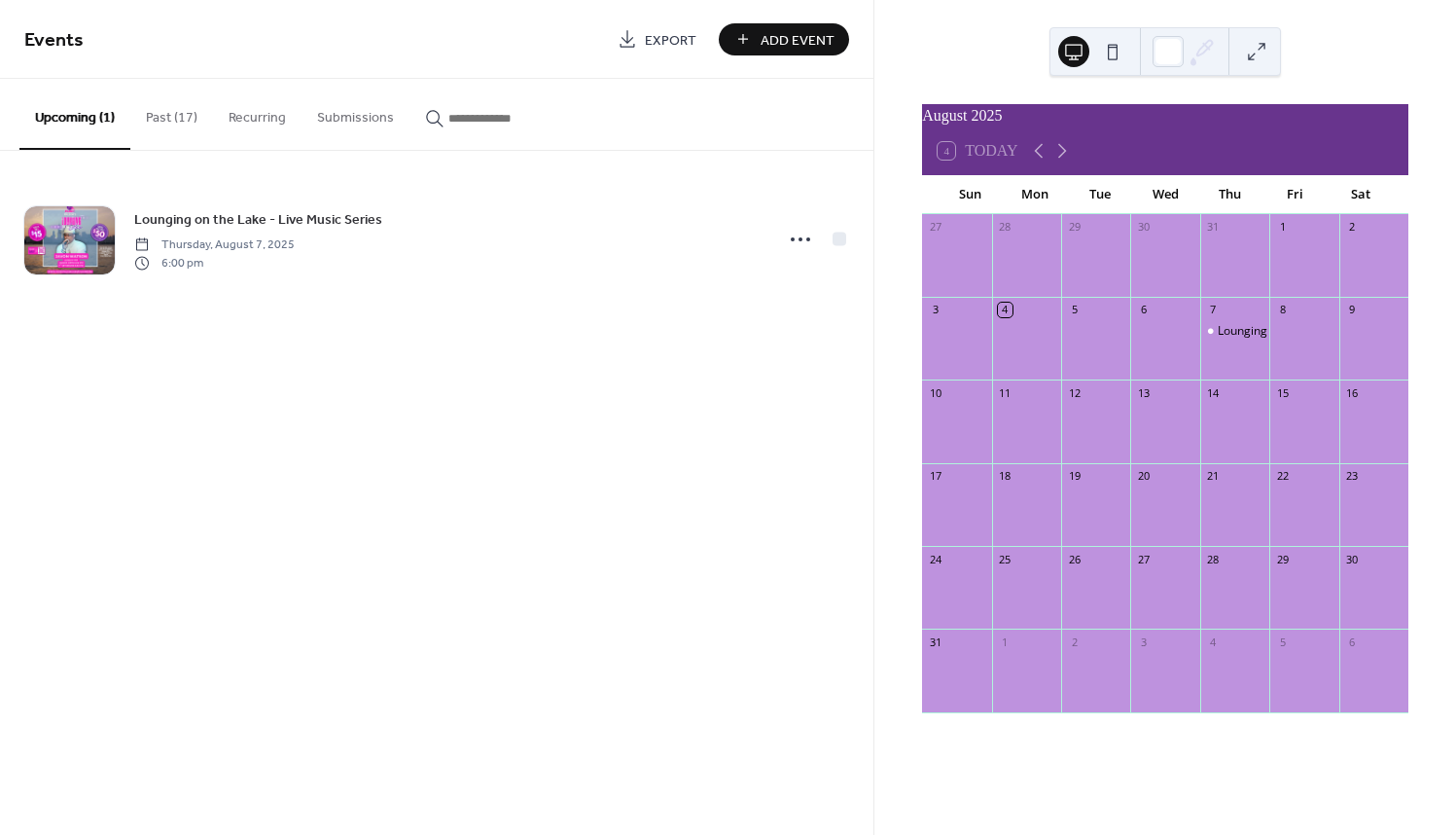 click on "Add Event" at bounding box center [784, 39] 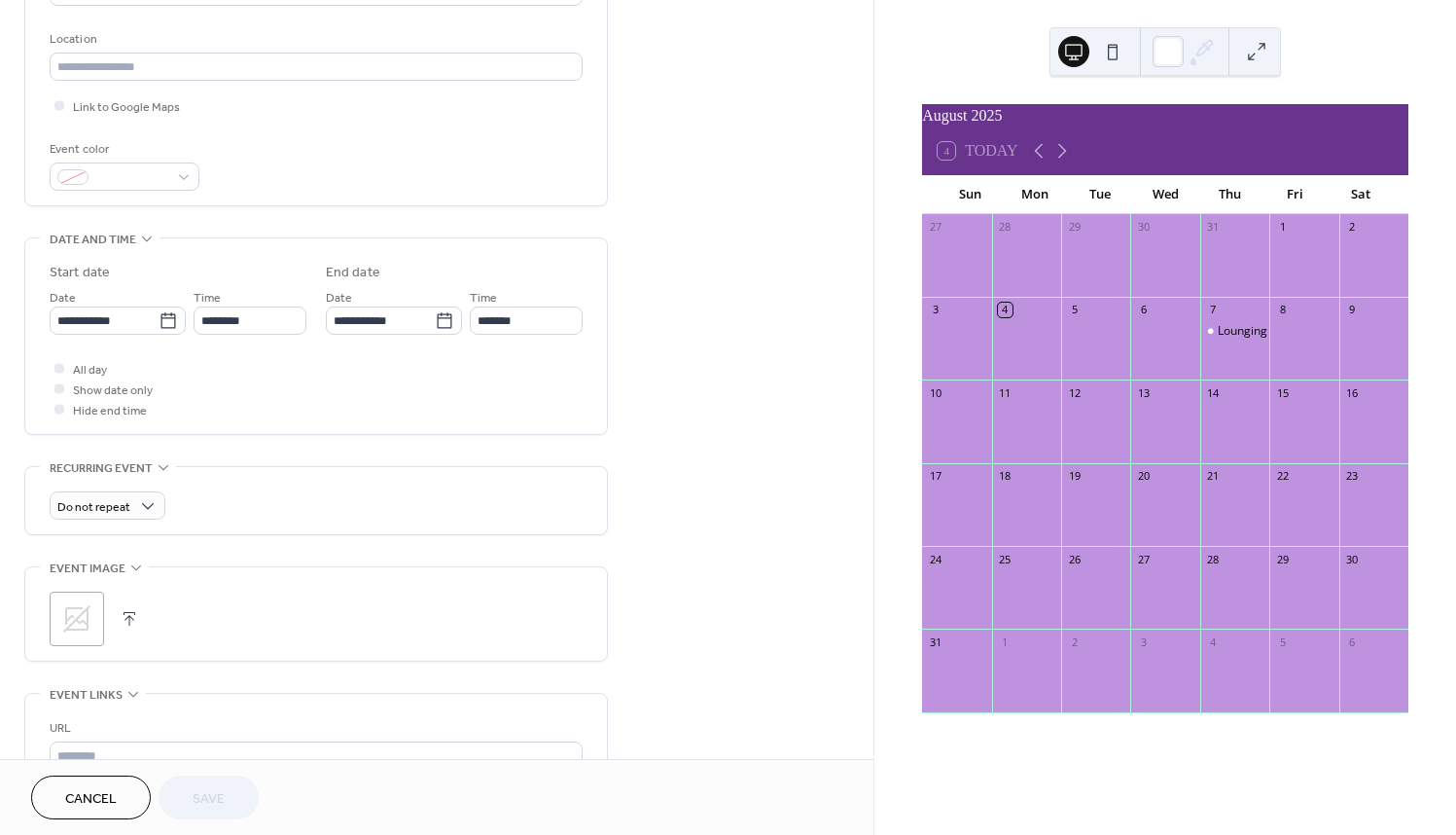 scroll, scrollTop: 624, scrollLeft: 0, axis: vertical 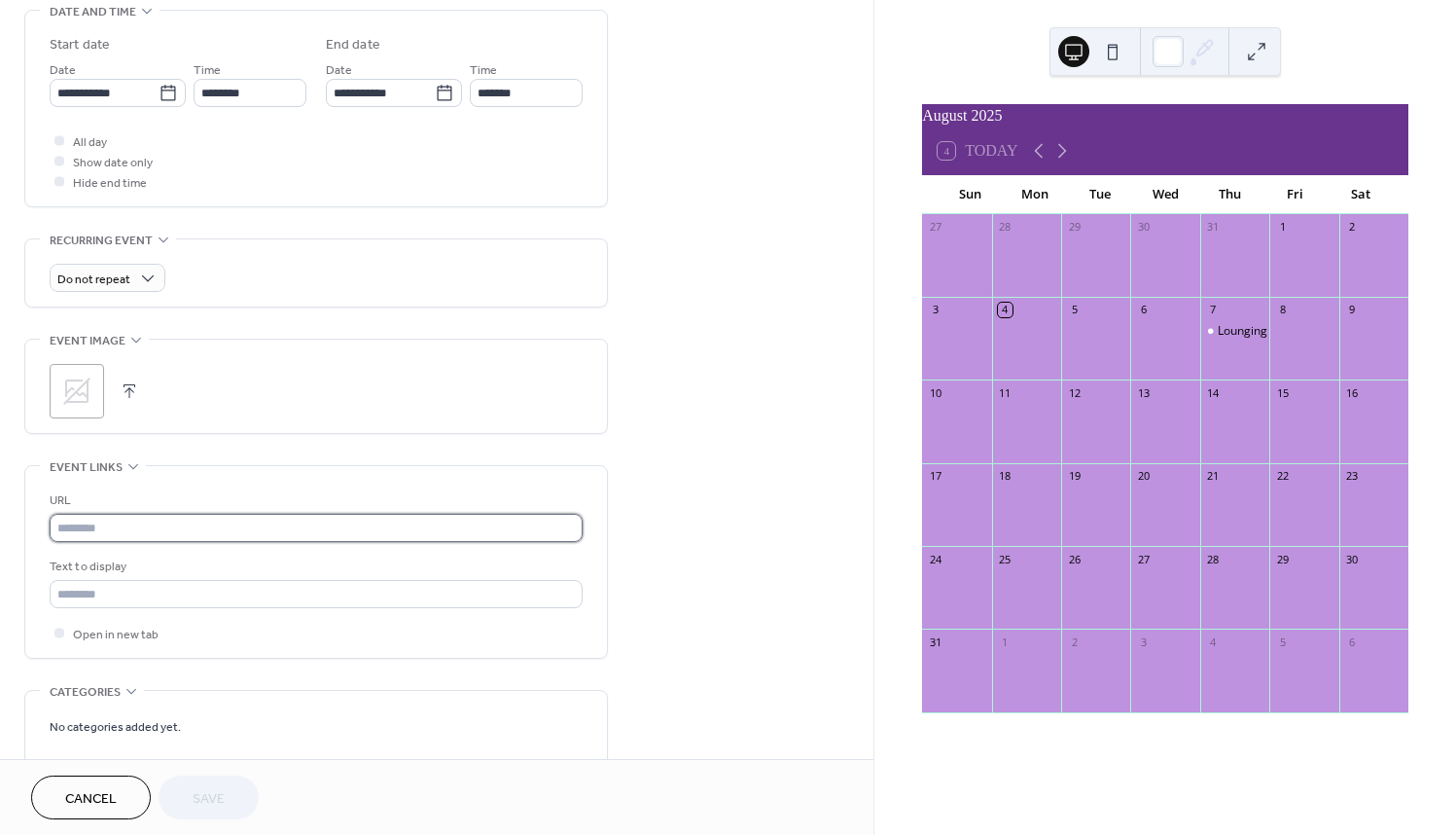 click at bounding box center (316, 527) 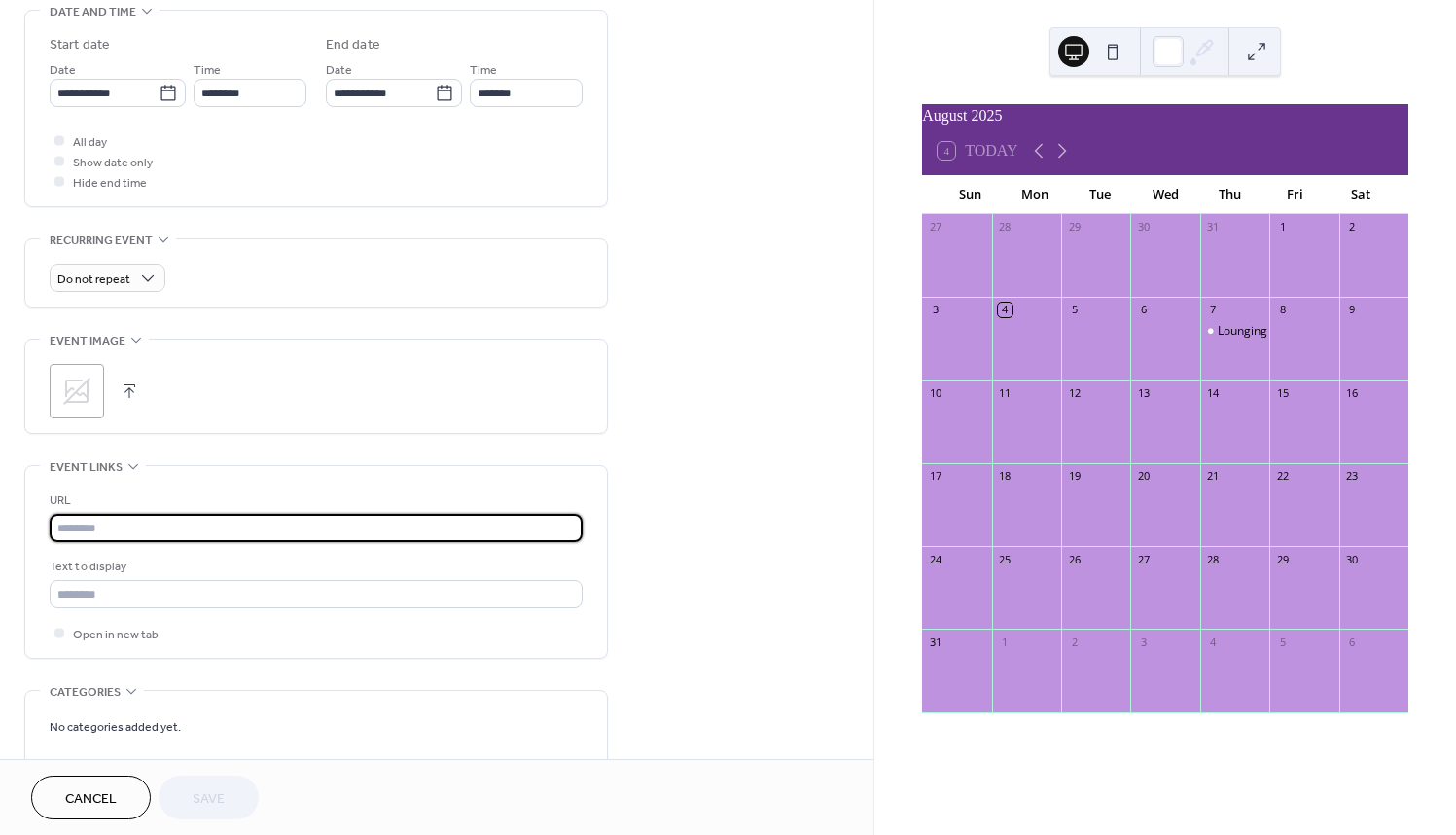 paste on "**********" 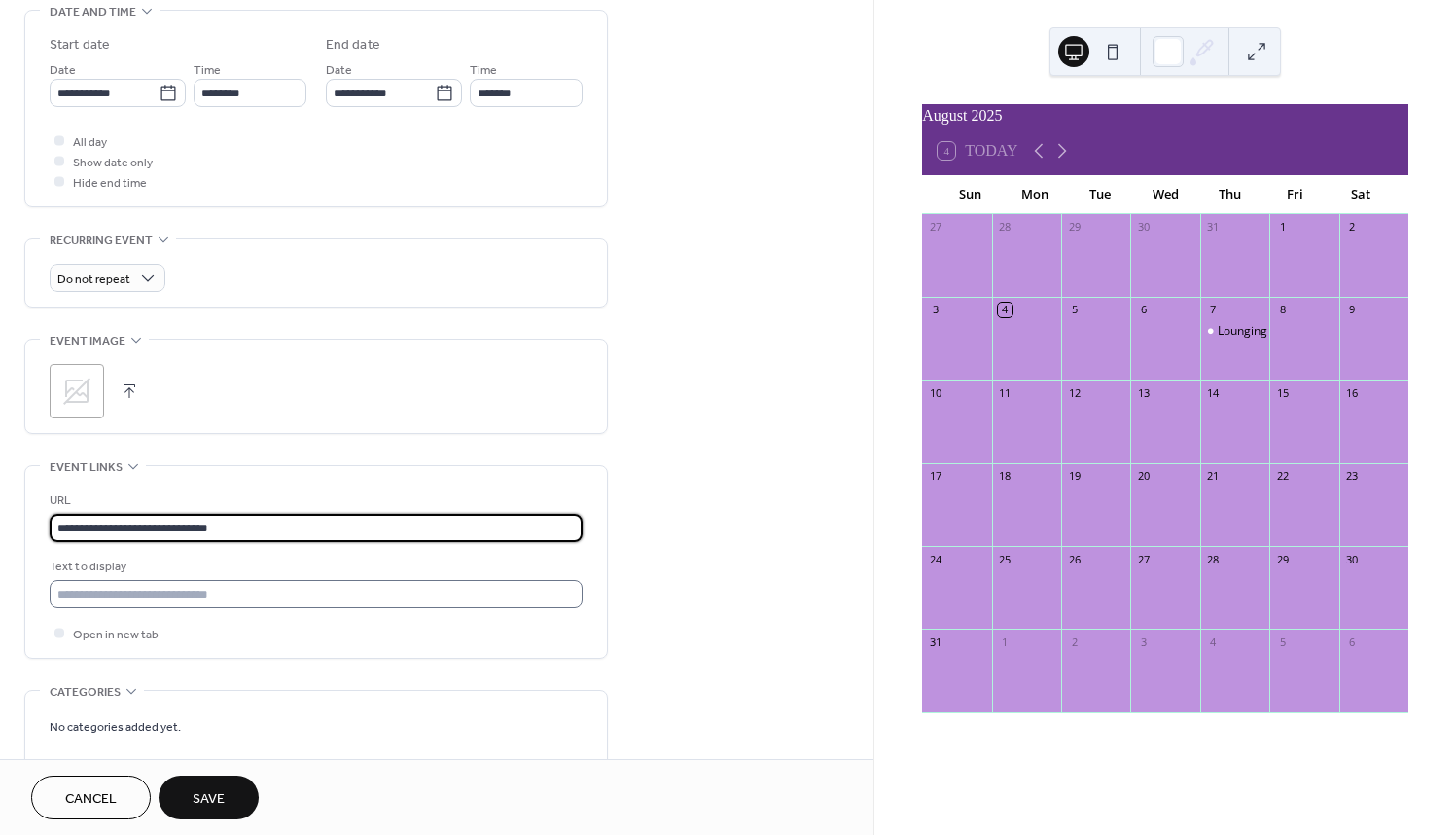 type on "**********" 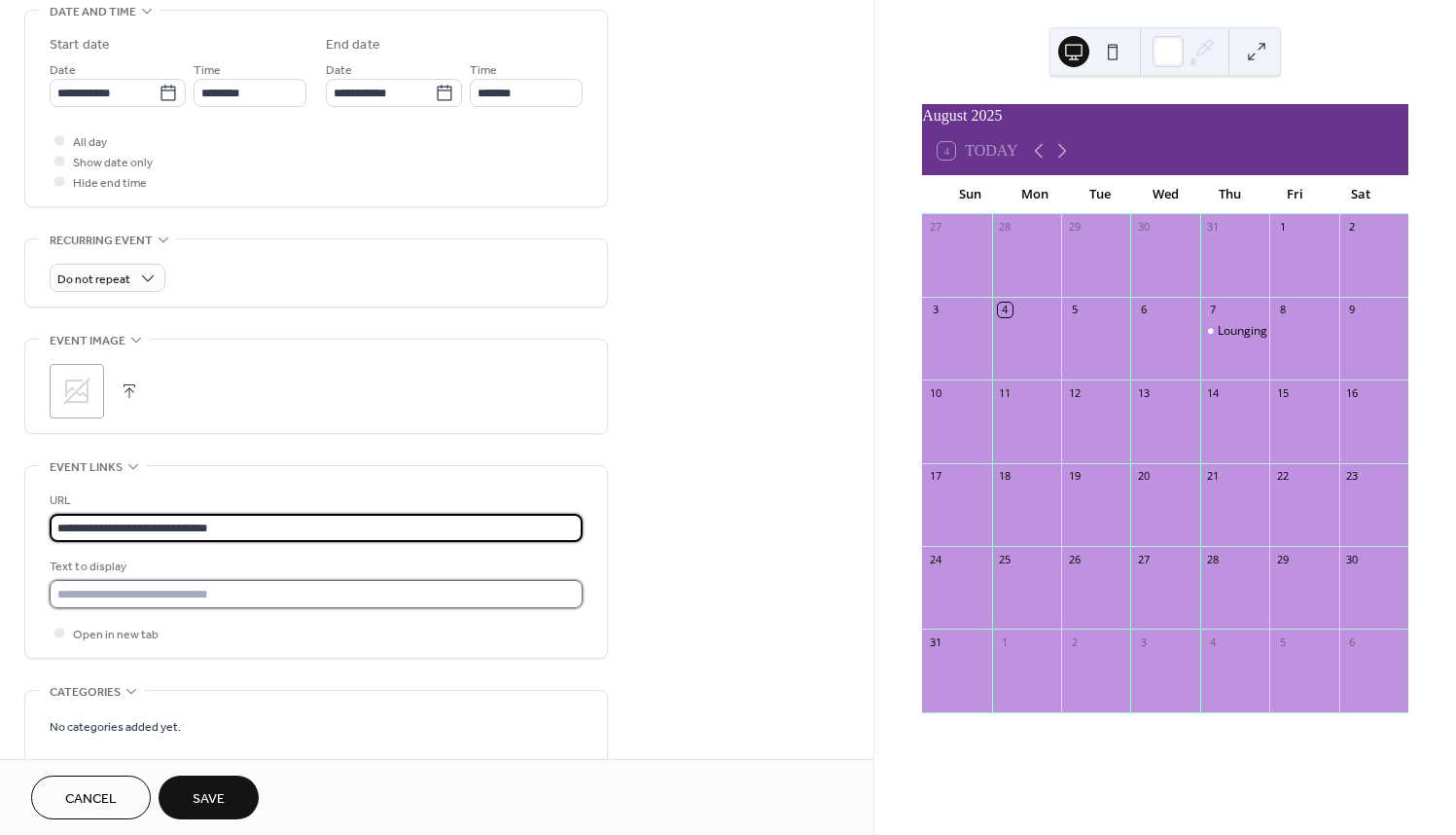 click at bounding box center (316, 594) 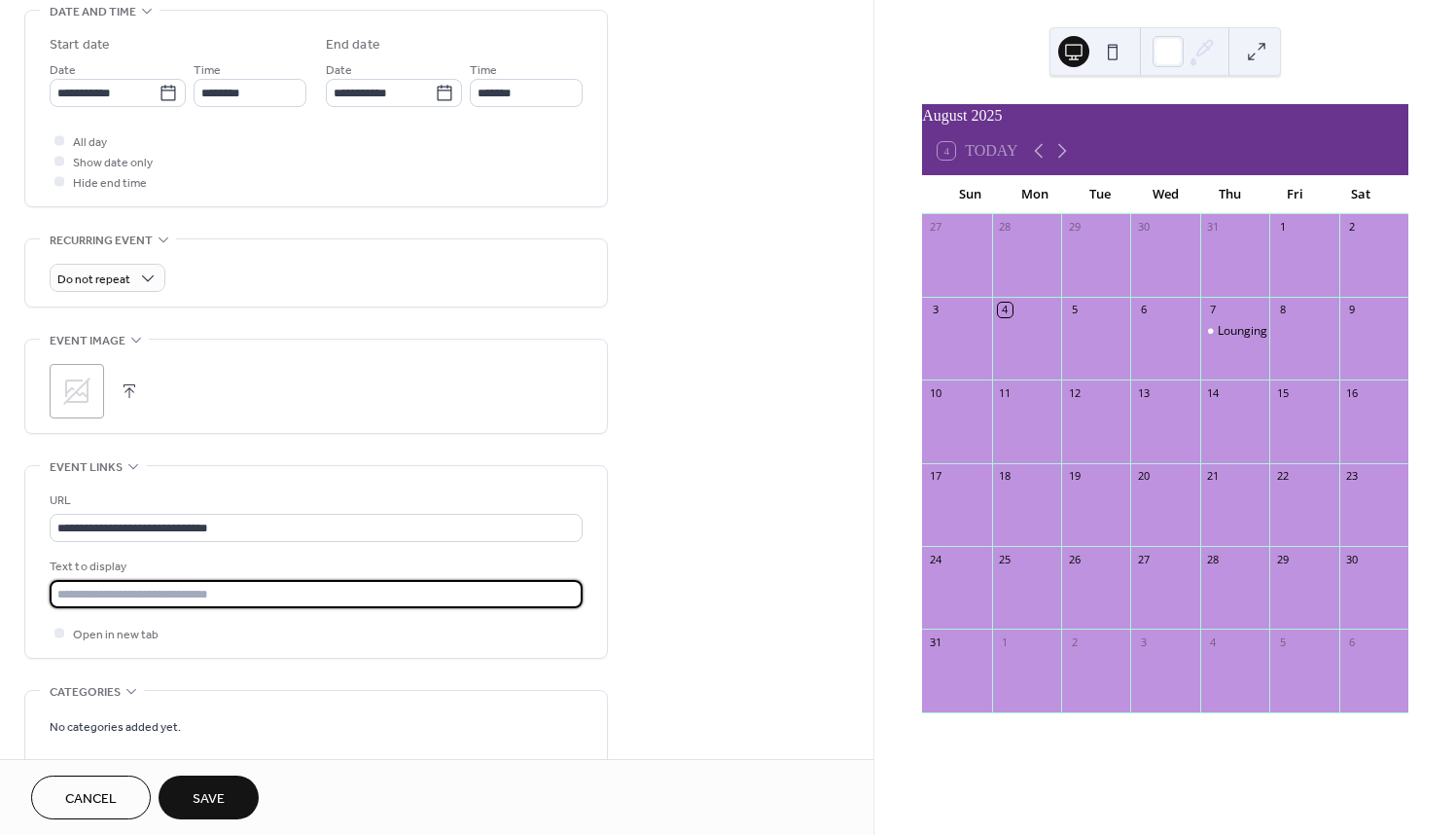 click at bounding box center [316, 594] 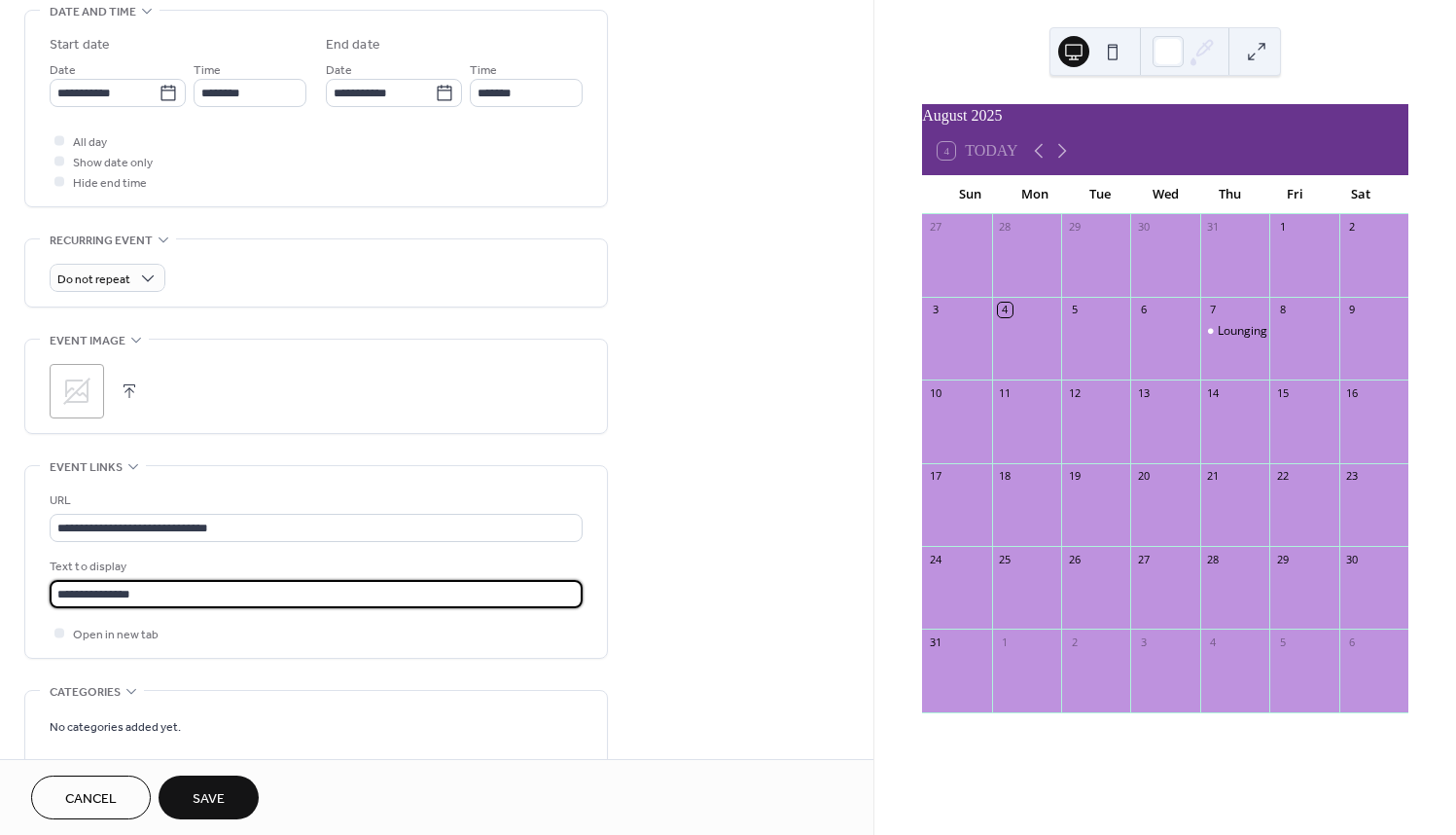 type on "**********" 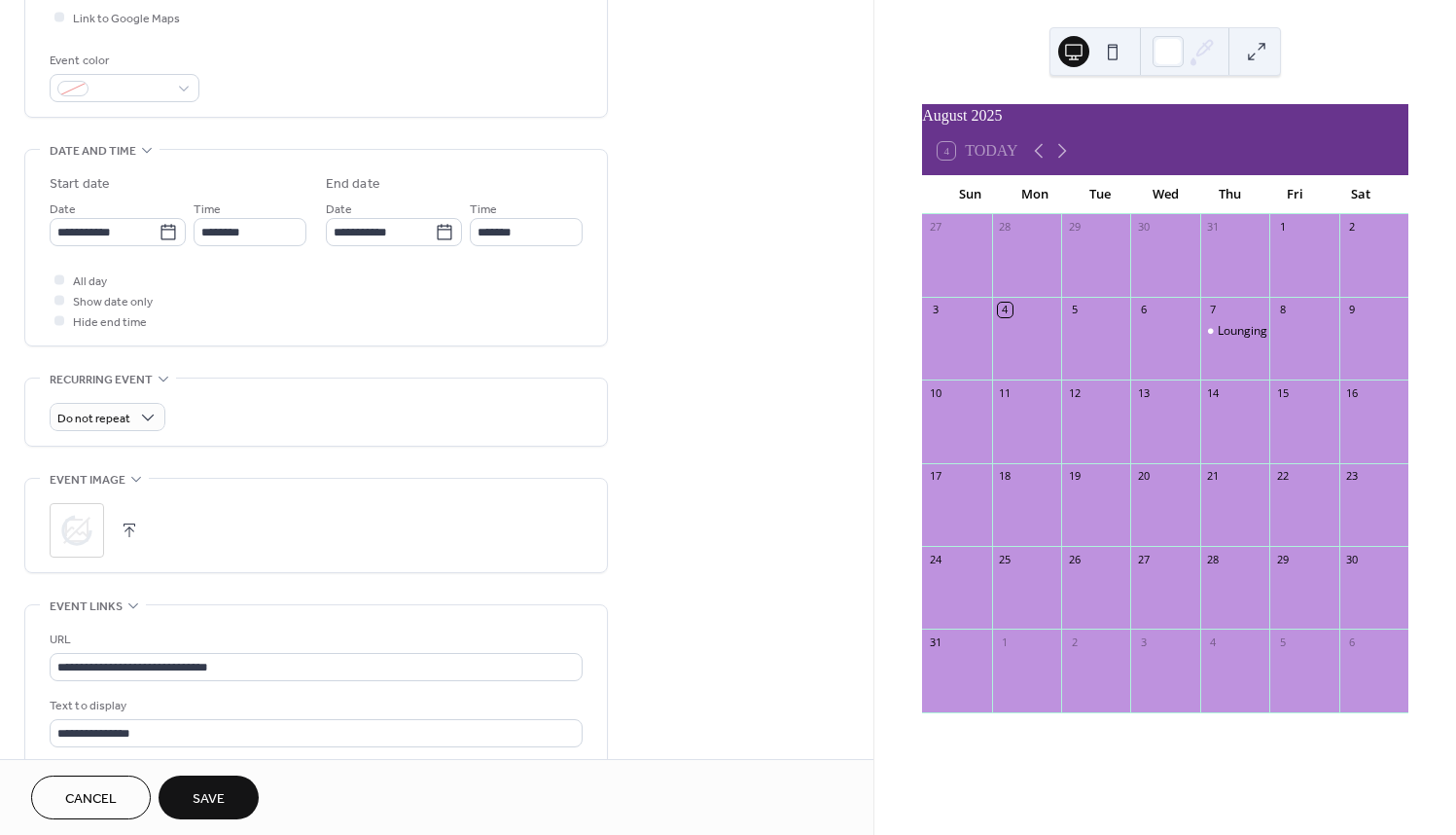 scroll, scrollTop: 103, scrollLeft: 0, axis: vertical 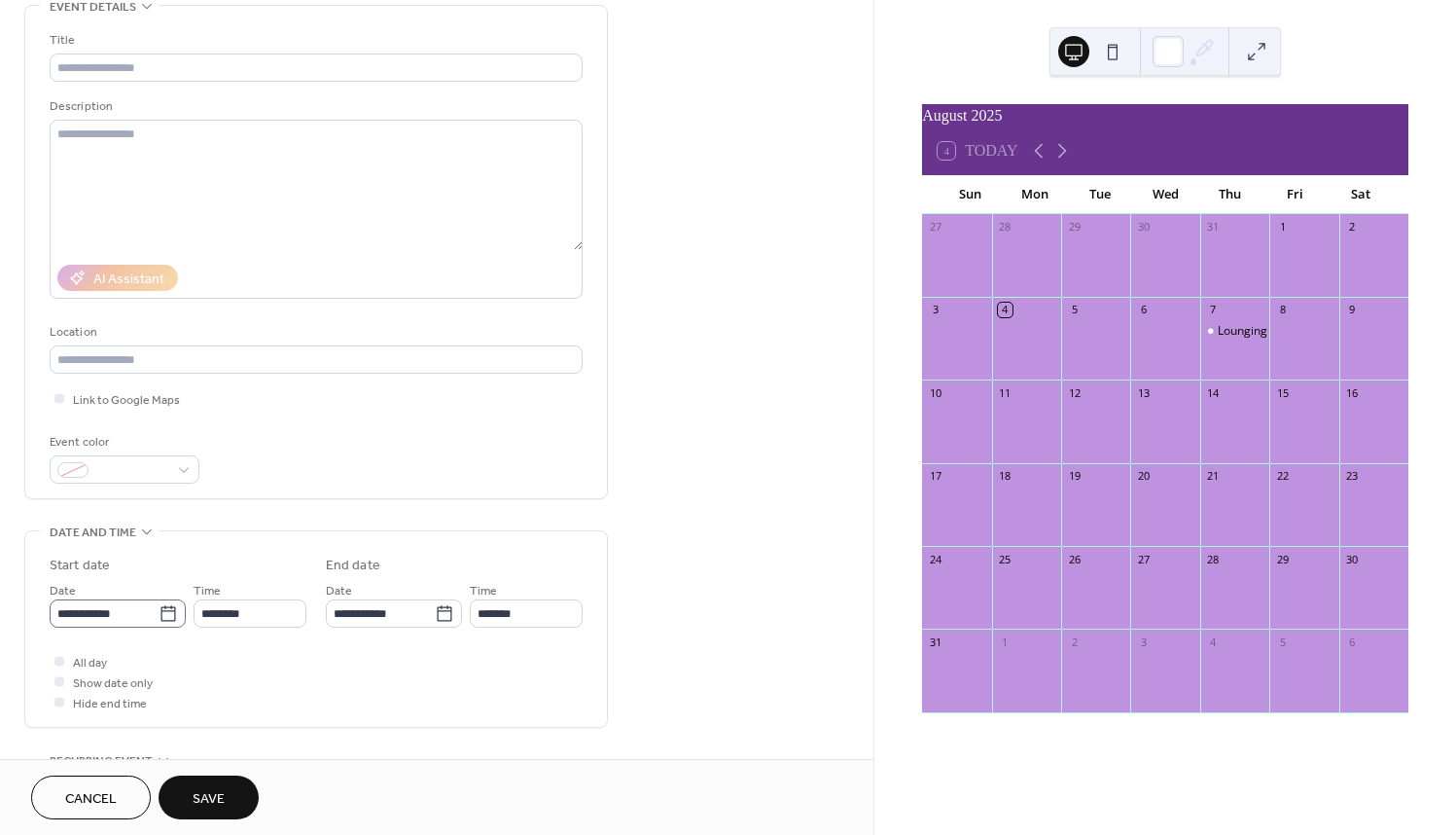 click 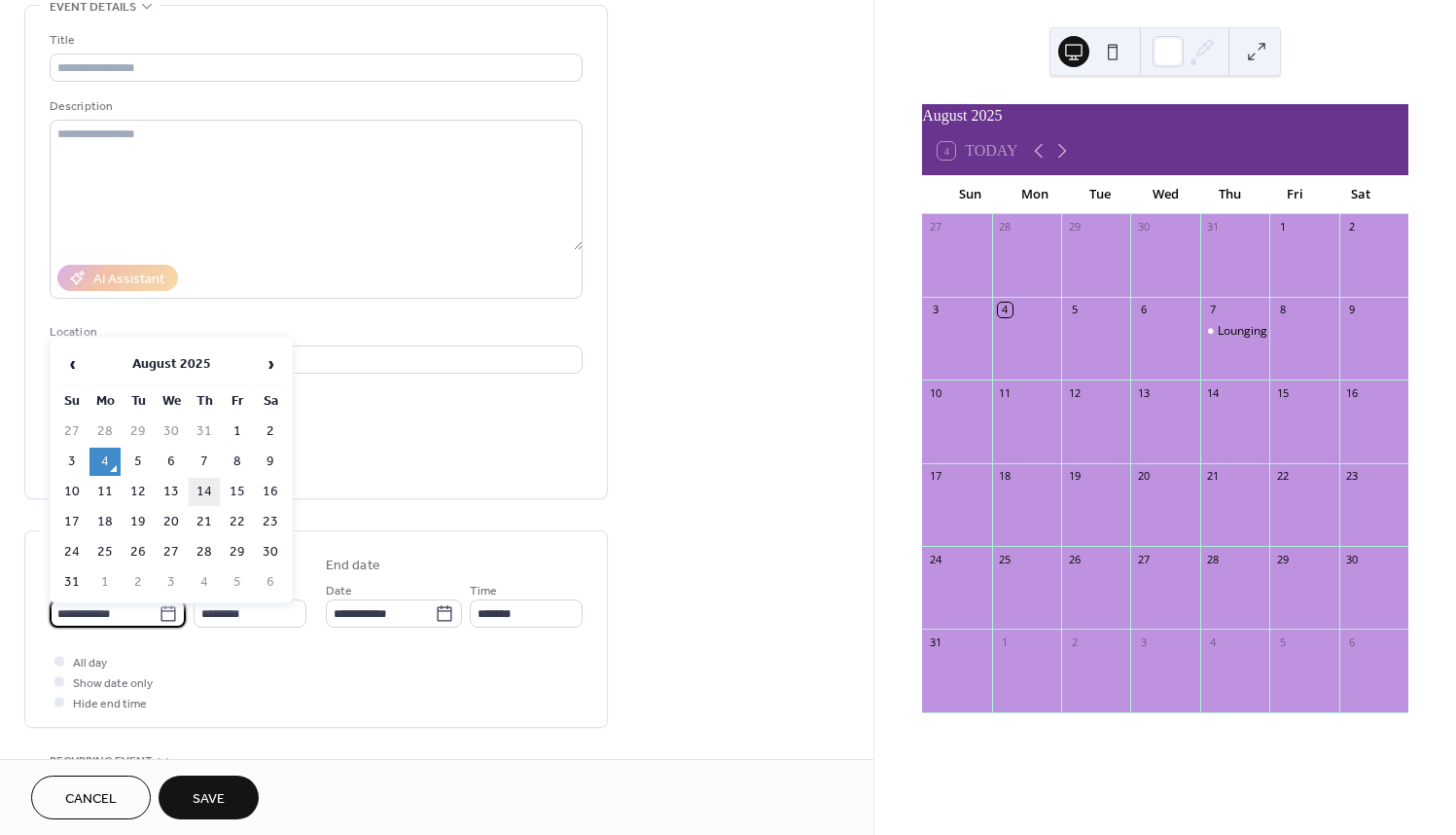 click on "14" at bounding box center [204, 491] 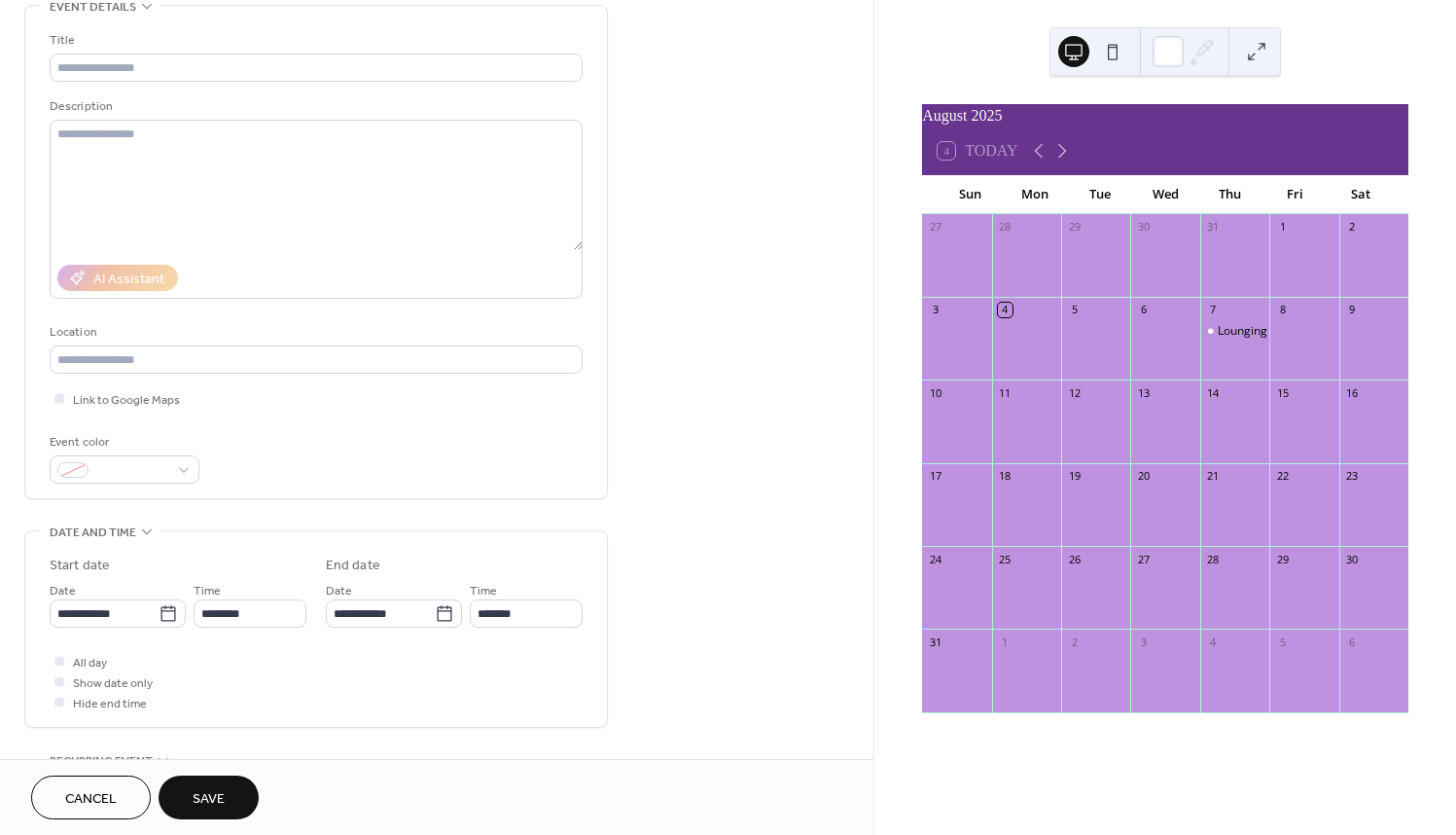 type on "**********" 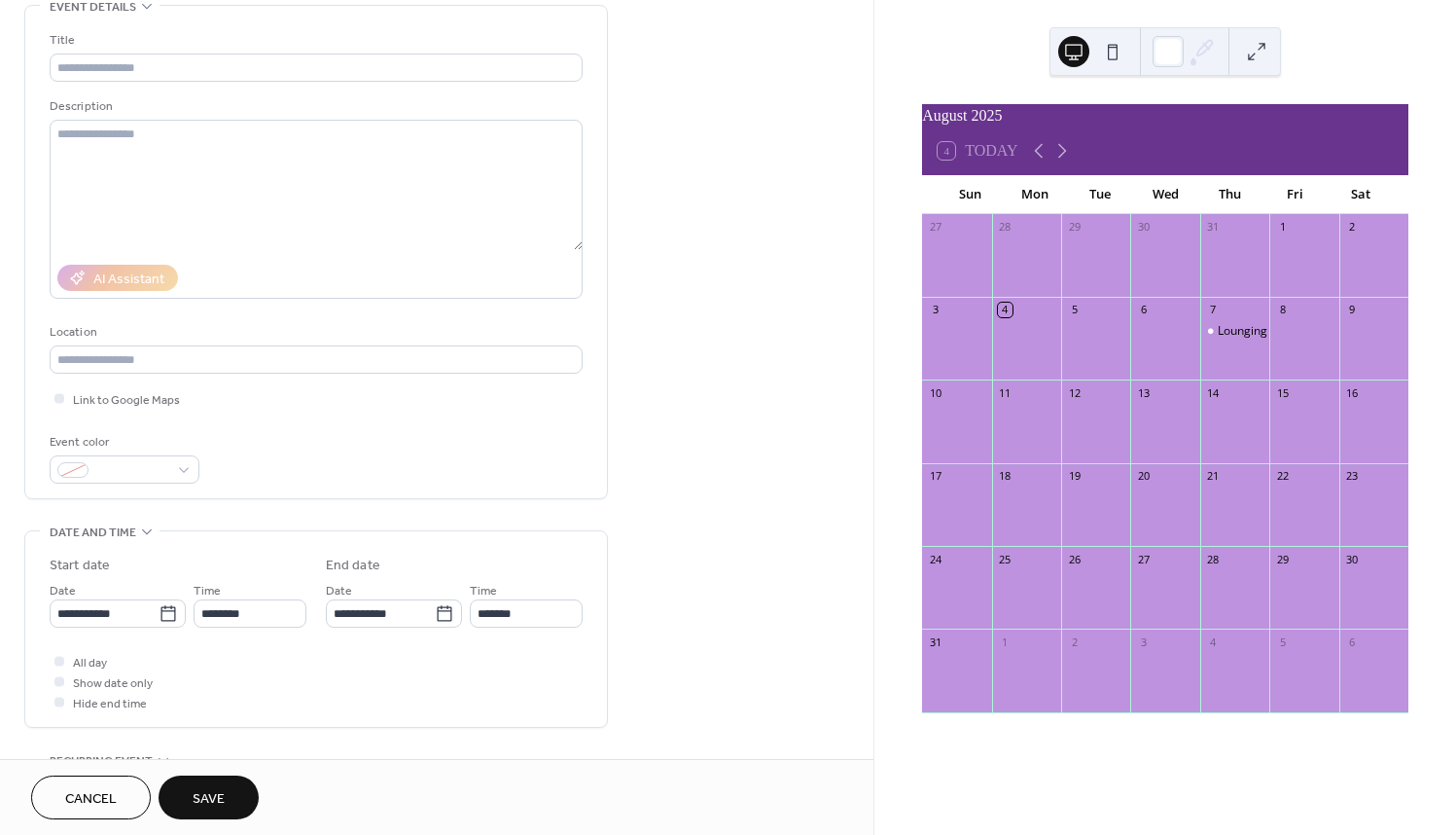 type on "**********" 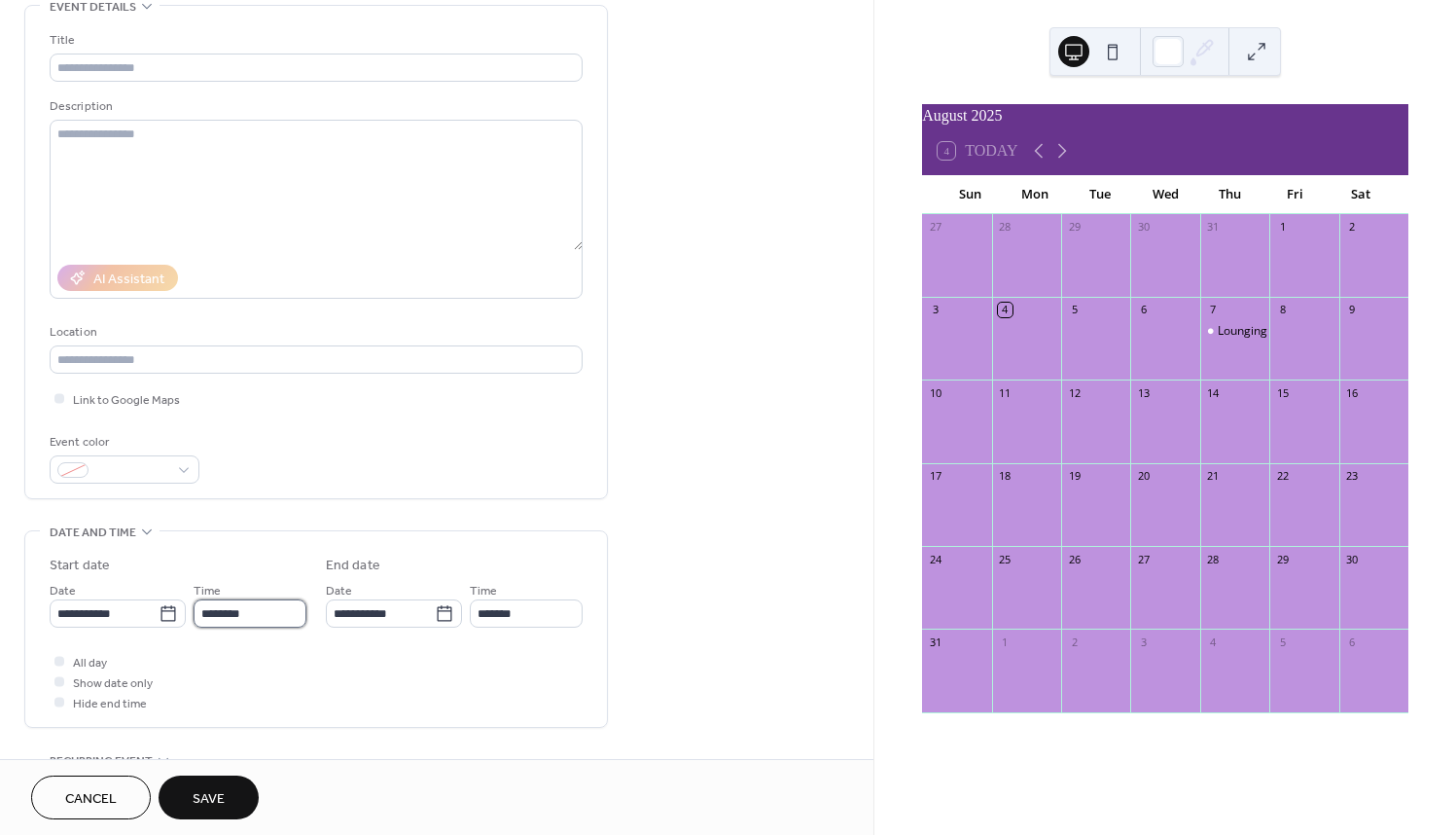 click on "********" at bounding box center [250, 613] 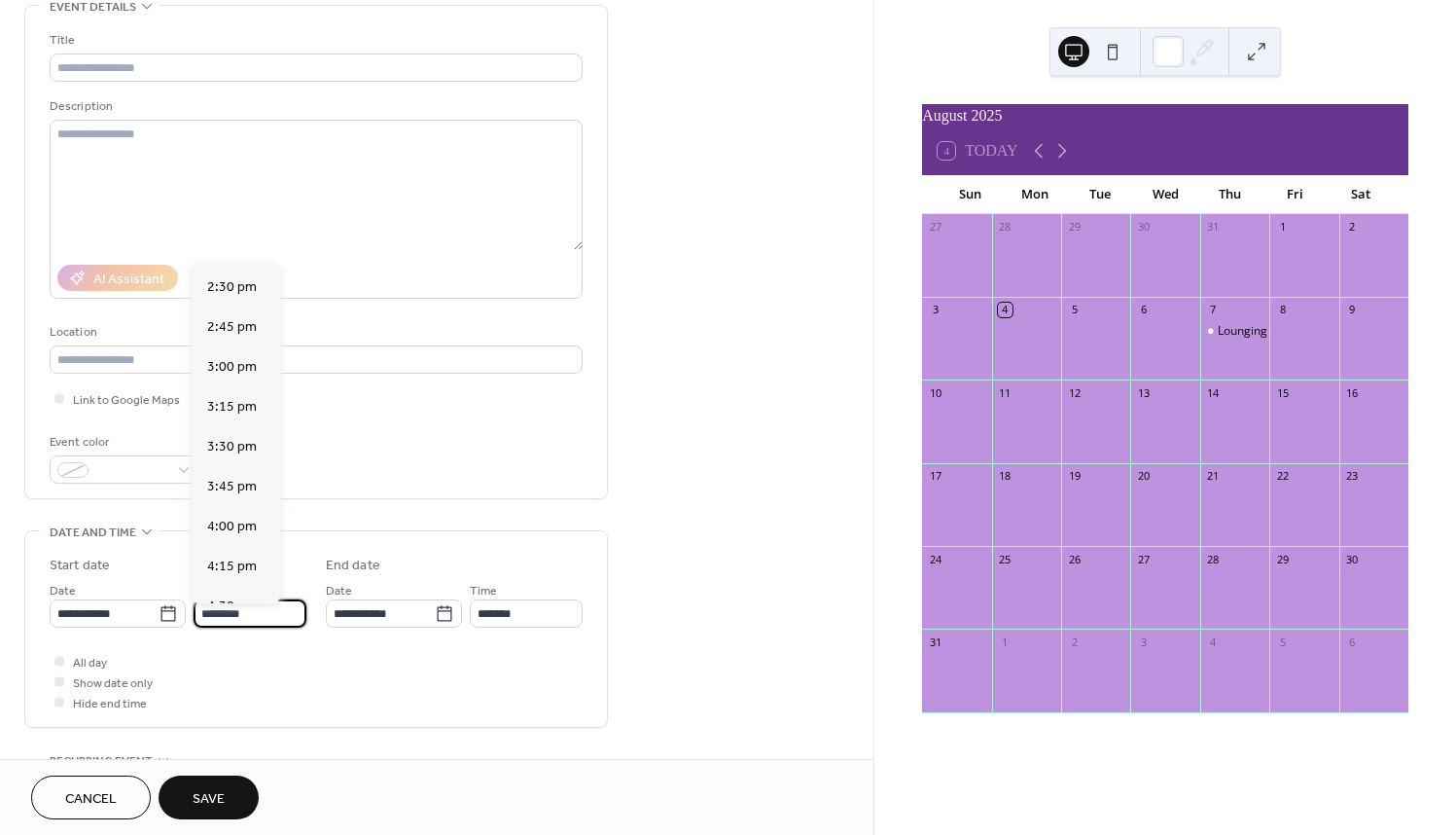 scroll, scrollTop: 2688, scrollLeft: 0, axis: vertical 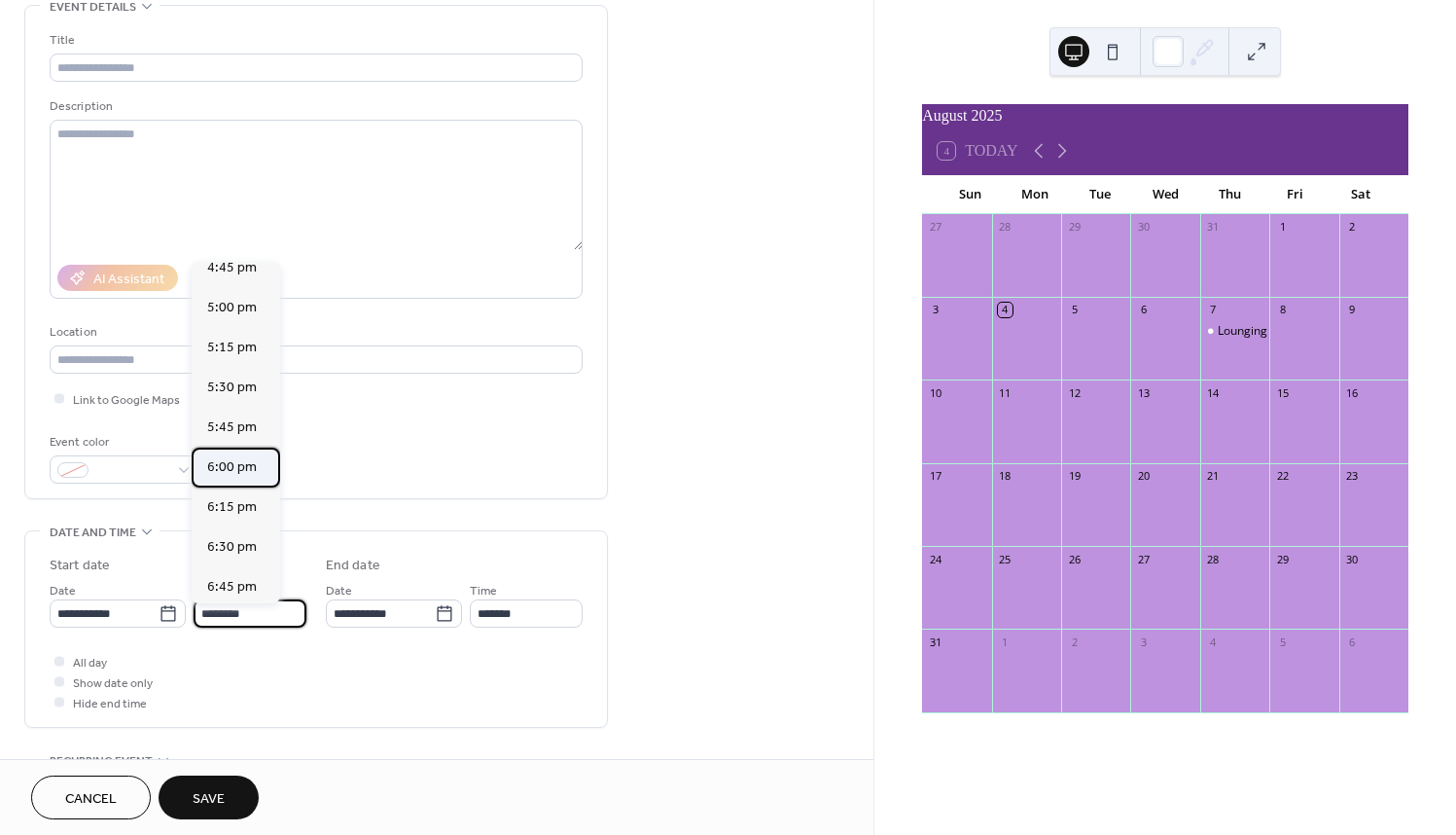 click on "6:00 pm" at bounding box center [231, 467] 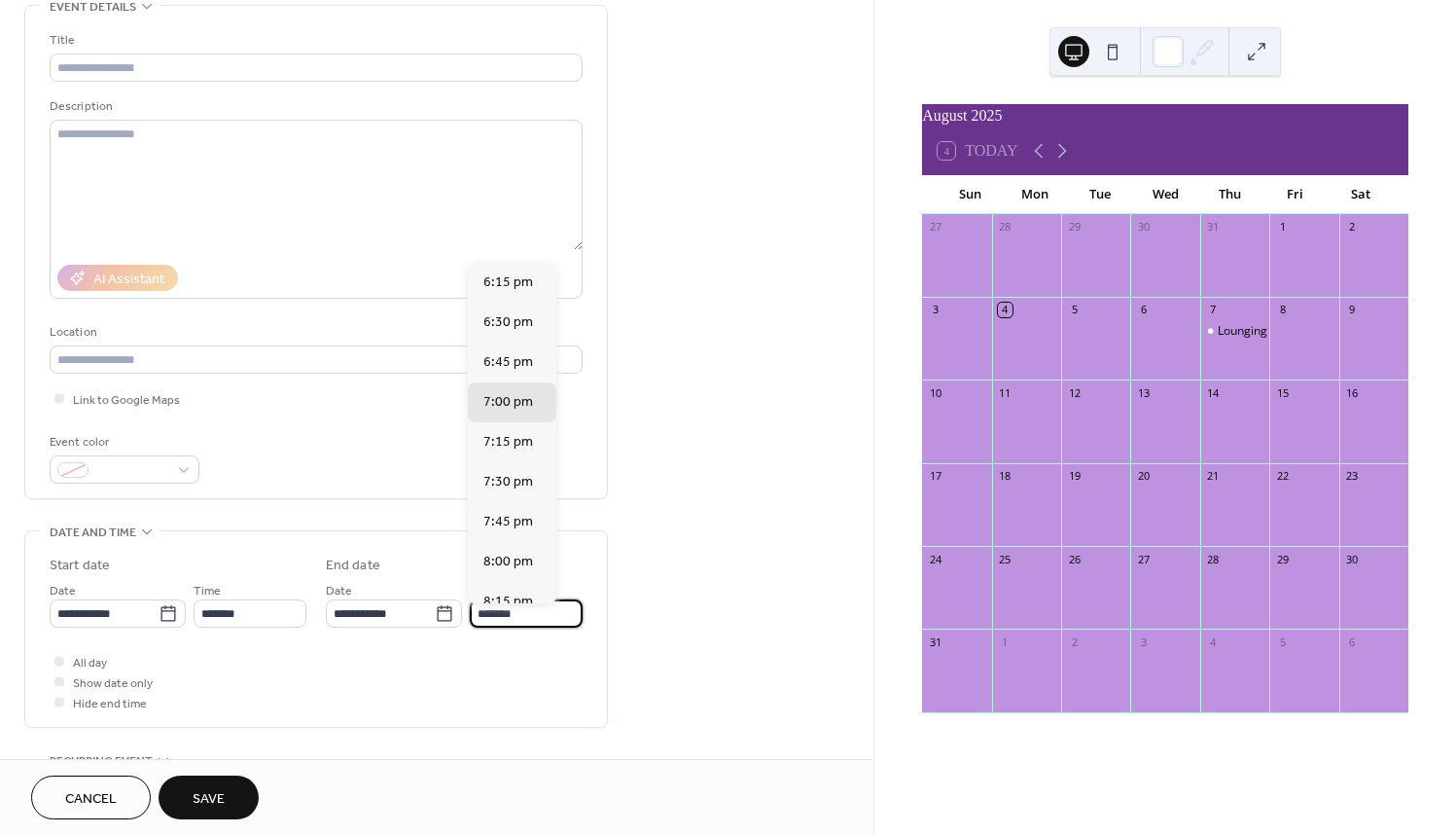 click on "*******" at bounding box center (526, 613) 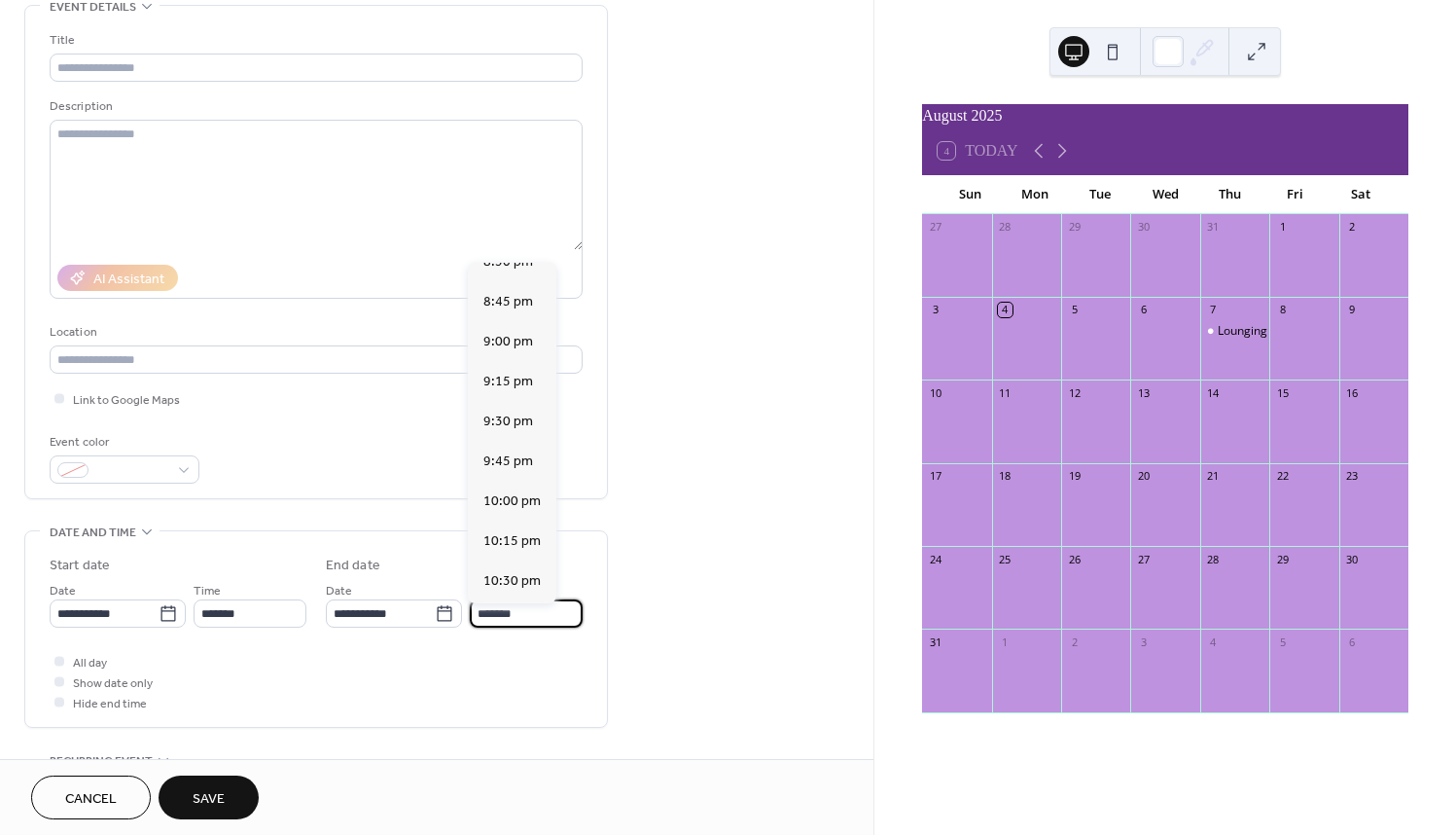 scroll, scrollTop: 577, scrollLeft: 0, axis: vertical 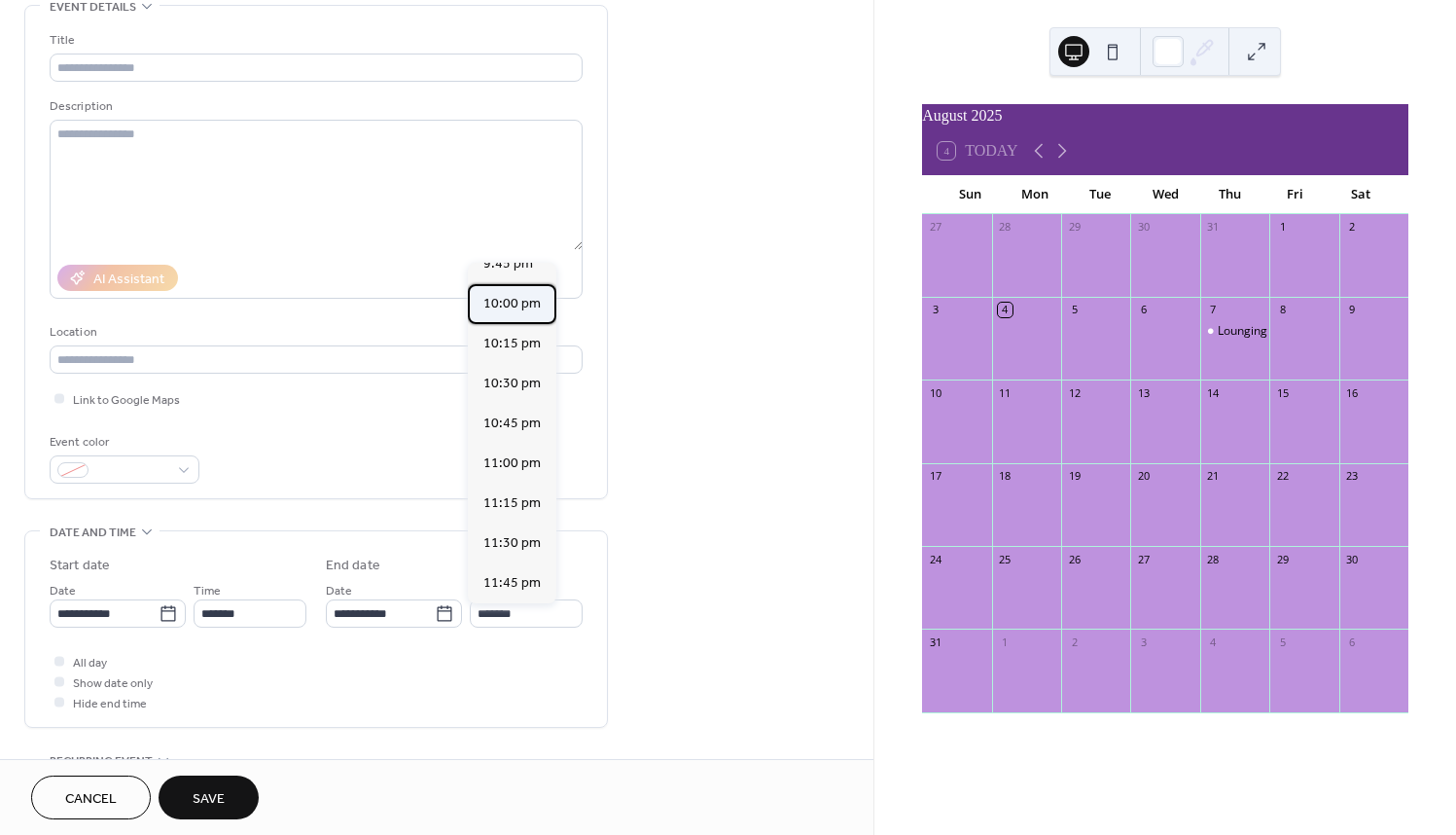 click on "10:00 pm" at bounding box center [512, 304] 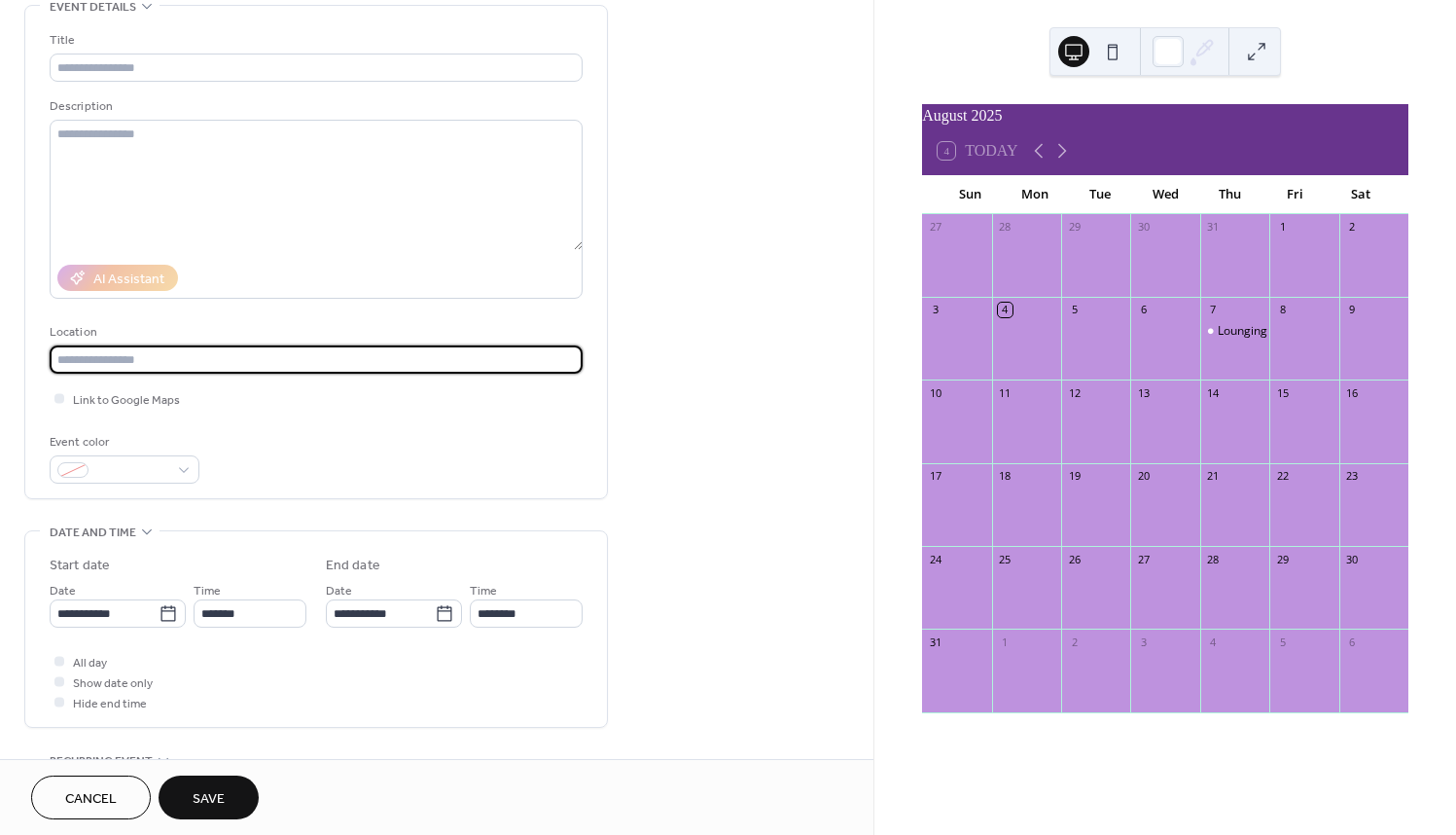 click at bounding box center (316, 359) 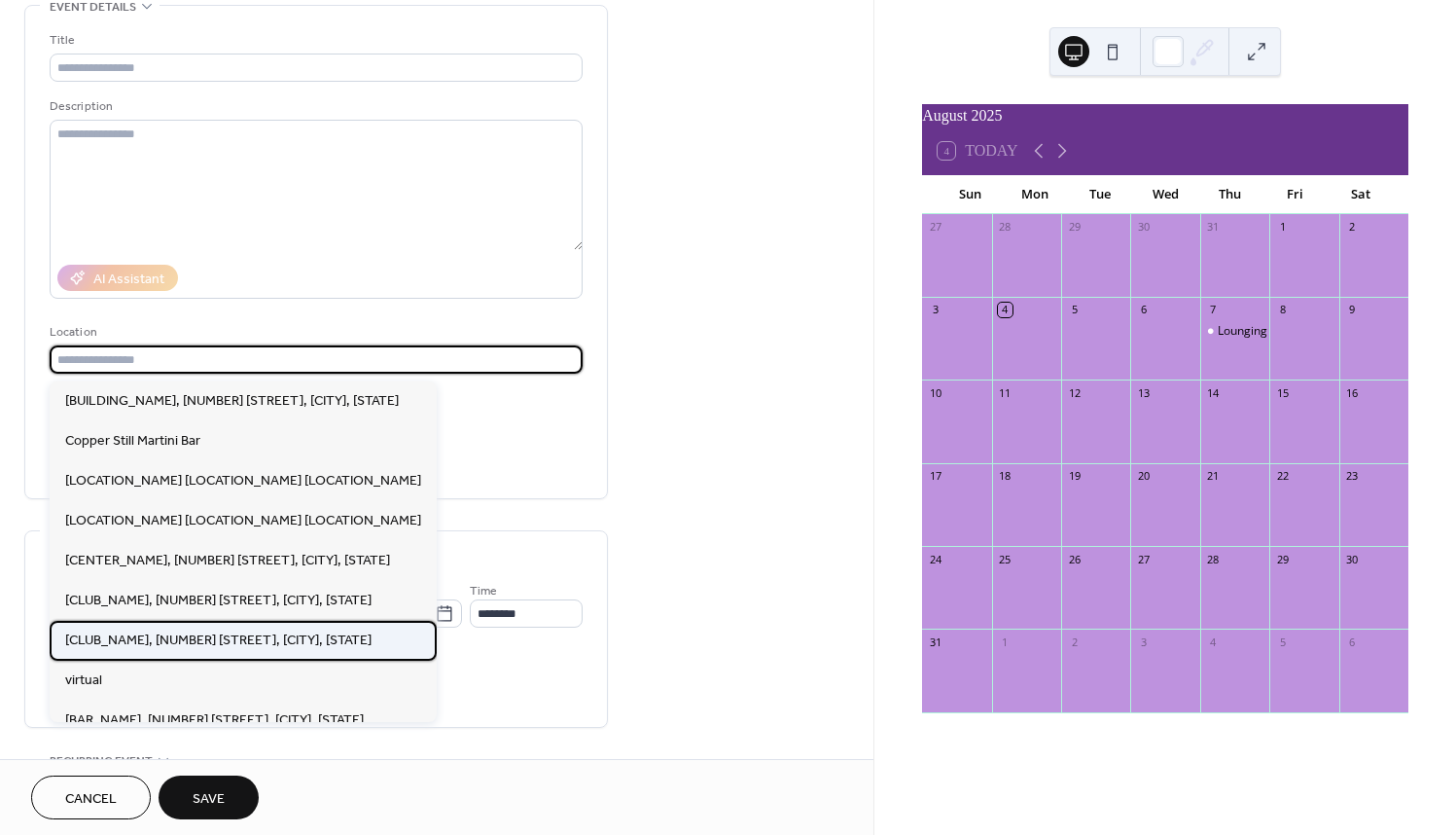 click on "[CLUB_NAME], [NUMBER] [STREET], [CITY], [STATE]" at bounding box center [218, 640] 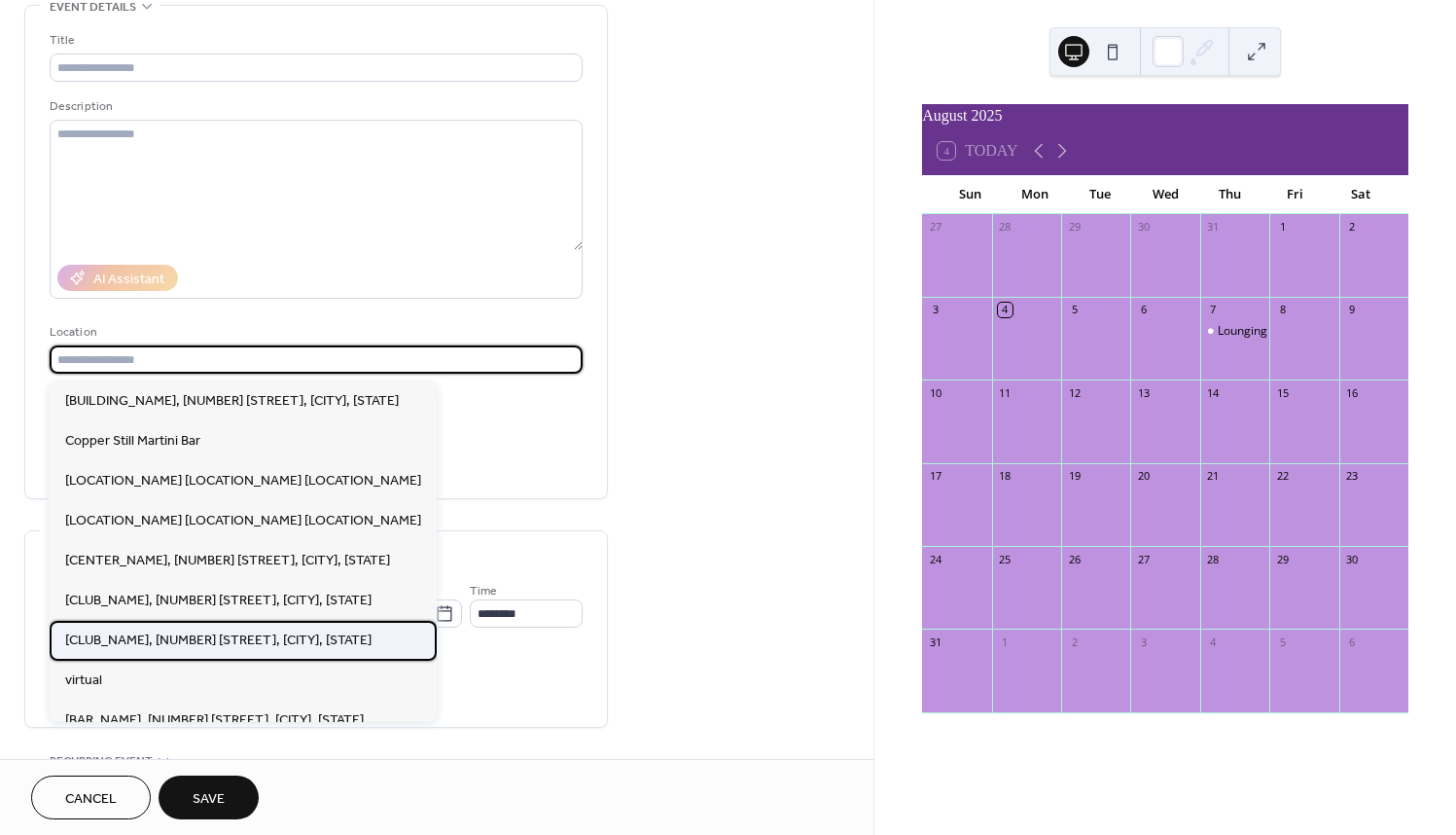 type on "**********" 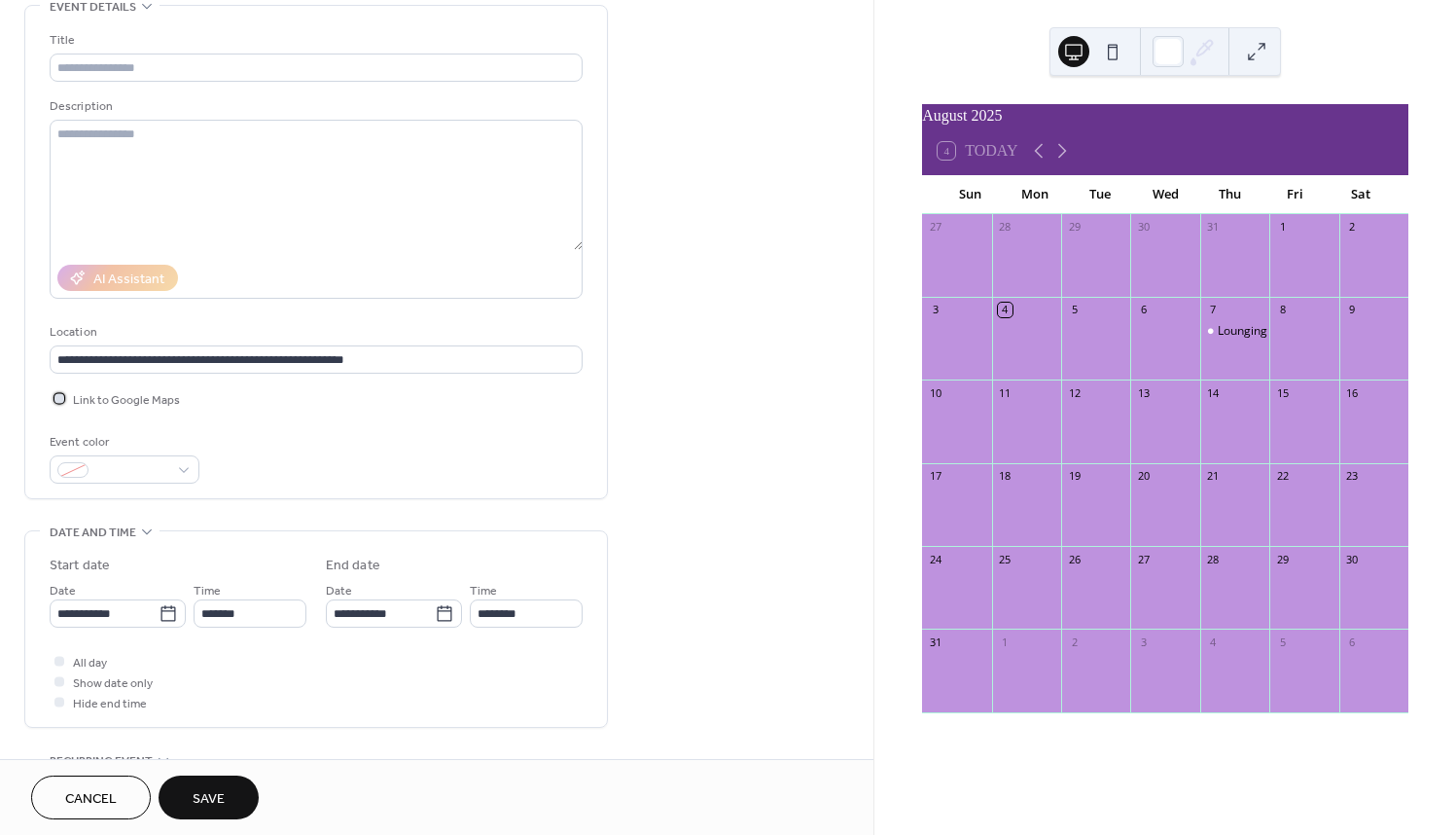 click at bounding box center (59, 398) 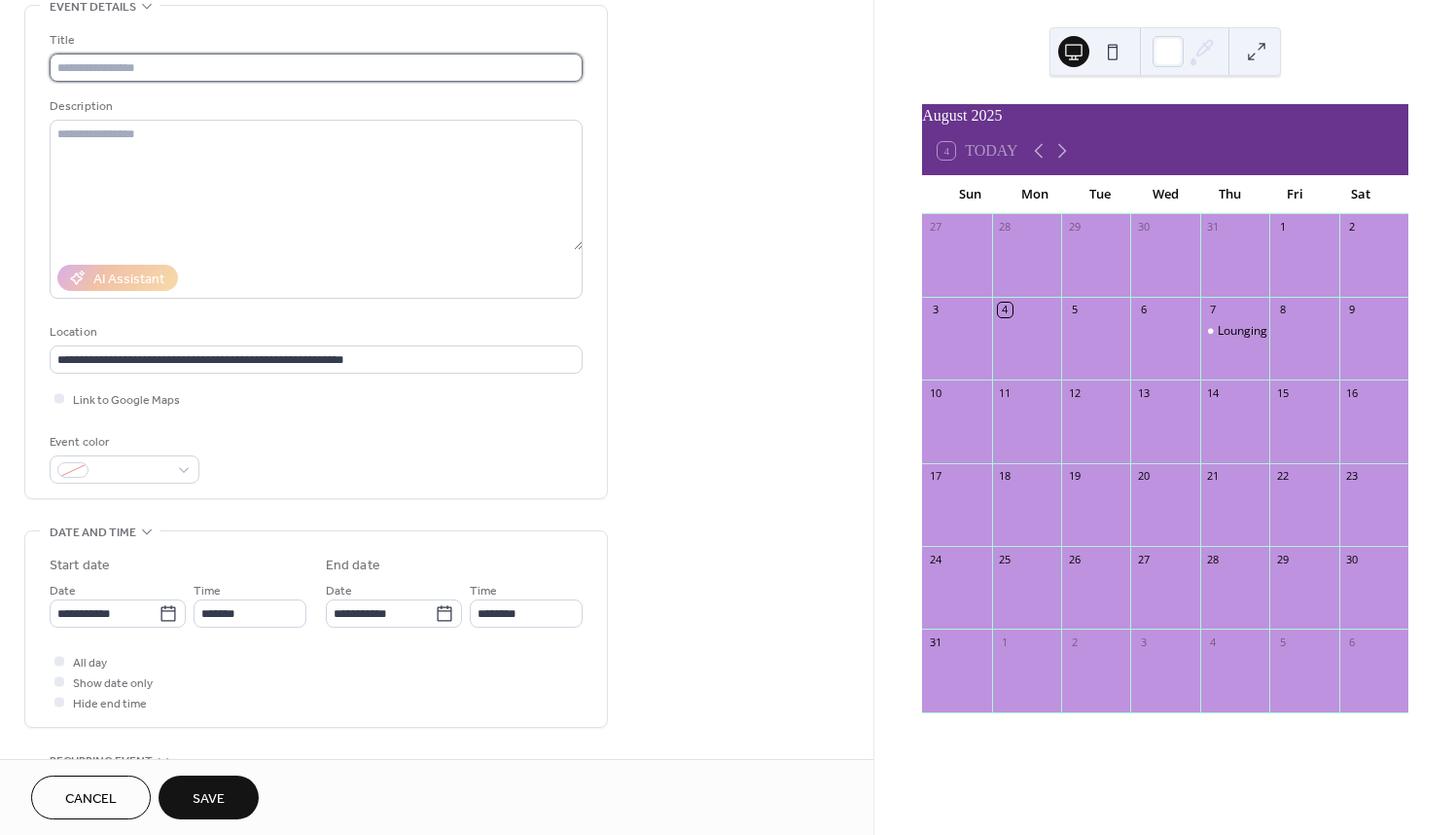click at bounding box center [316, 67] 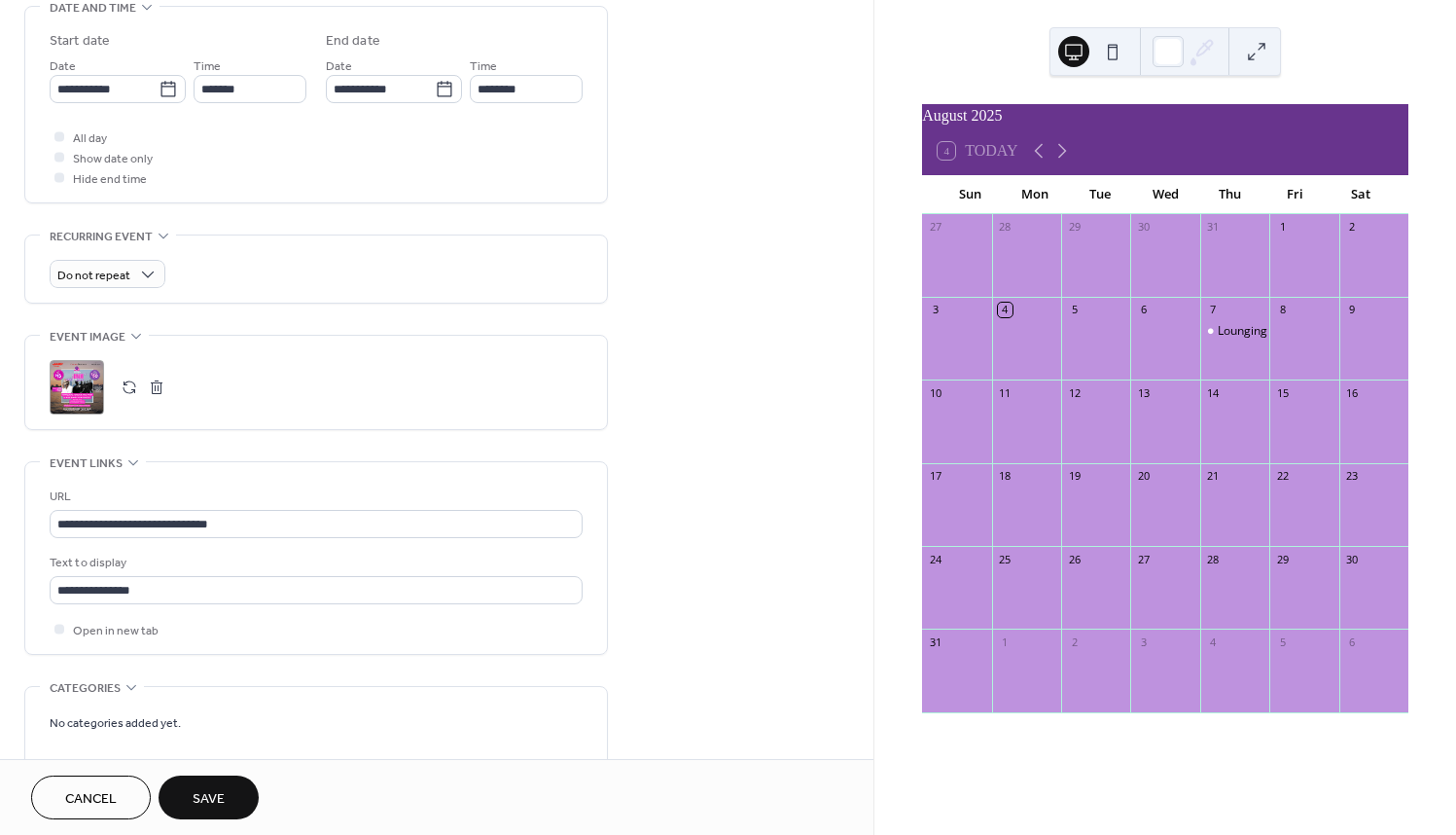 scroll, scrollTop: 779, scrollLeft: 0, axis: vertical 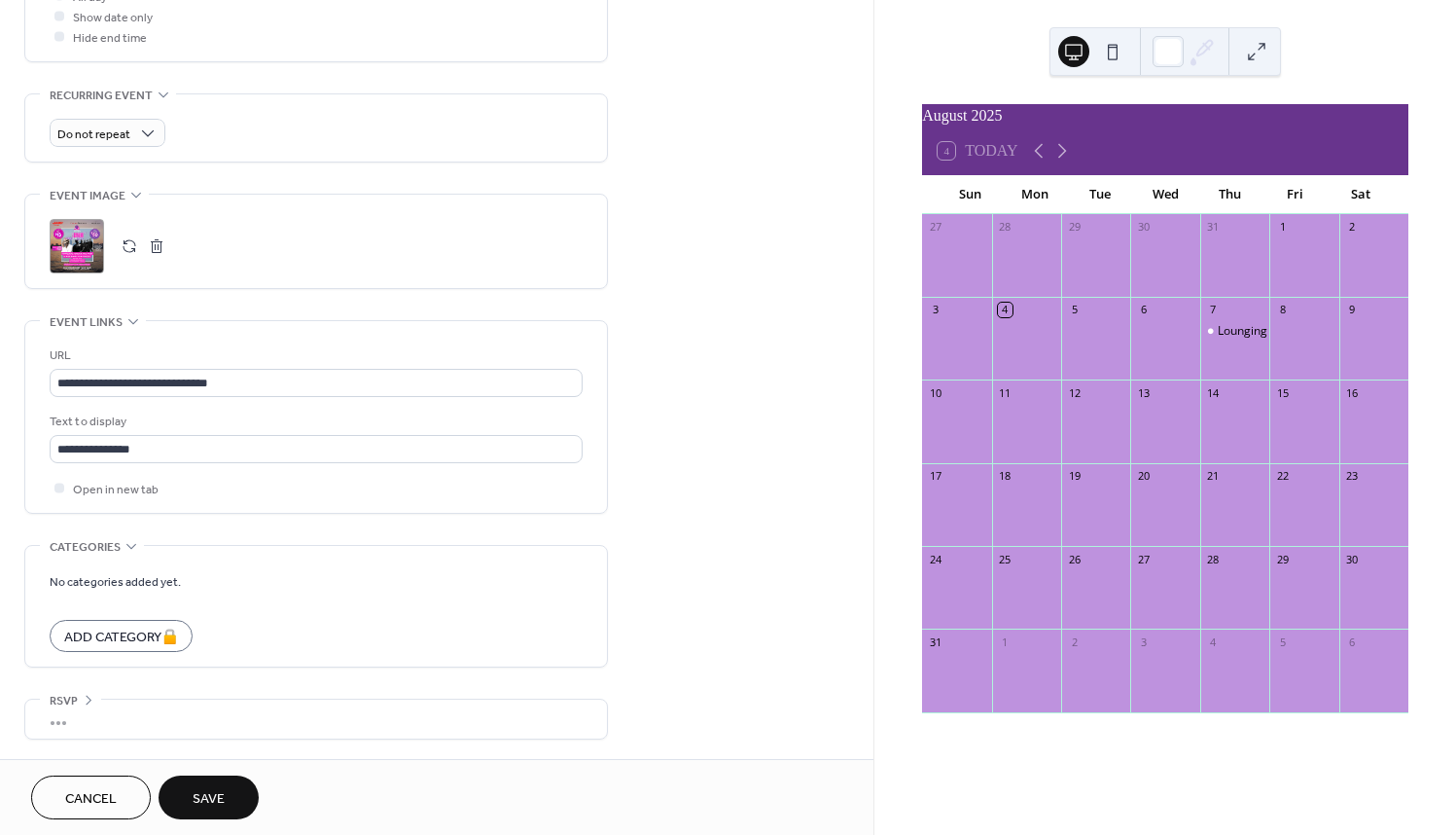 type on "**********" 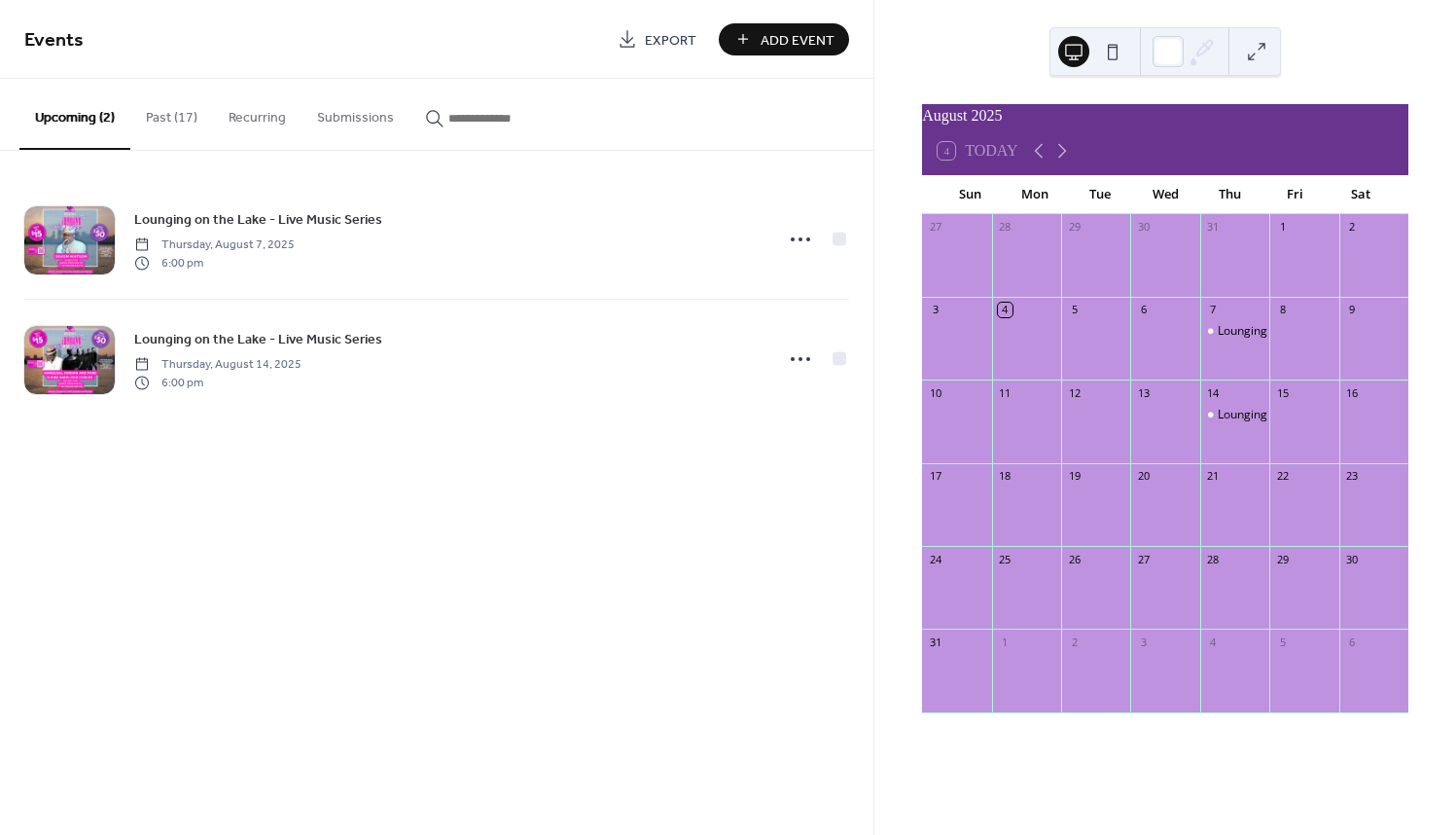 click on "Add Event" at bounding box center (798, 40) 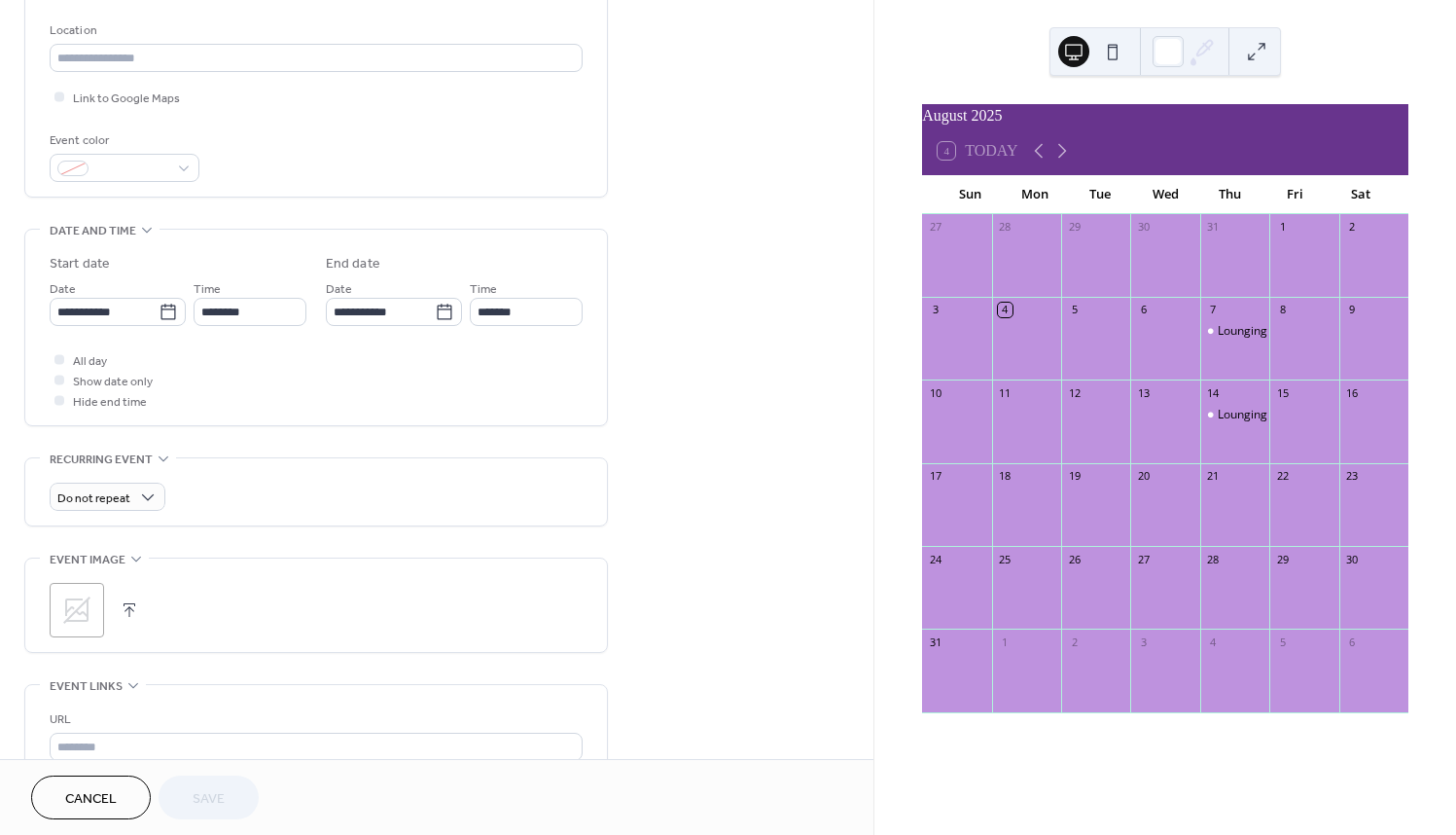 scroll, scrollTop: 779, scrollLeft: 0, axis: vertical 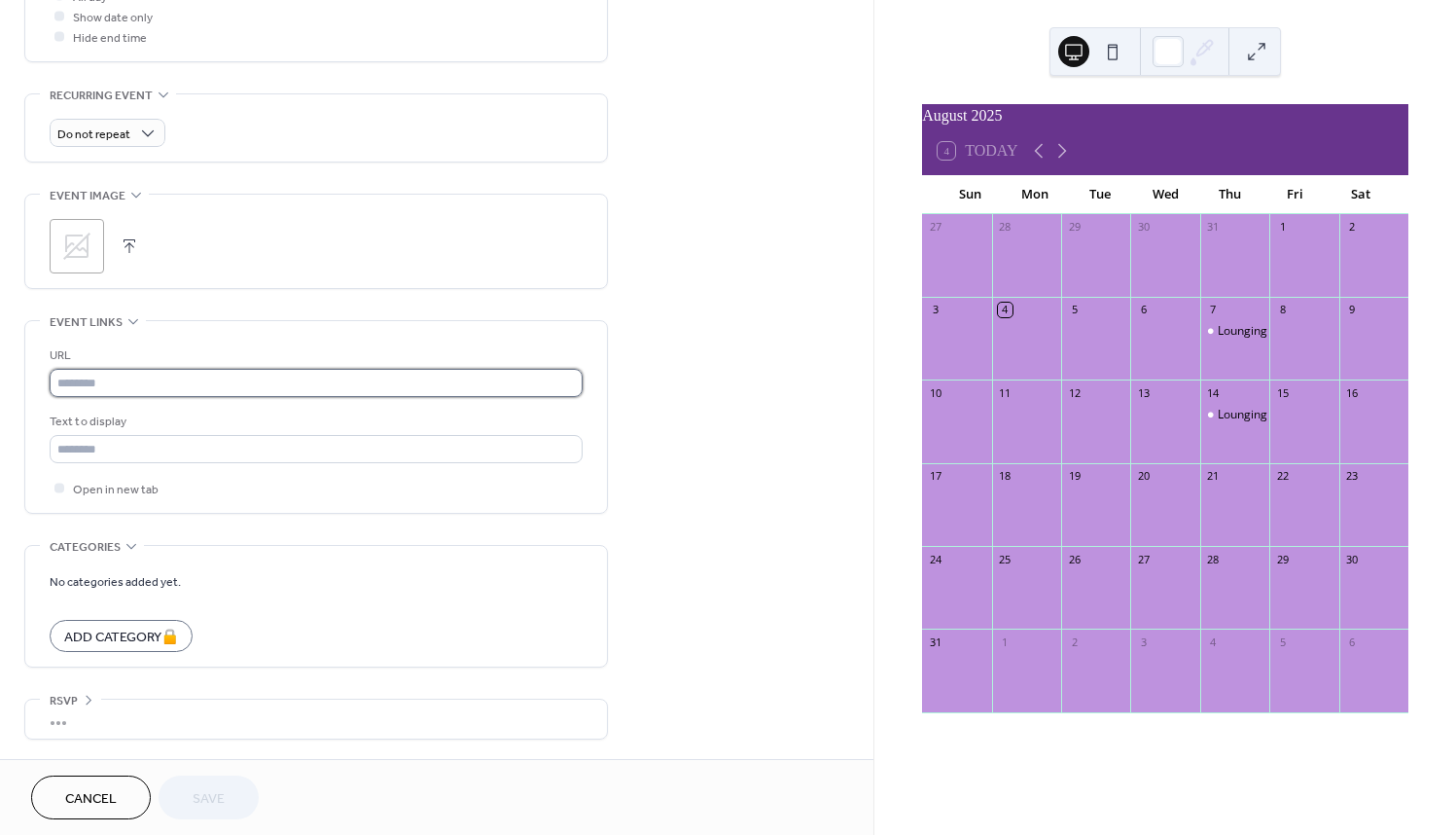 click at bounding box center [316, 382] 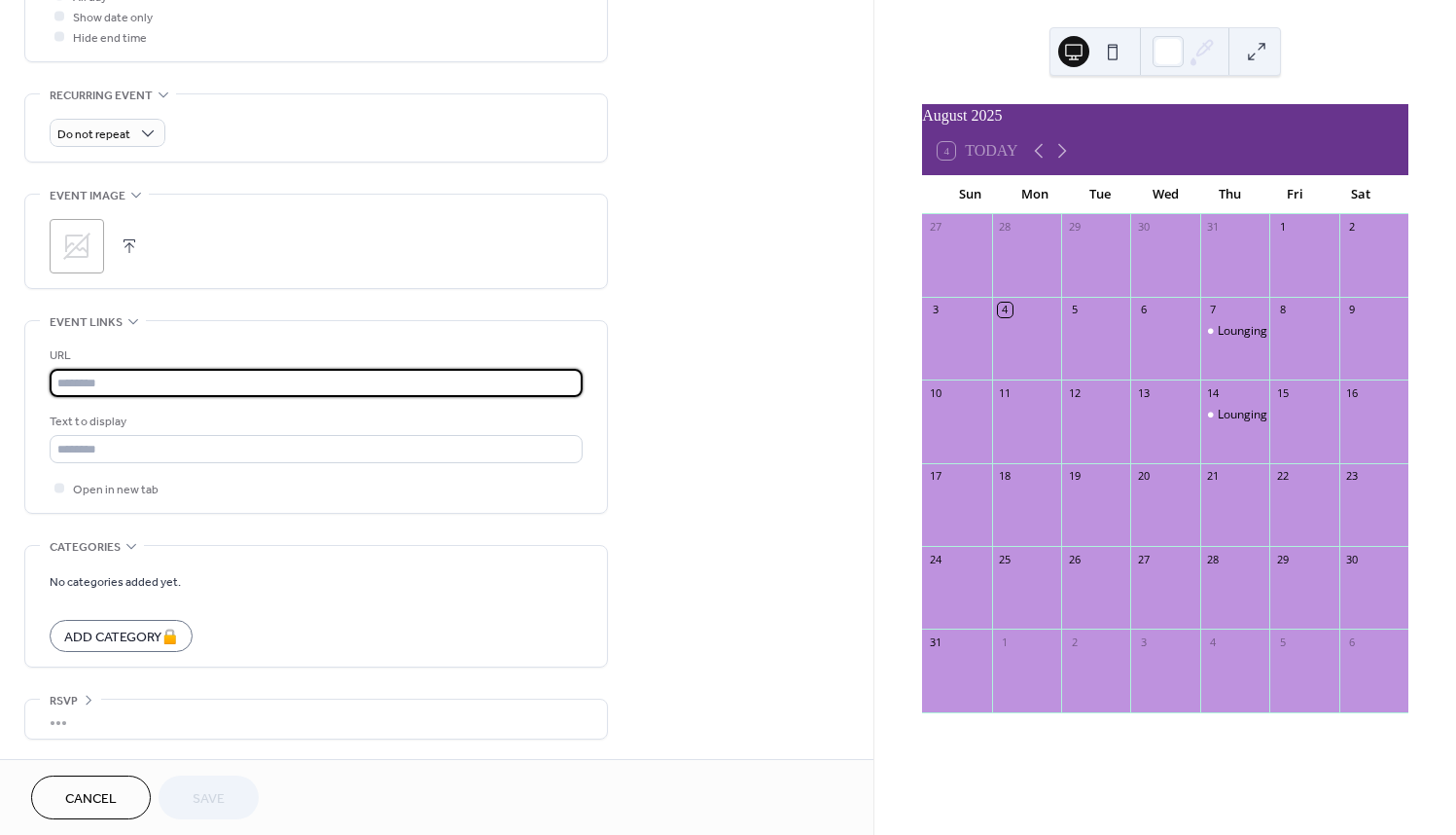 paste on "**********" 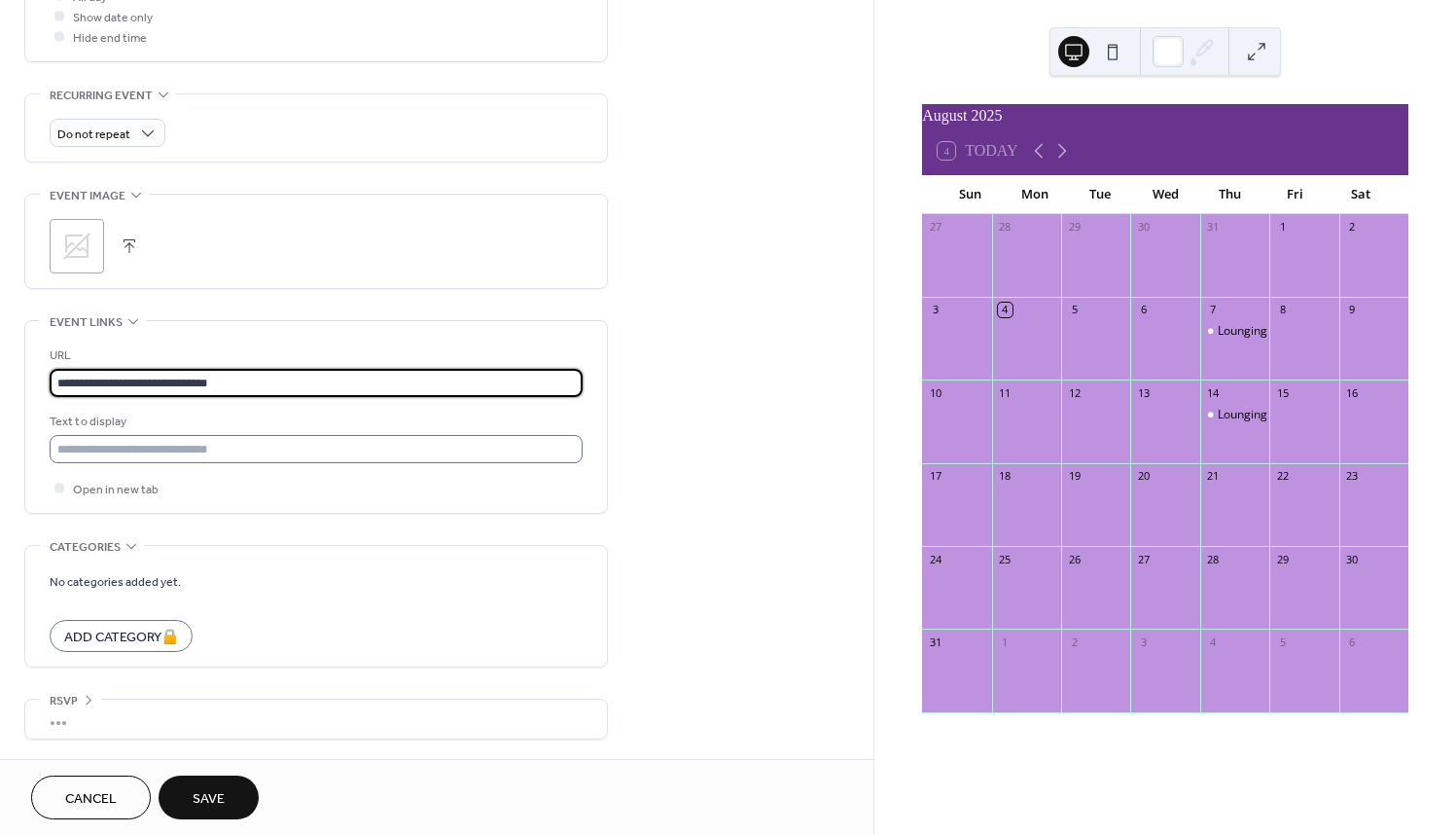 type on "**********" 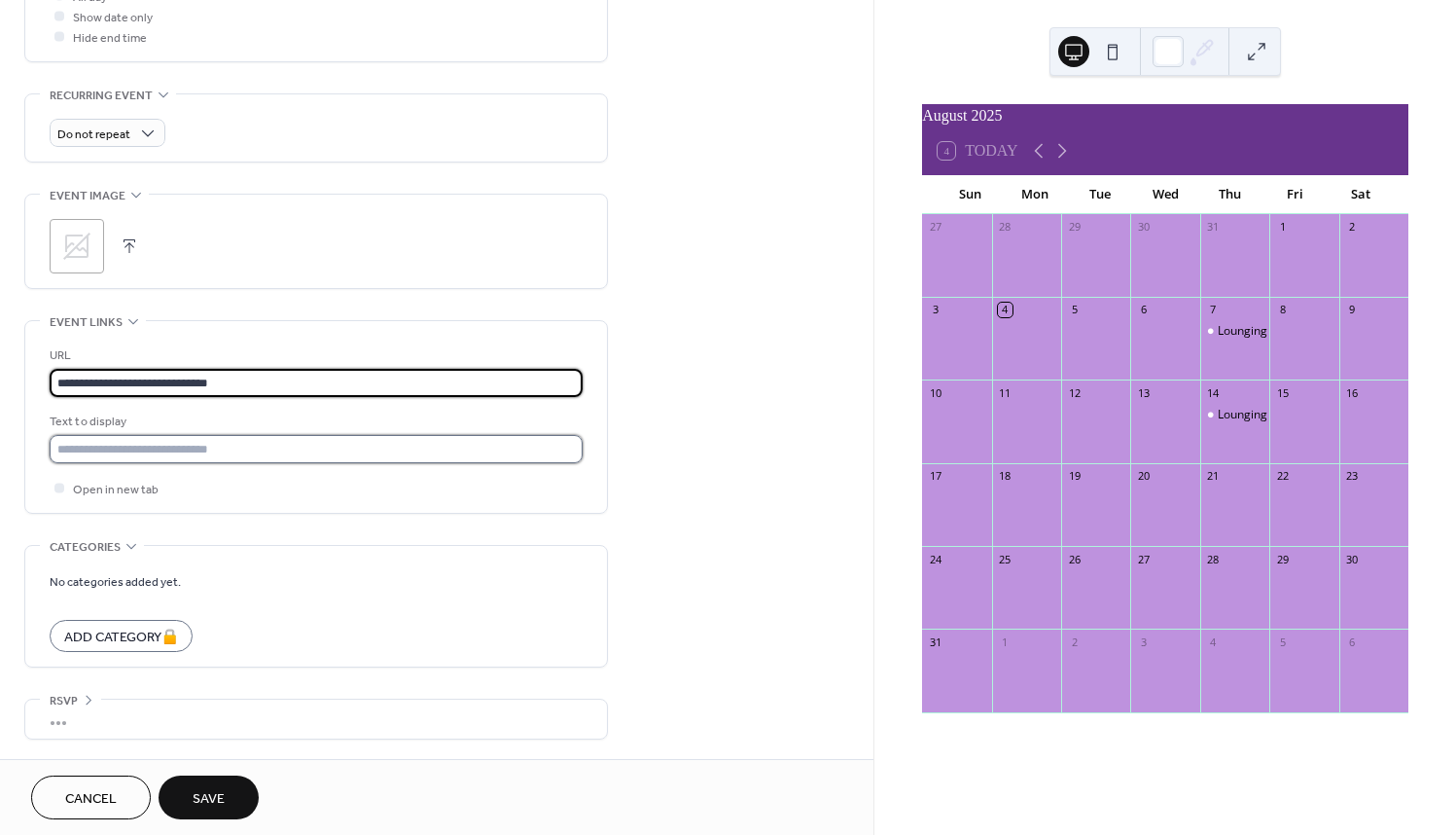 click at bounding box center [316, 449] 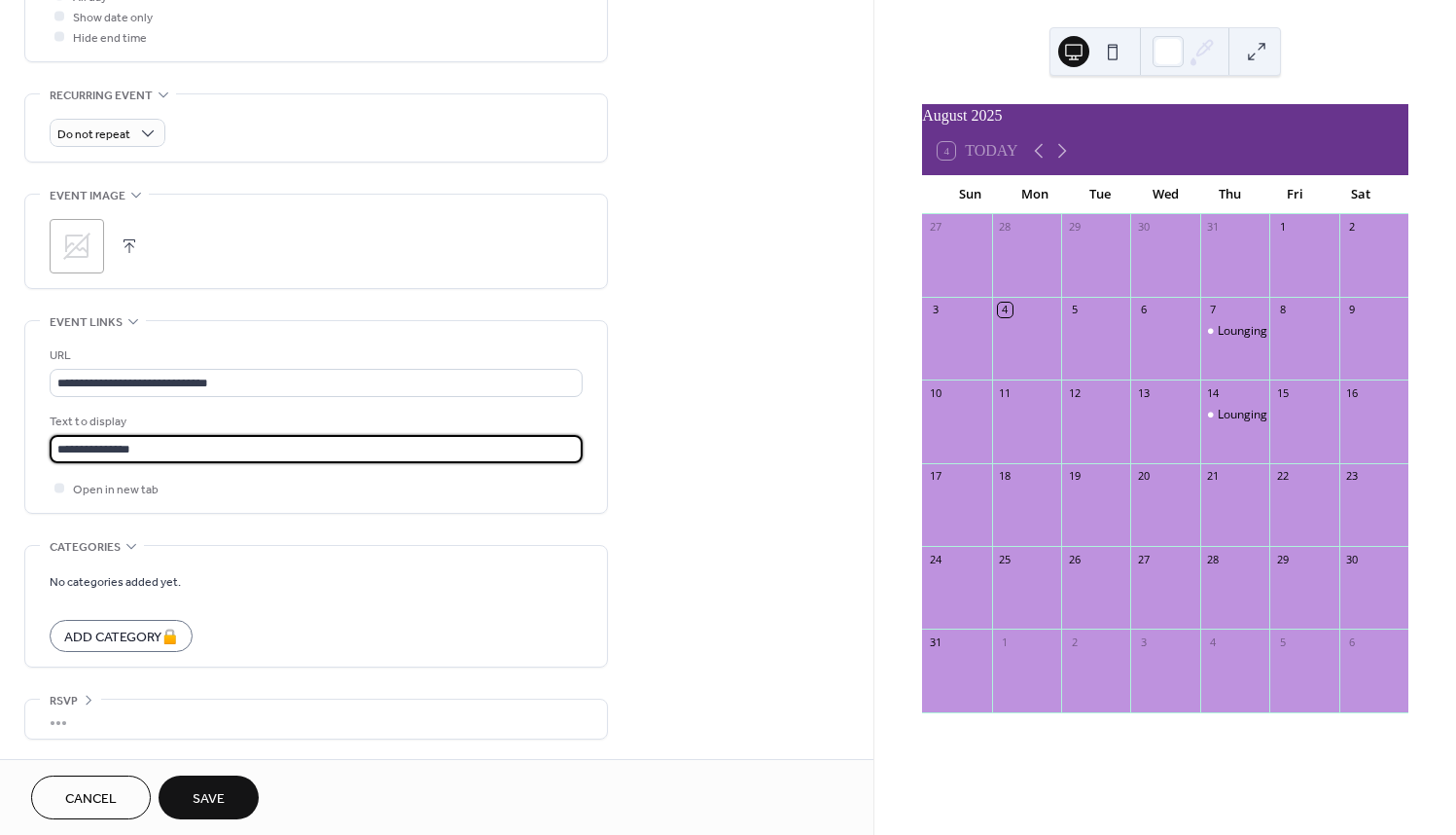 click on "**********" at bounding box center [316, 449] 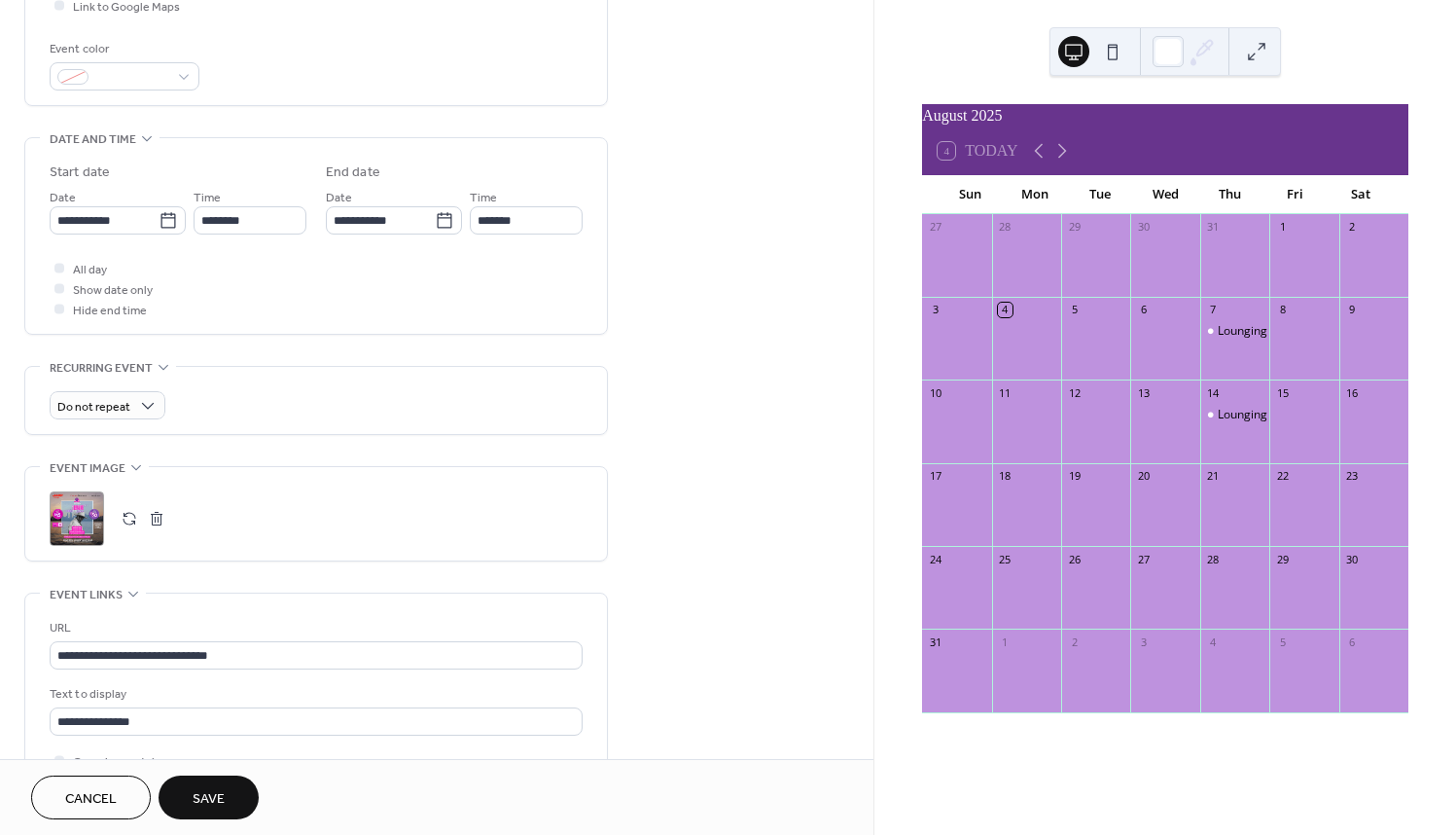scroll, scrollTop: 360, scrollLeft: 0, axis: vertical 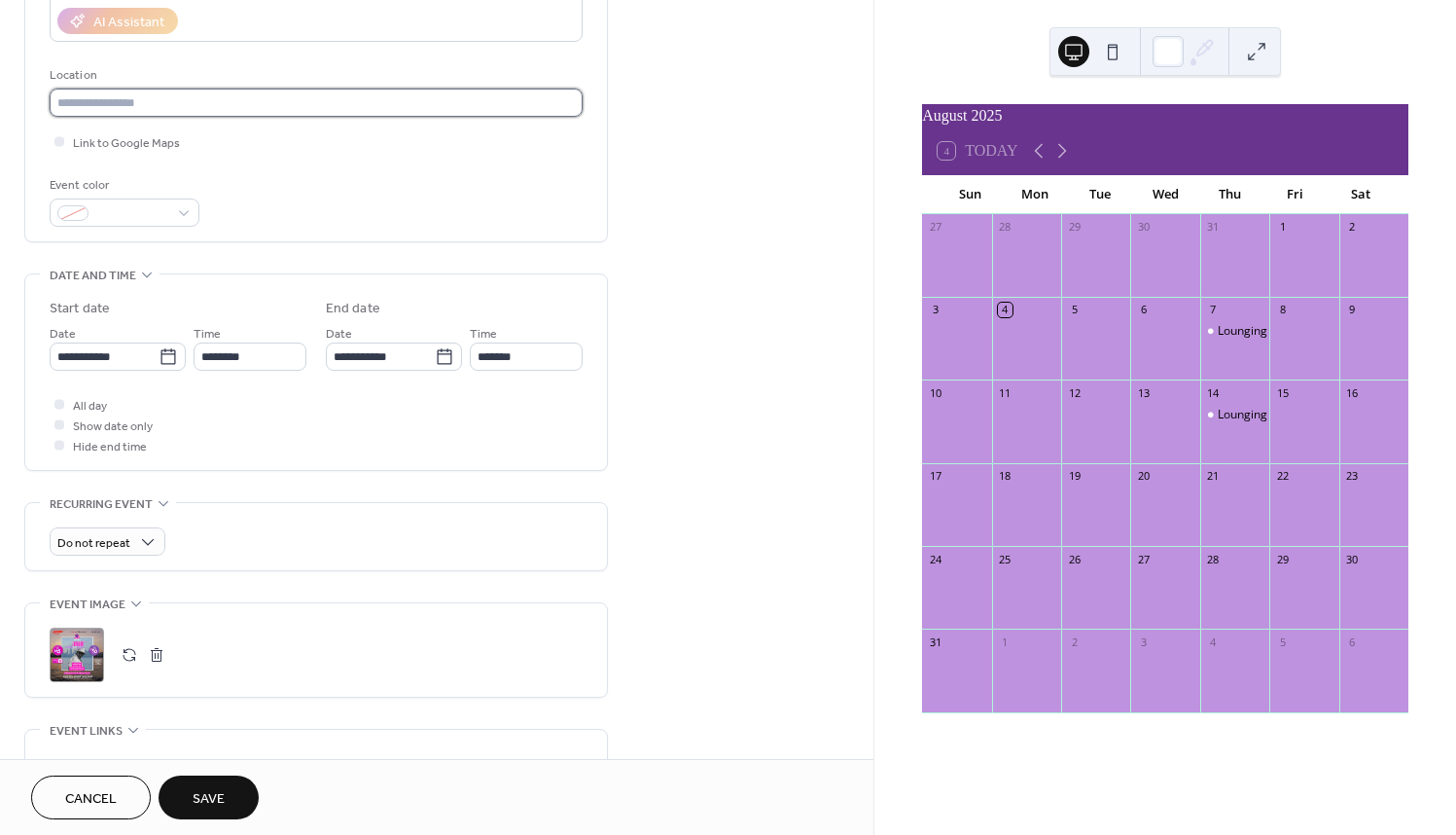 click at bounding box center (316, 102) 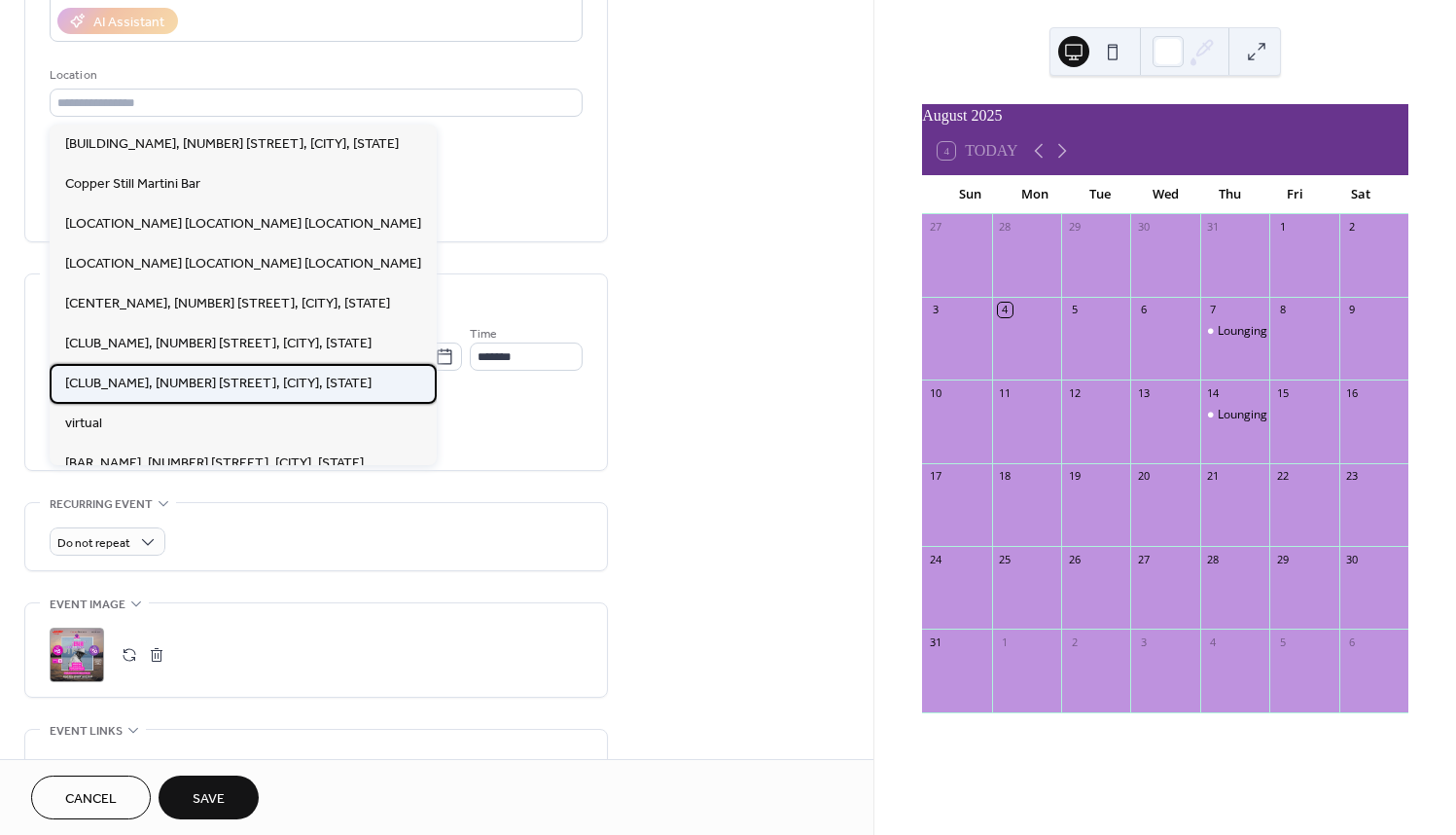click on "[CLUB_NAME], [NUMBER] [STREET], [CITY], [STATE]" at bounding box center [218, 383] 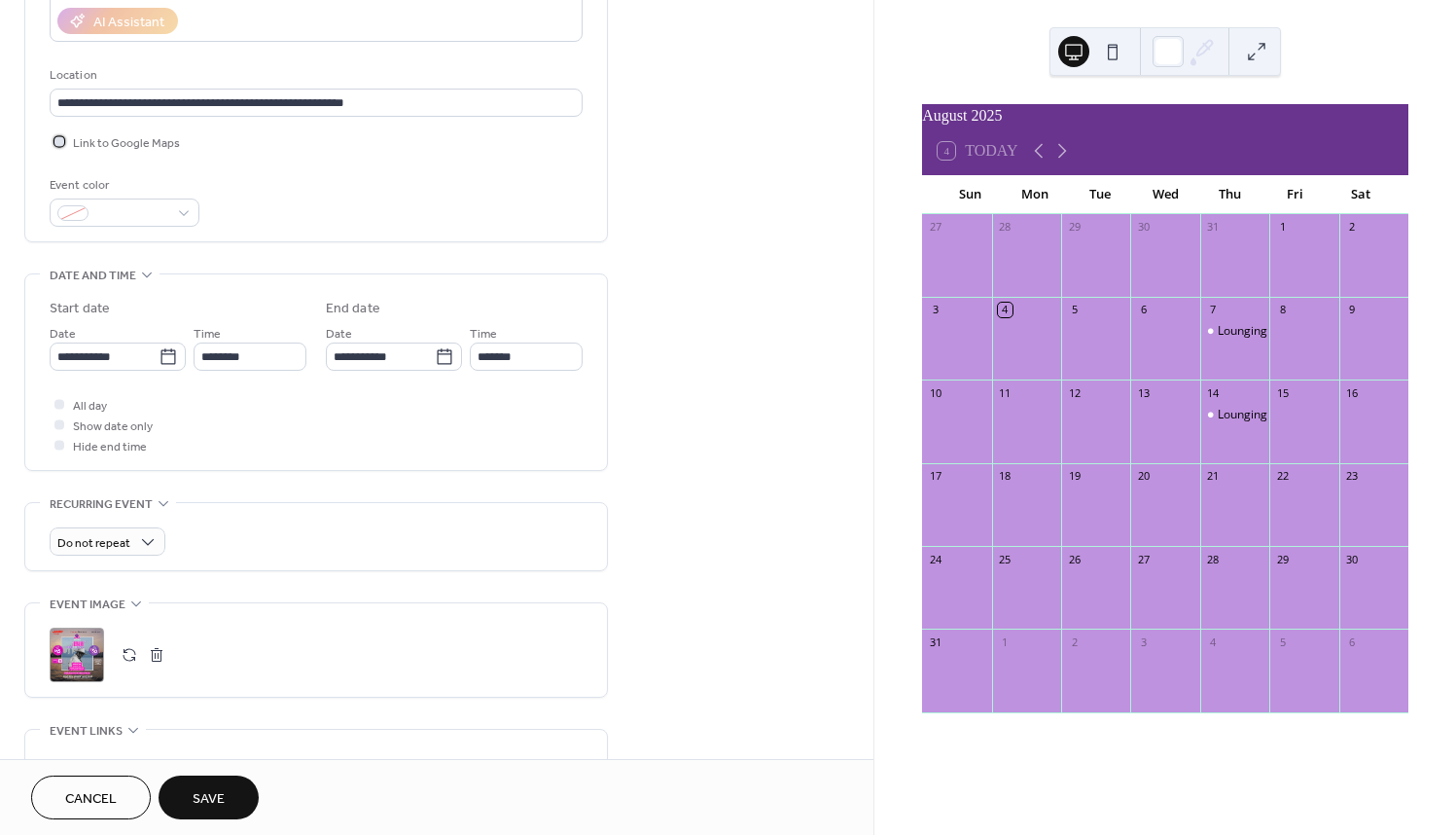 click at bounding box center (59, 141) 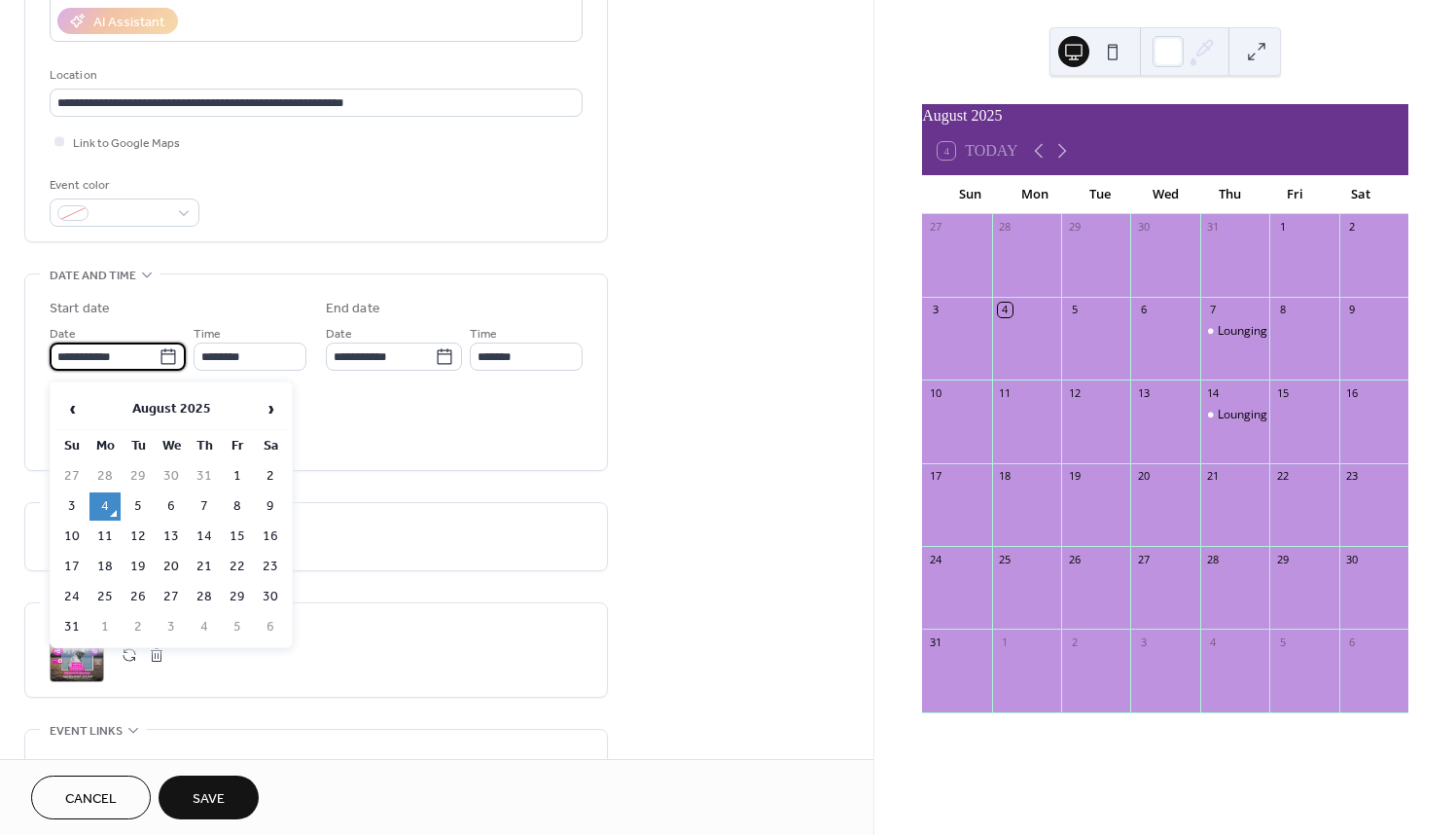 click on "**********" at bounding box center (104, 356) 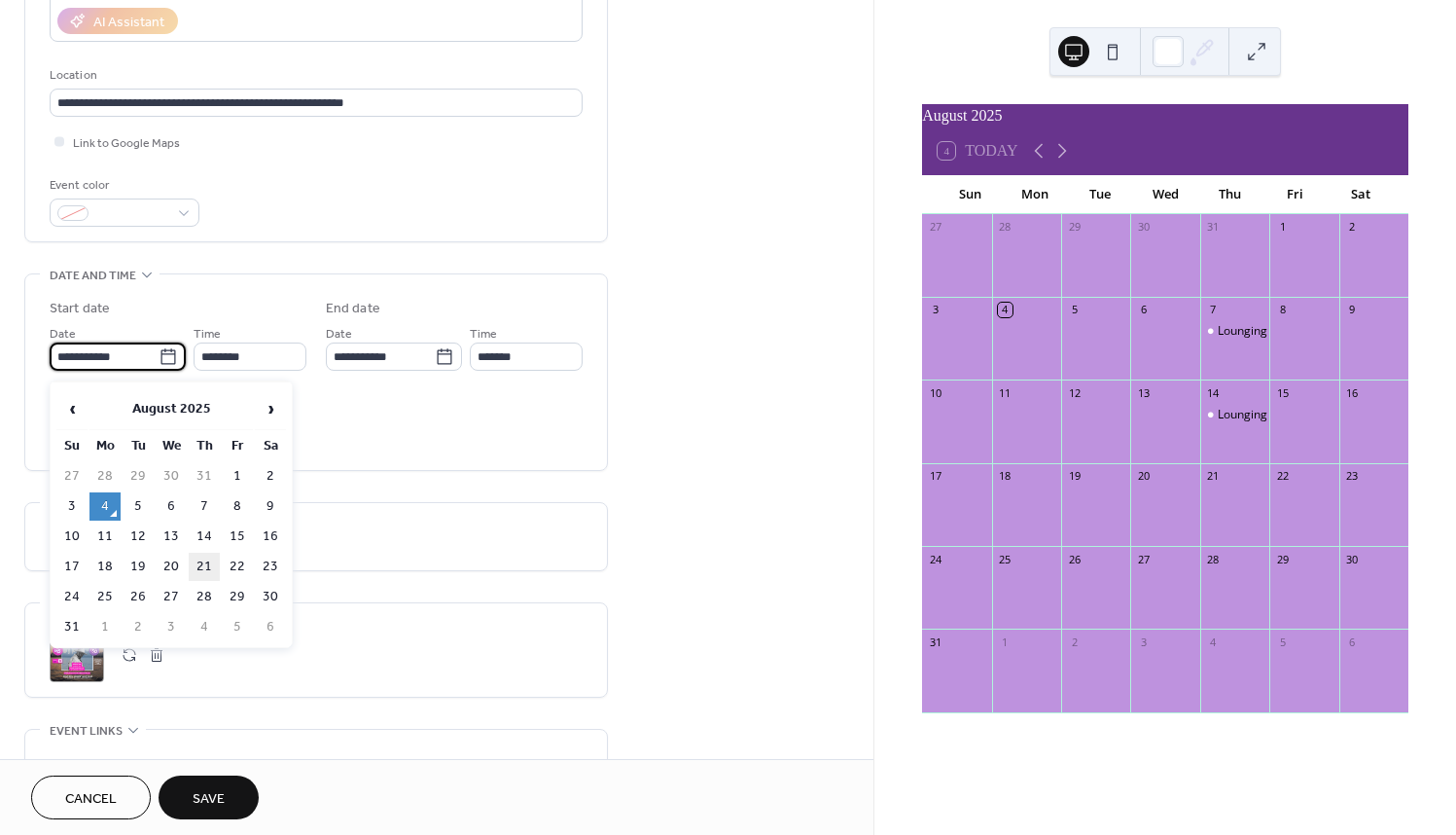 click on "21" at bounding box center [204, 566] 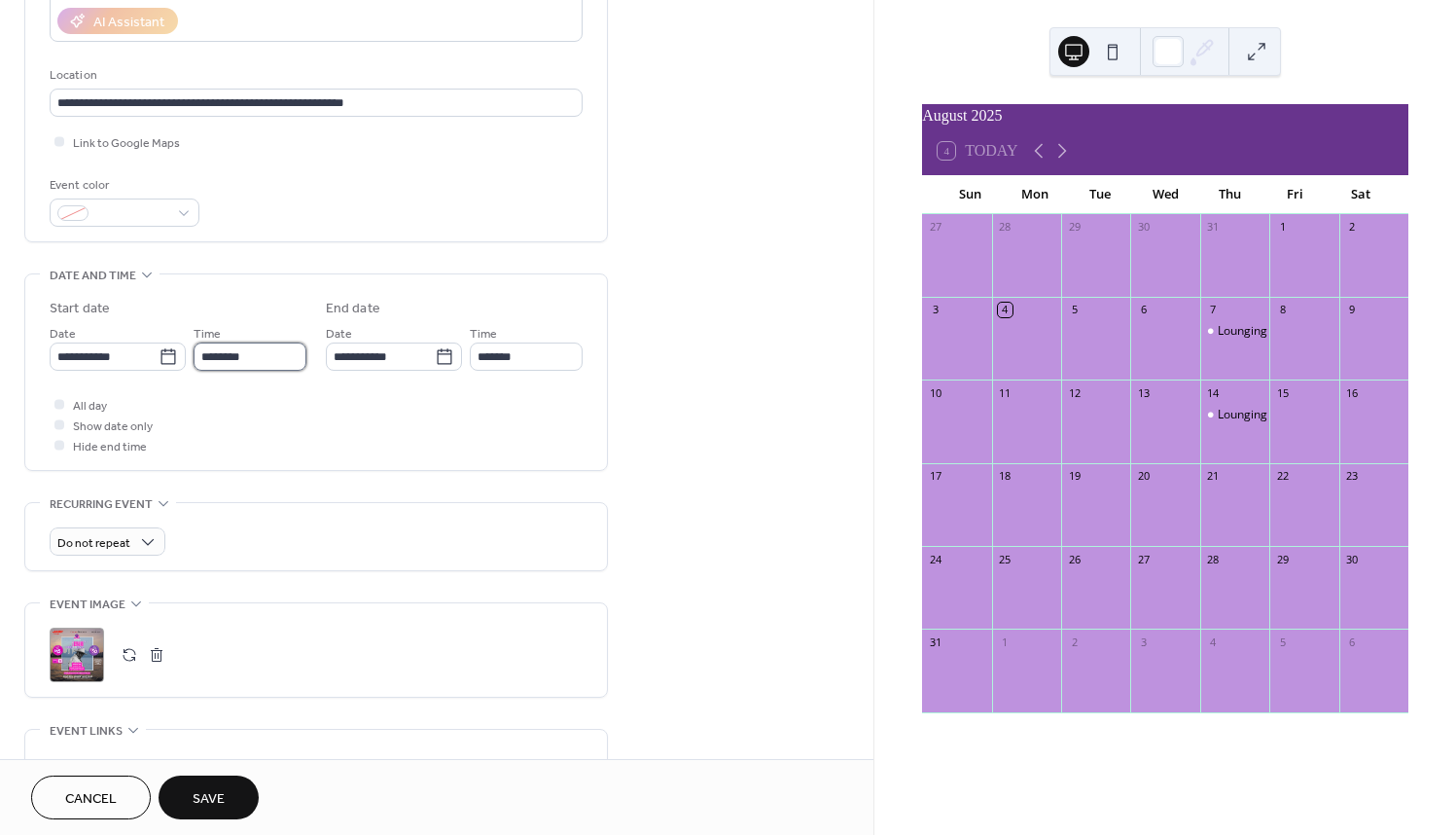 click on "********" at bounding box center (250, 356) 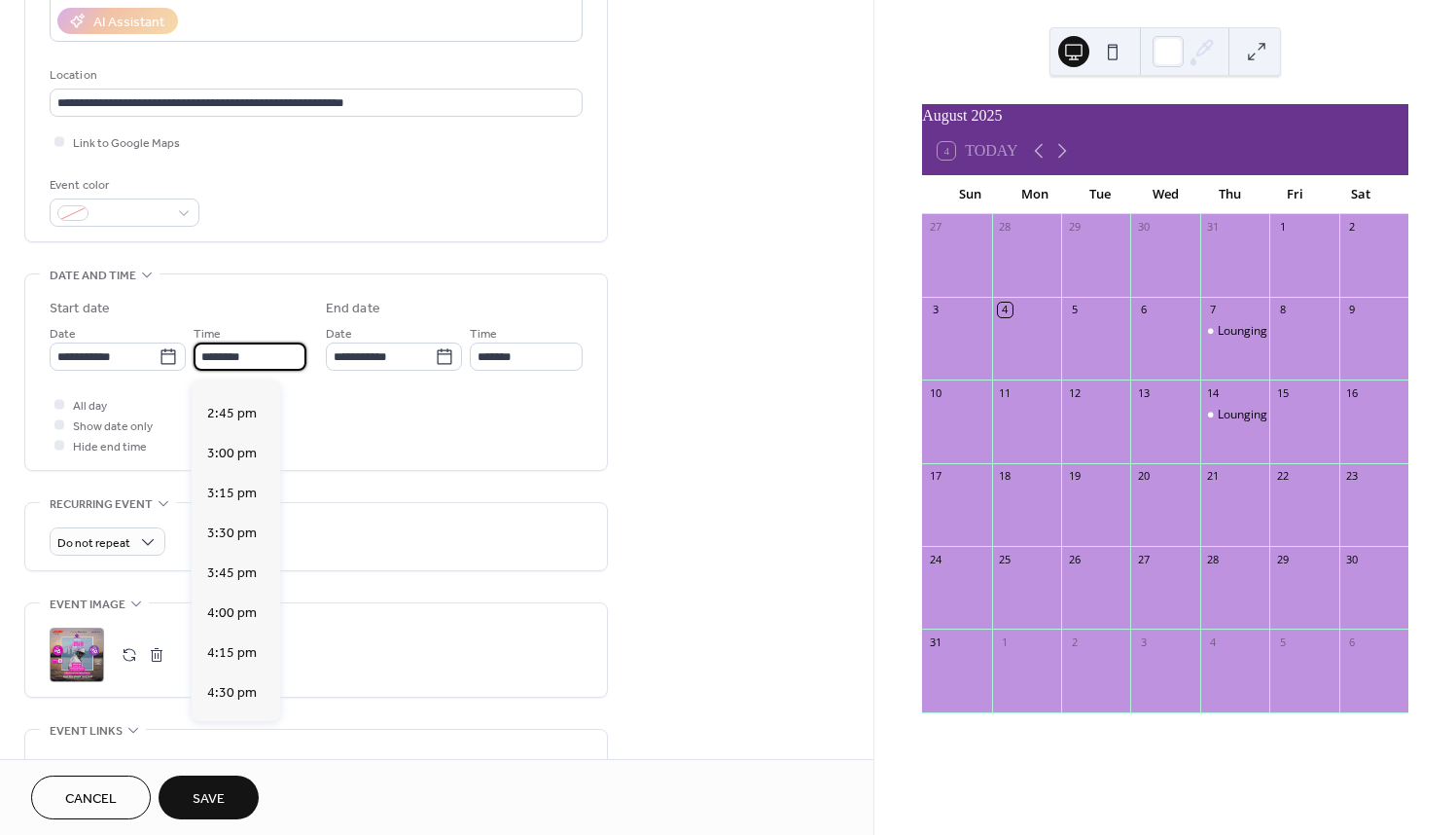 scroll, scrollTop: 2726, scrollLeft: 0, axis: vertical 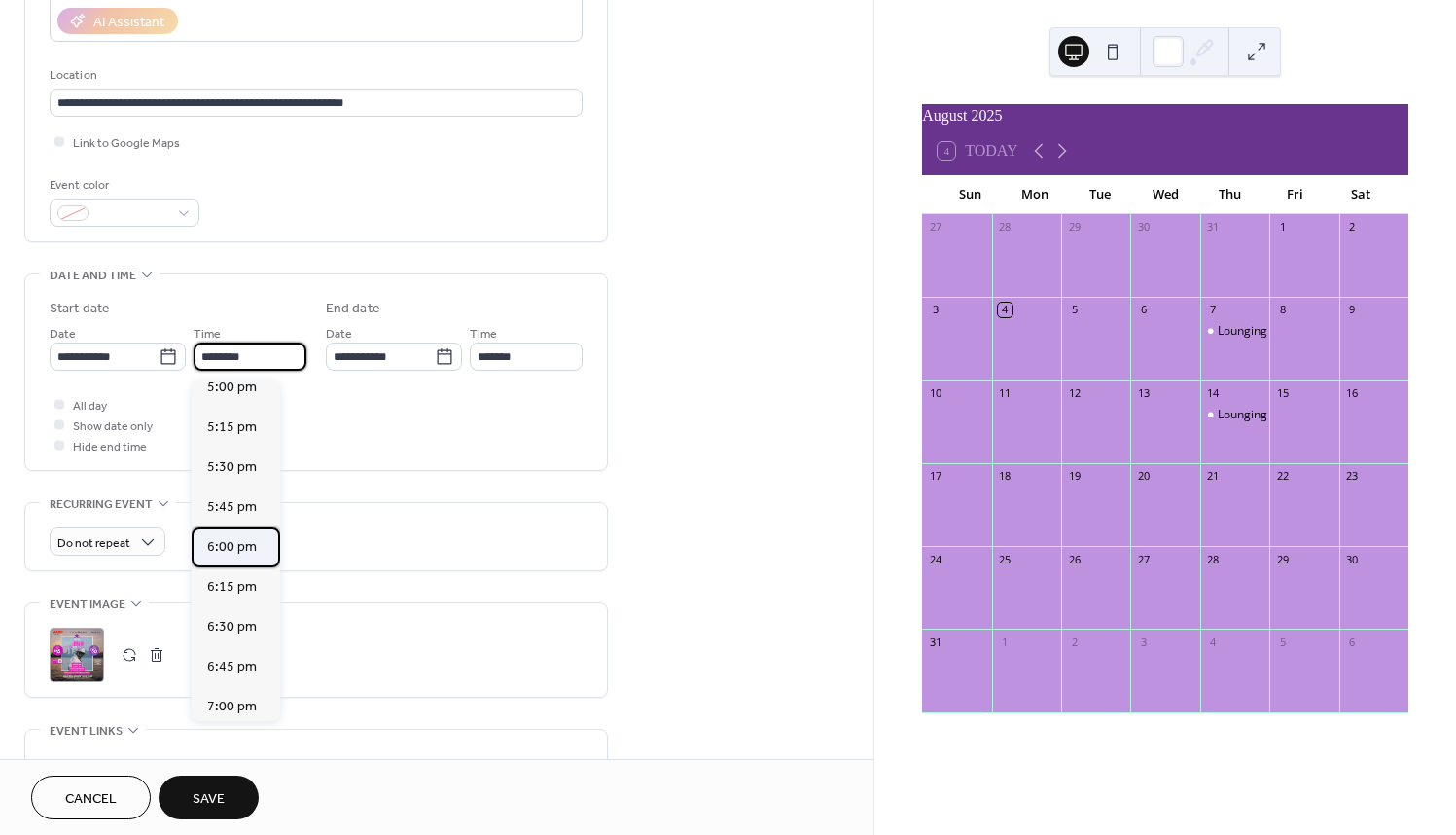 click on "6:00 pm" at bounding box center [231, 547] 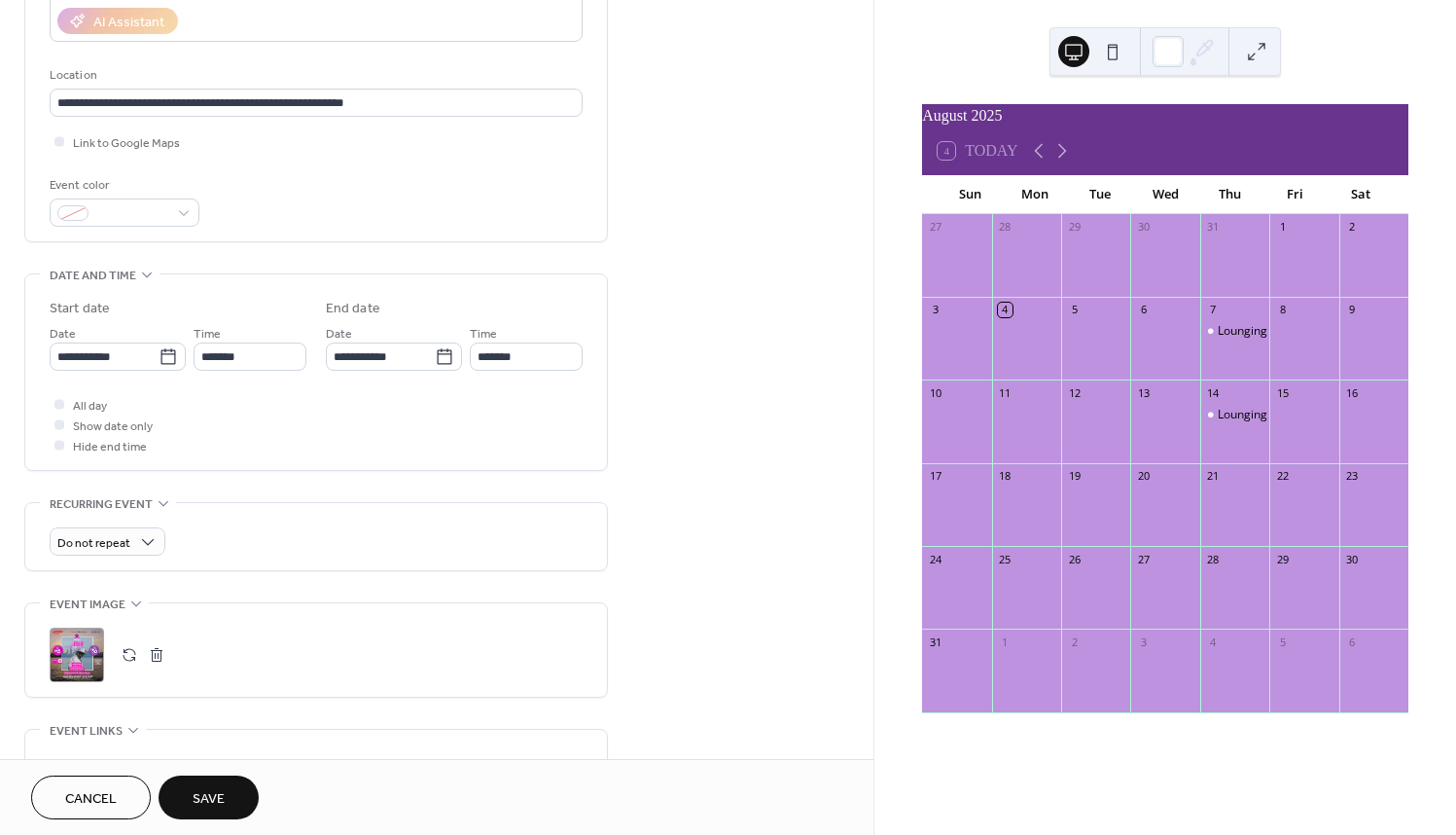 type on "*******" 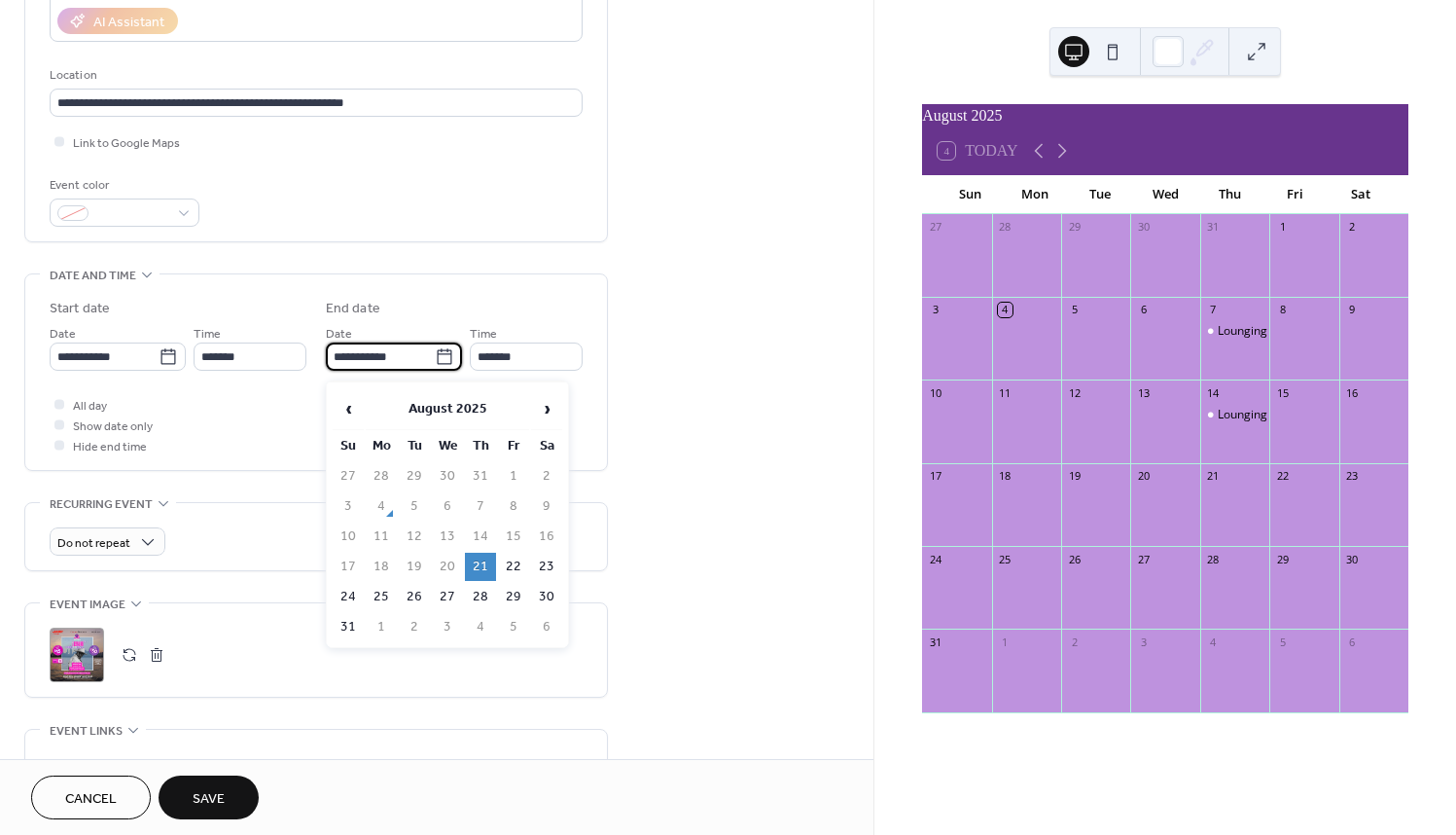 click on "**********" at bounding box center (380, 356) 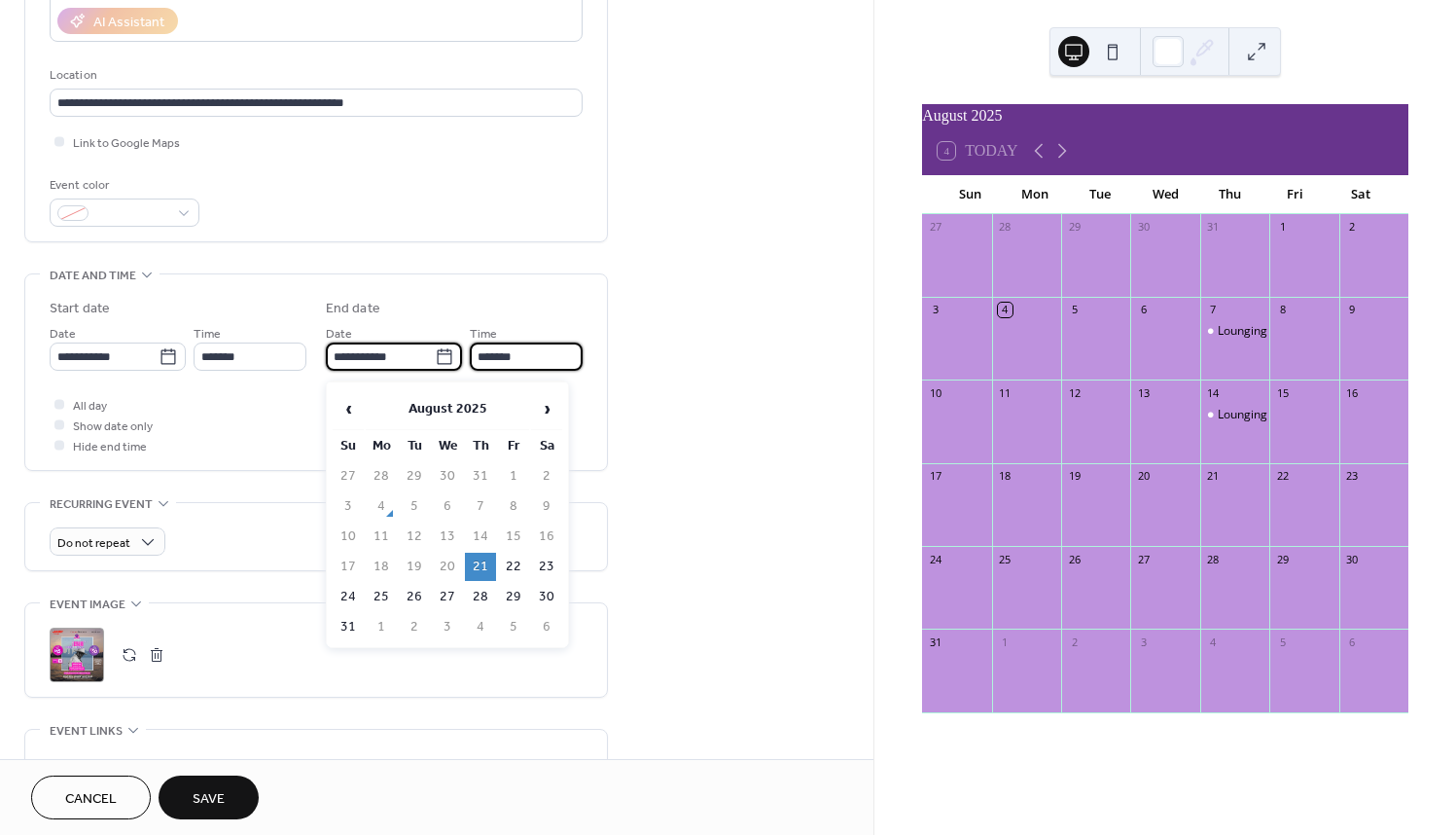 click on "*******" at bounding box center (526, 356) 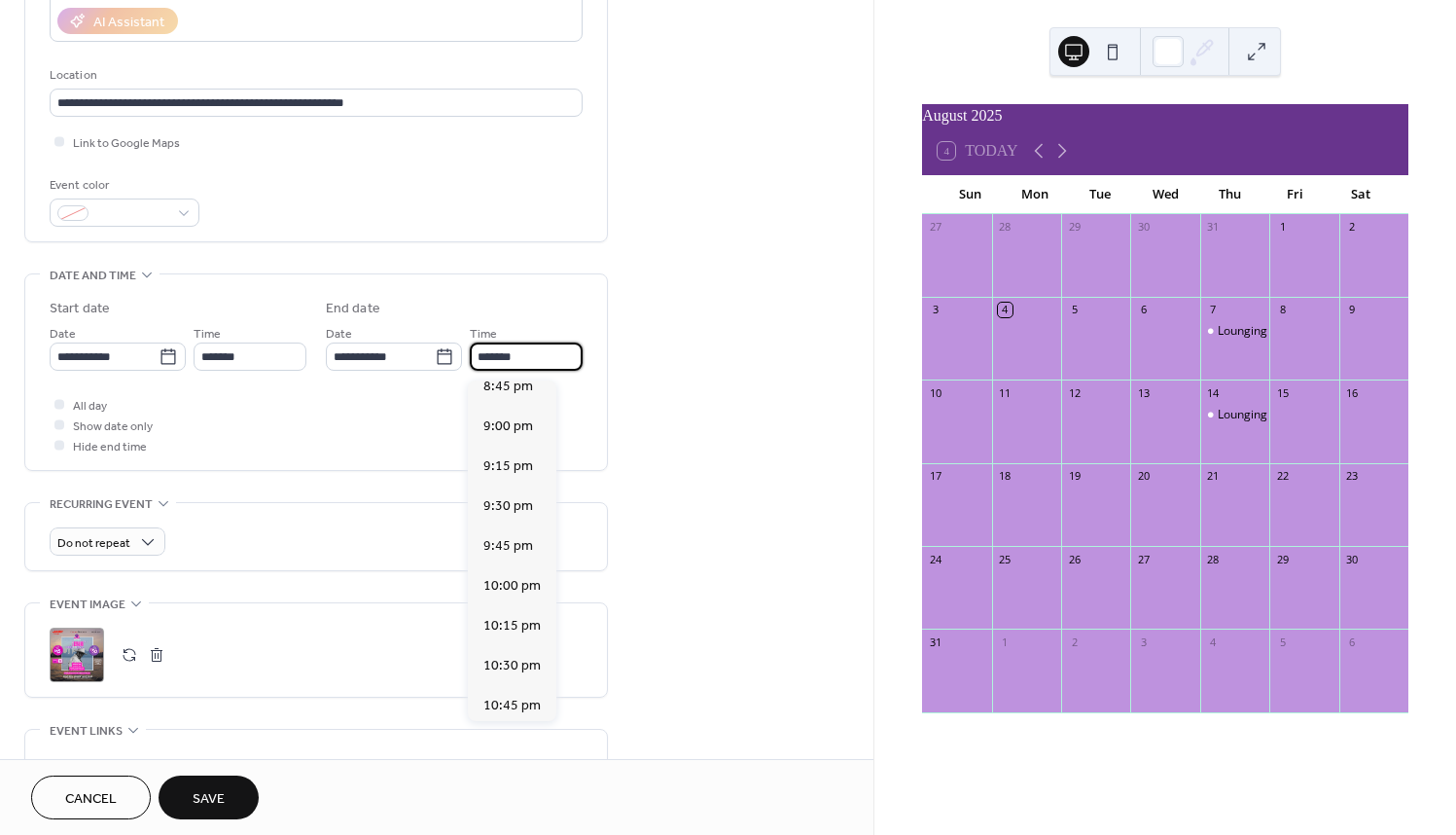 scroll, scrollTop: 577, scrollLeft: 0, axis: vertical 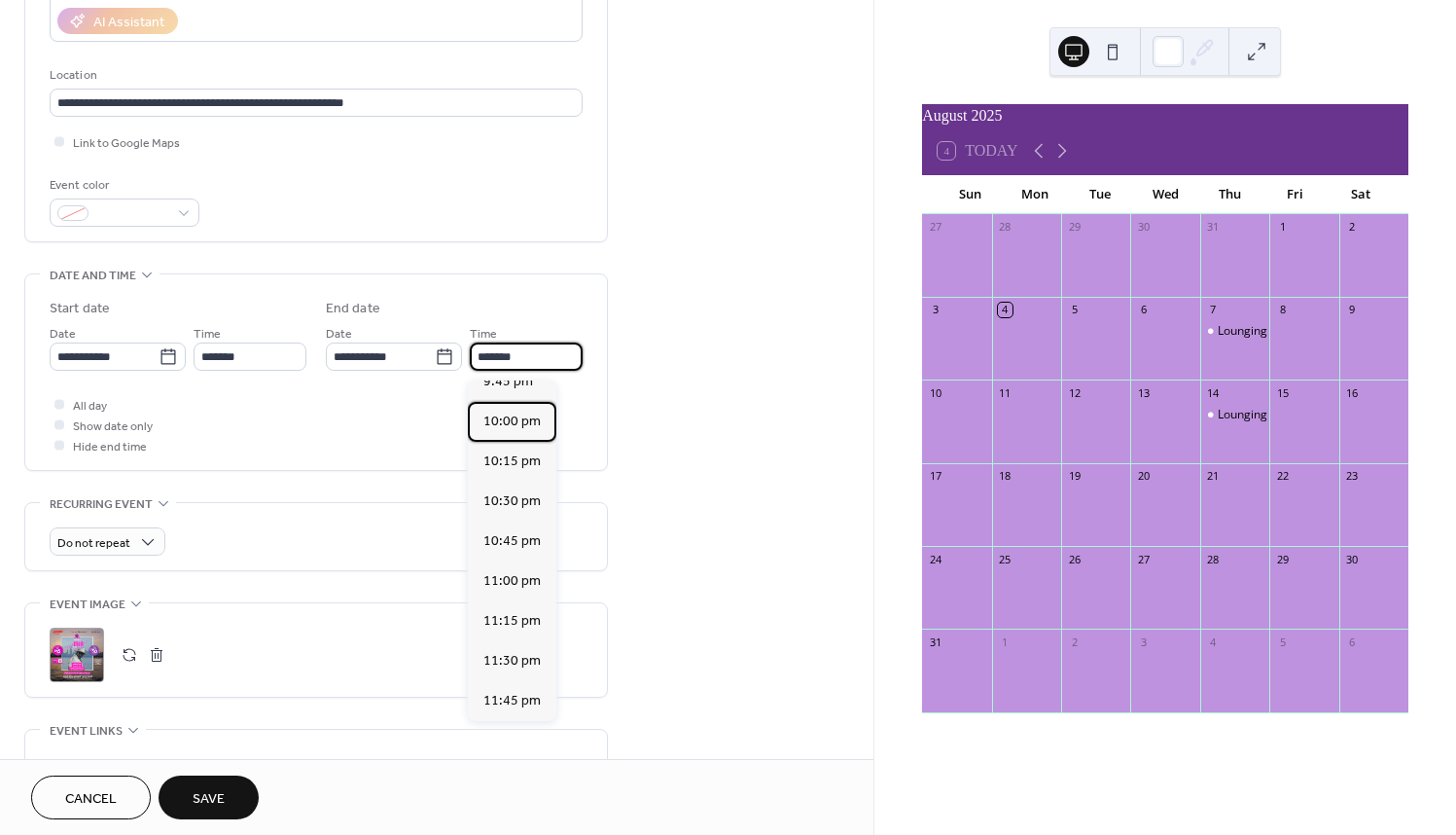 click on "10:00 pm" at bounding box center (512, 421) 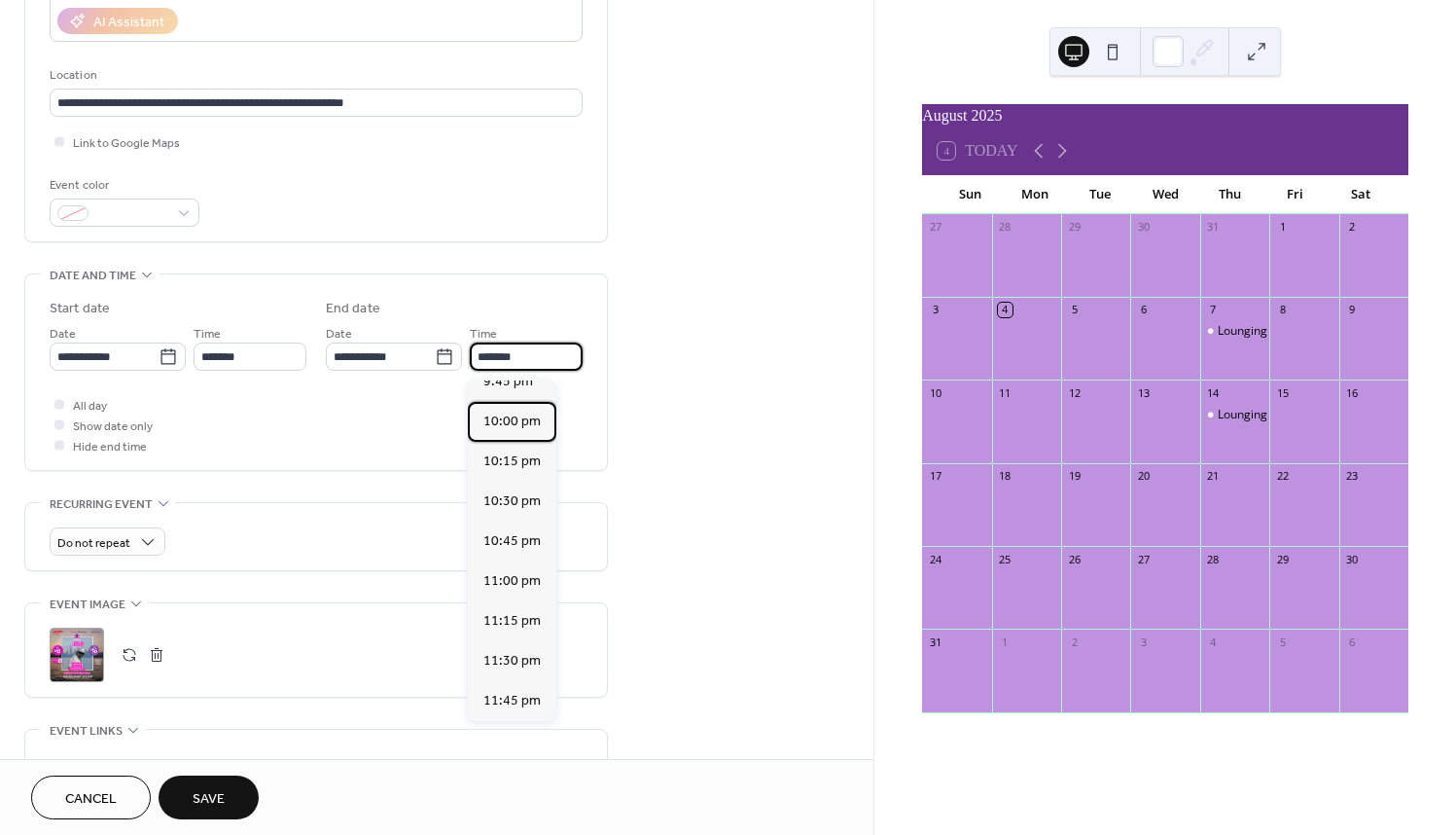 type on "********" 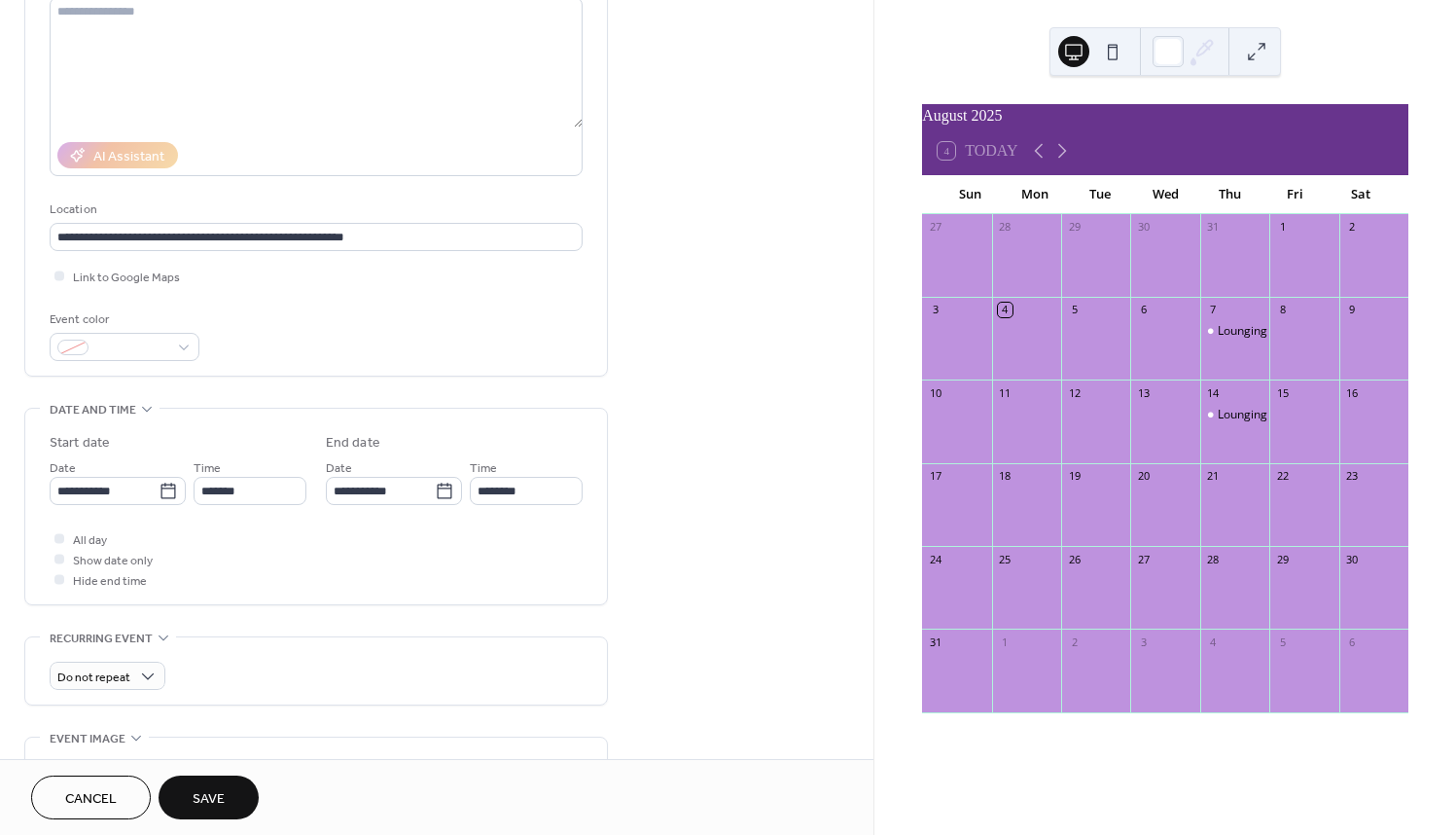 scroll, scrollTop: 0, scrollLeft: 0, axis: both 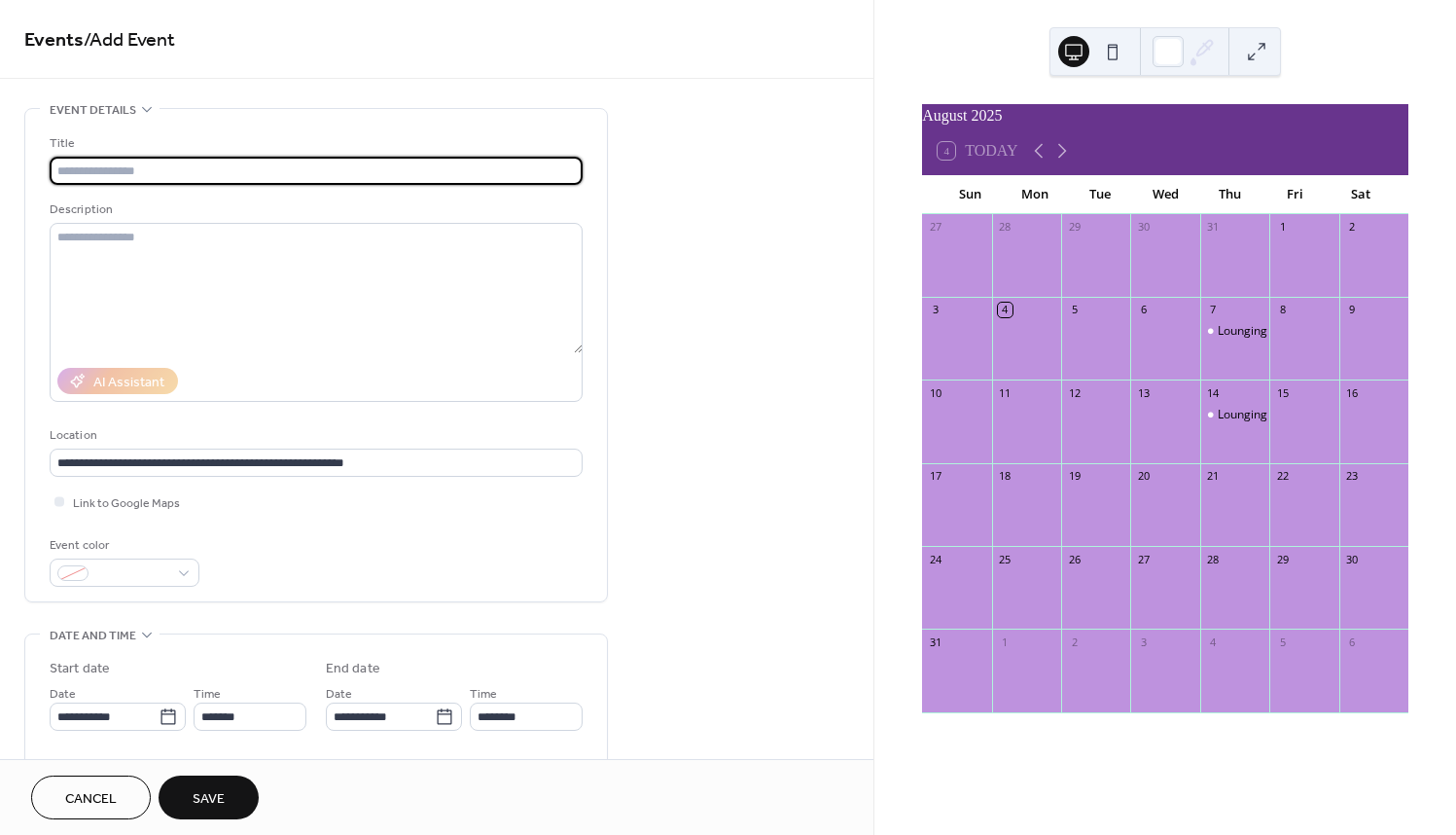 click at bounding box center (316, 170) 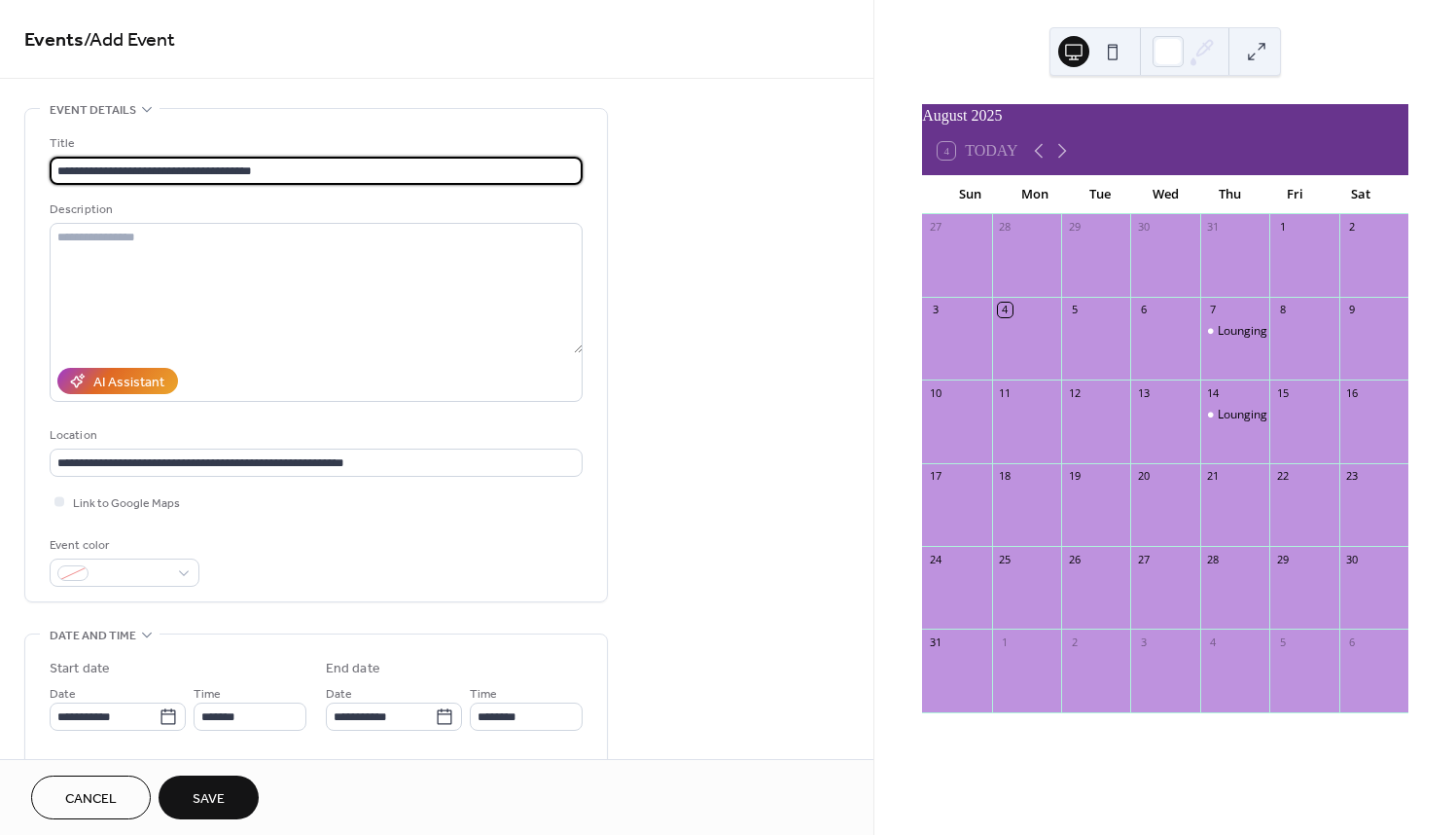 click on "**********" at bounding box center (316, 170) 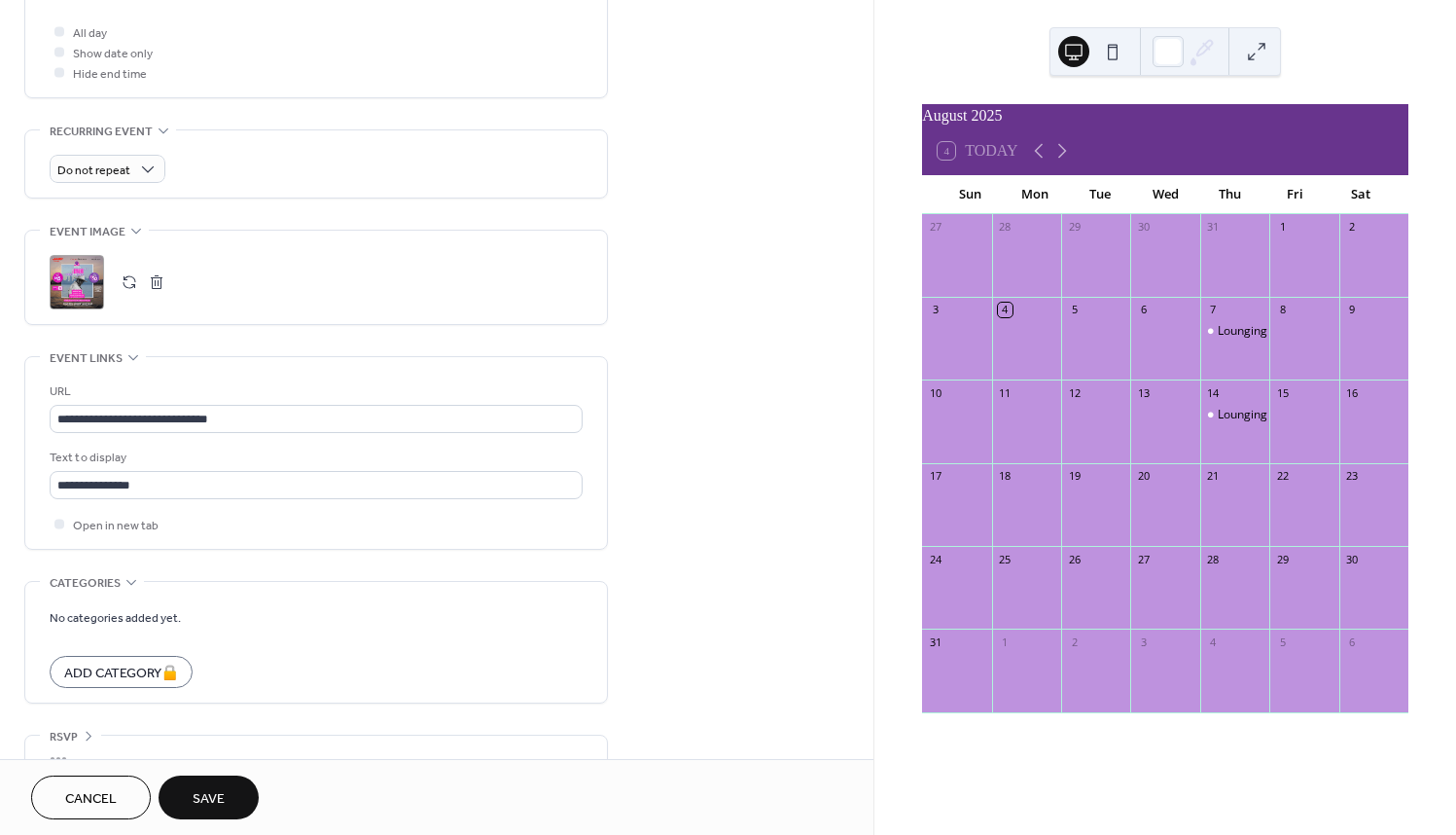 scroll, scrollTop: 779, scrollLeft: 0, axis: vertical 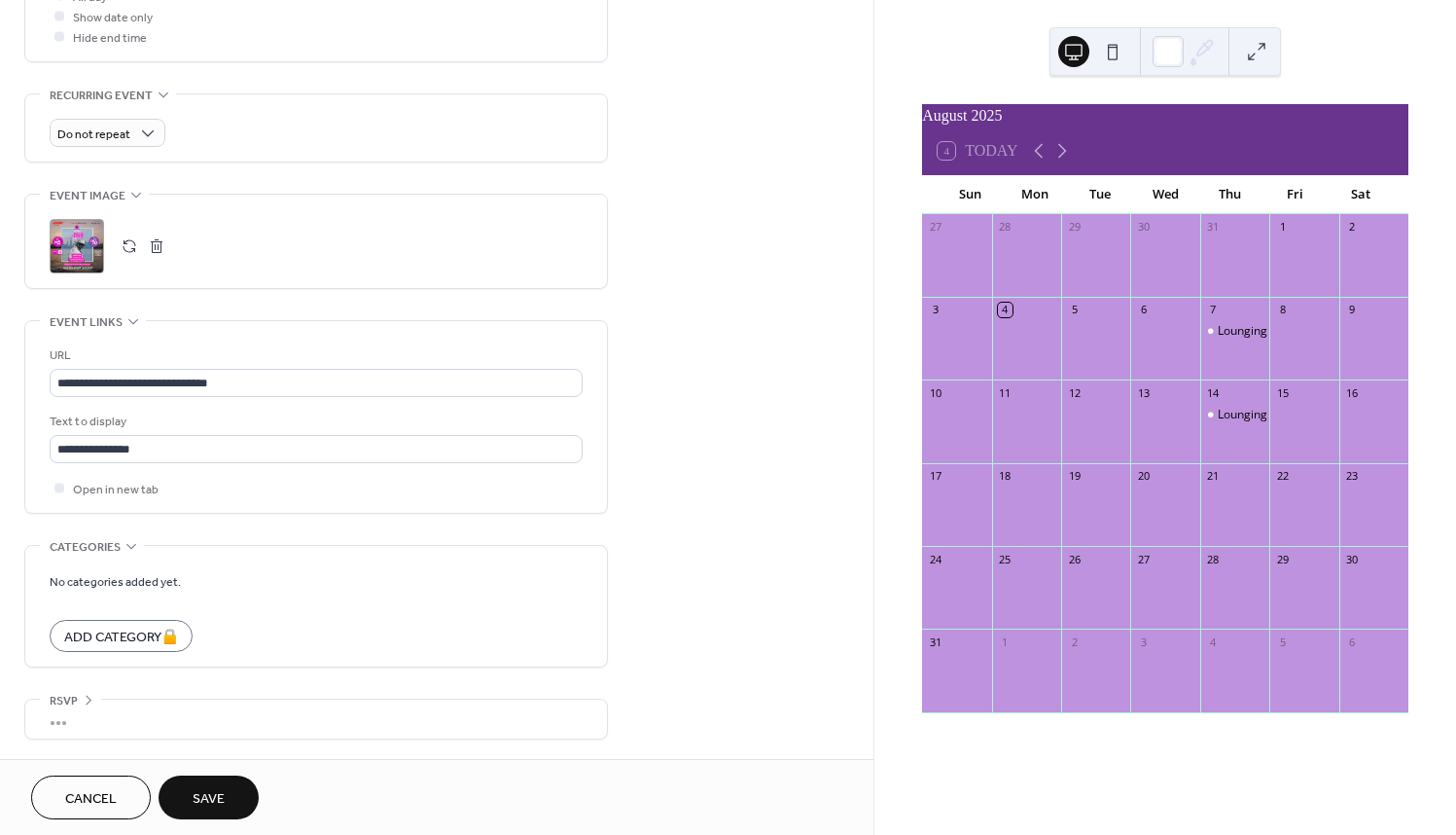type on "**********" 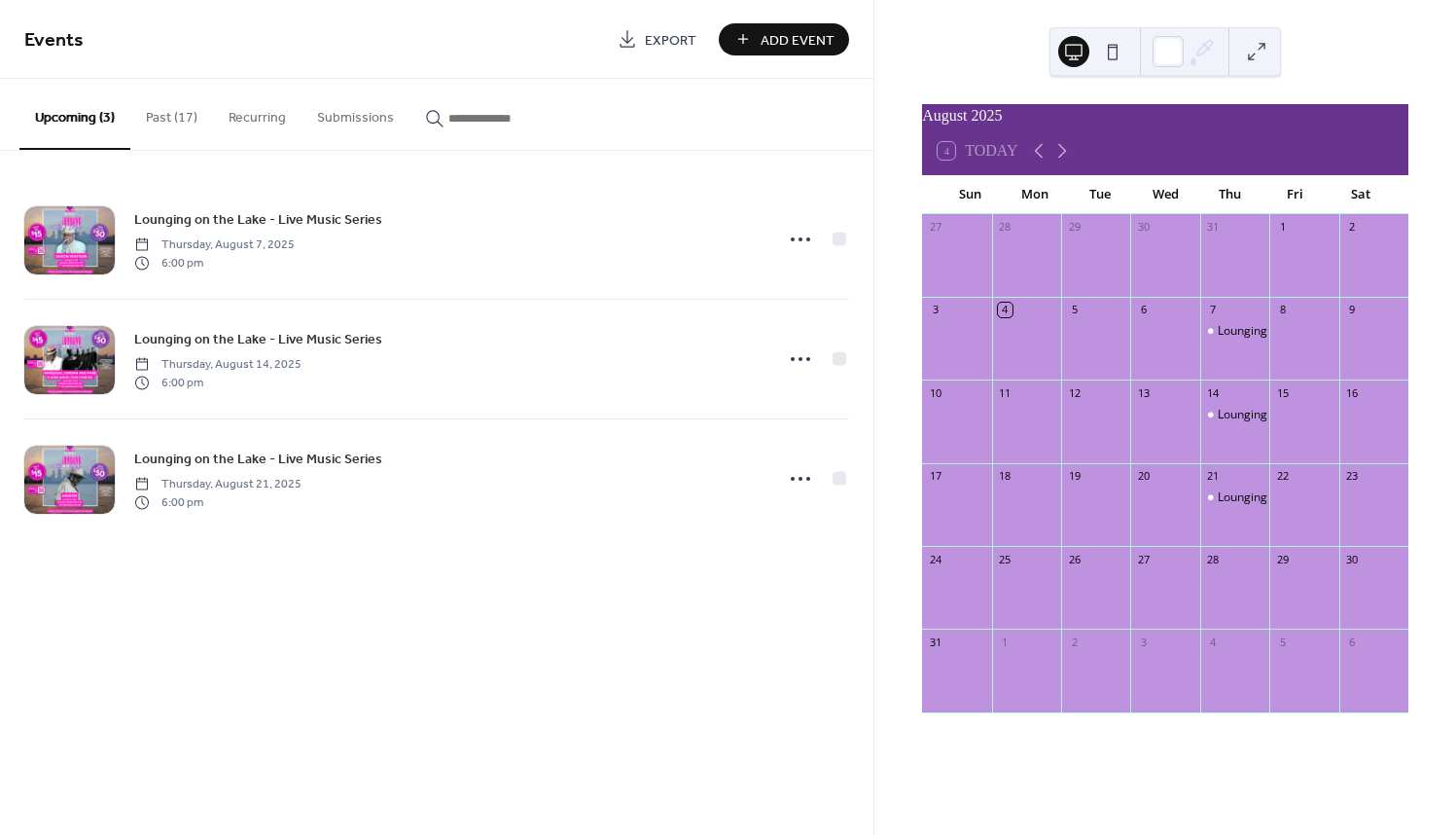 click on "Add Event" at bounding box center (798, 40) 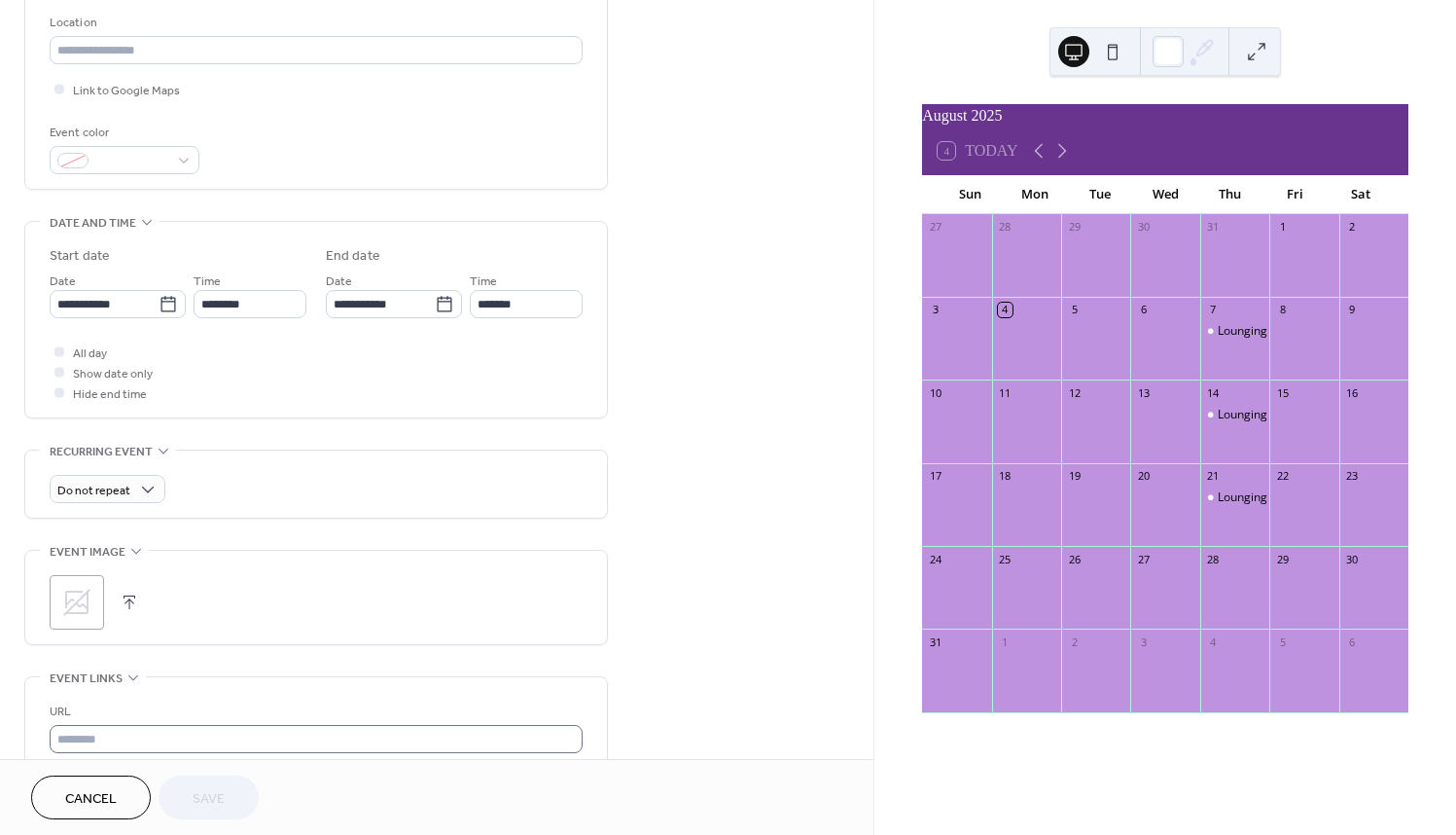scroll, scrollTop: 652, scrollLeft: 0, axis: vertical 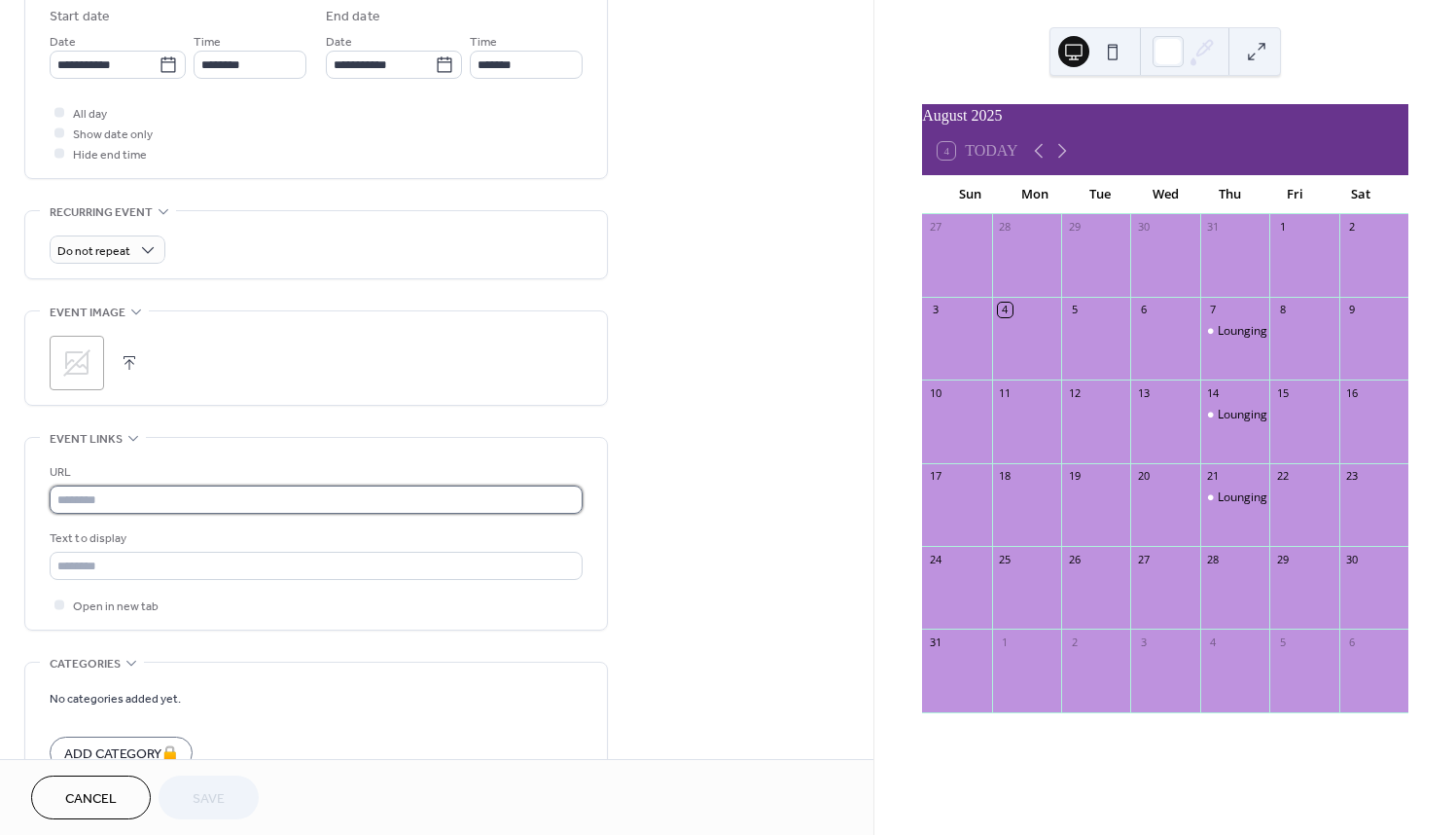 click at bounding box center [316, 499] 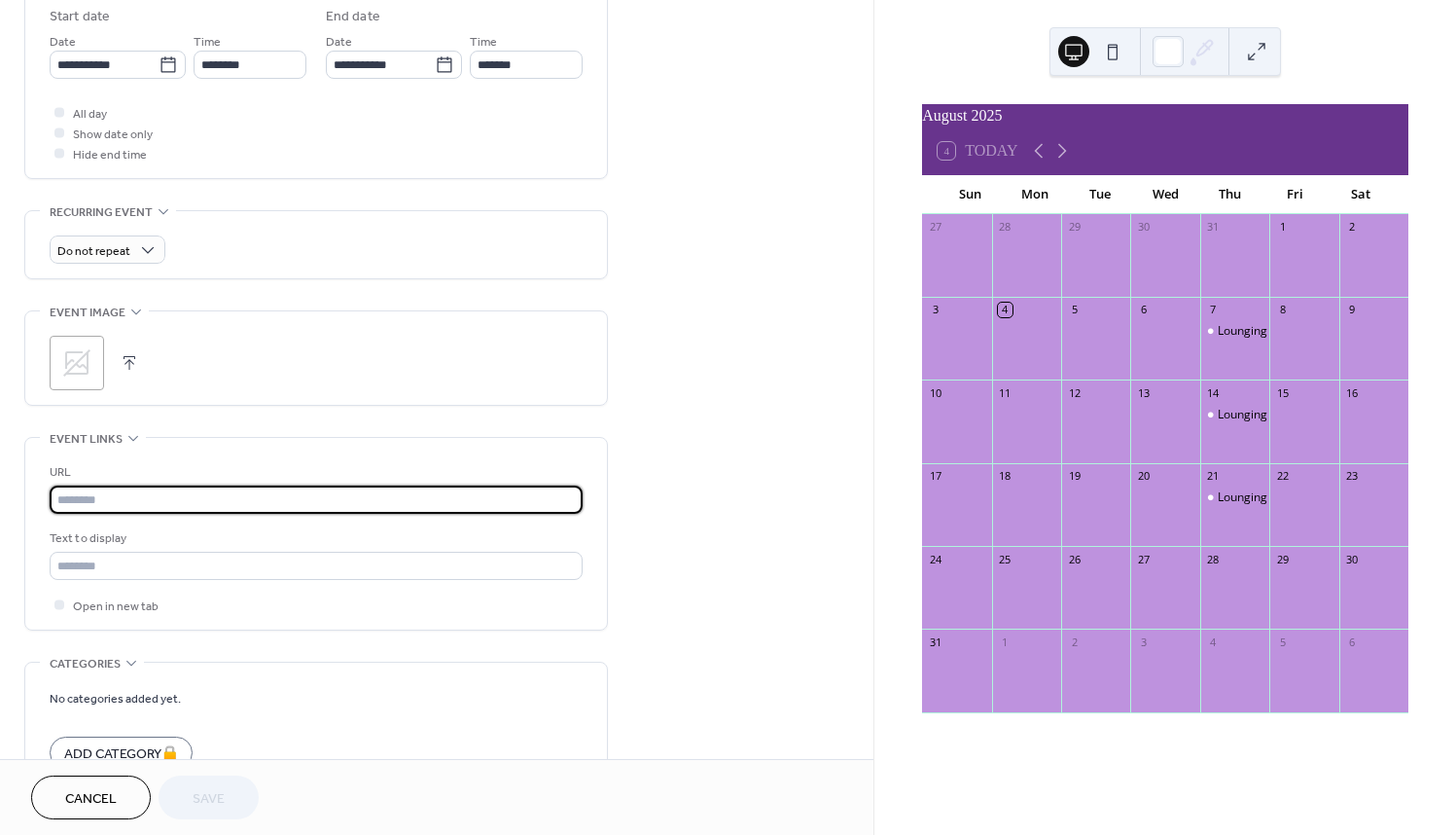 paste on "**********" 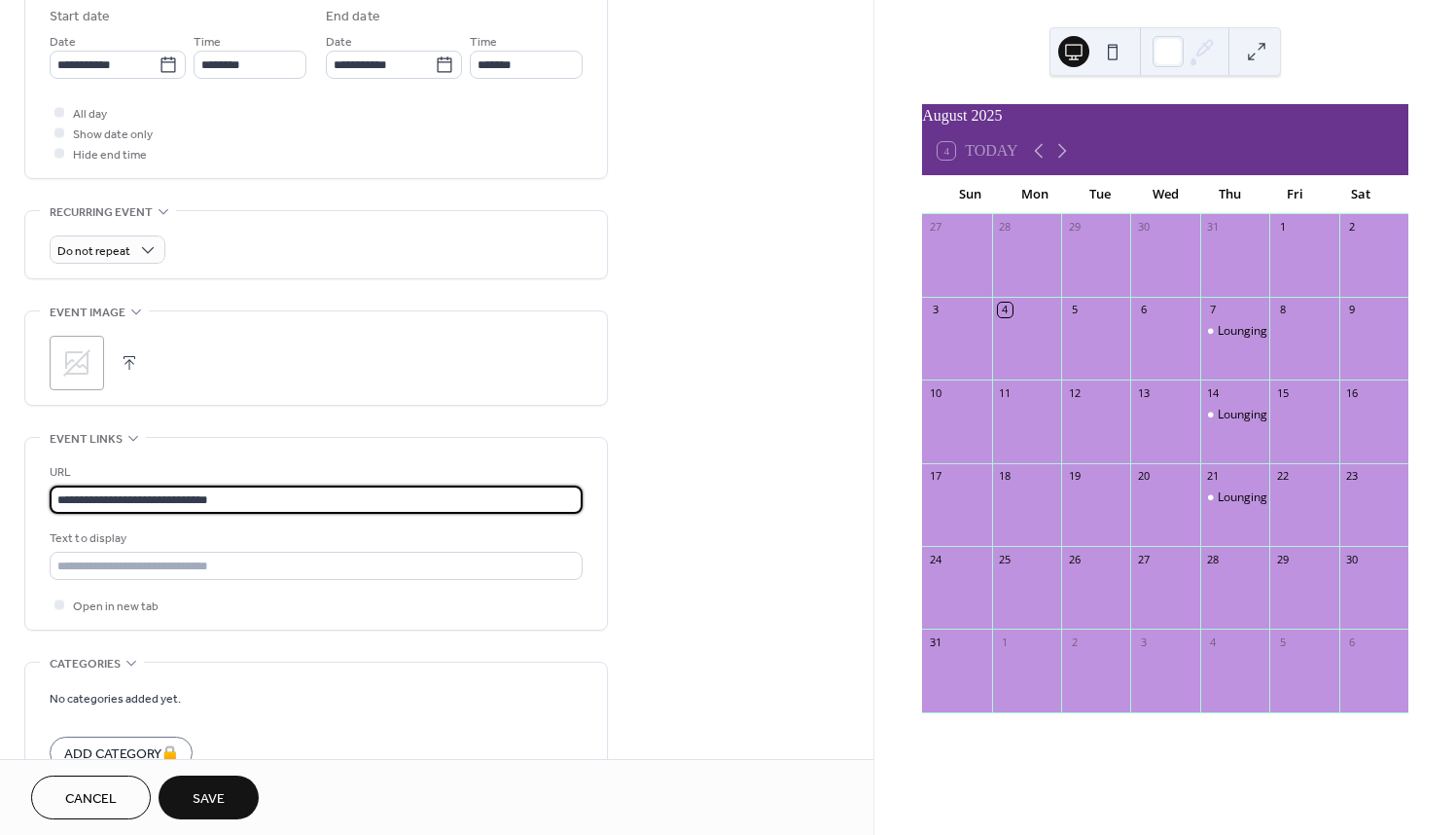 type on "**********" 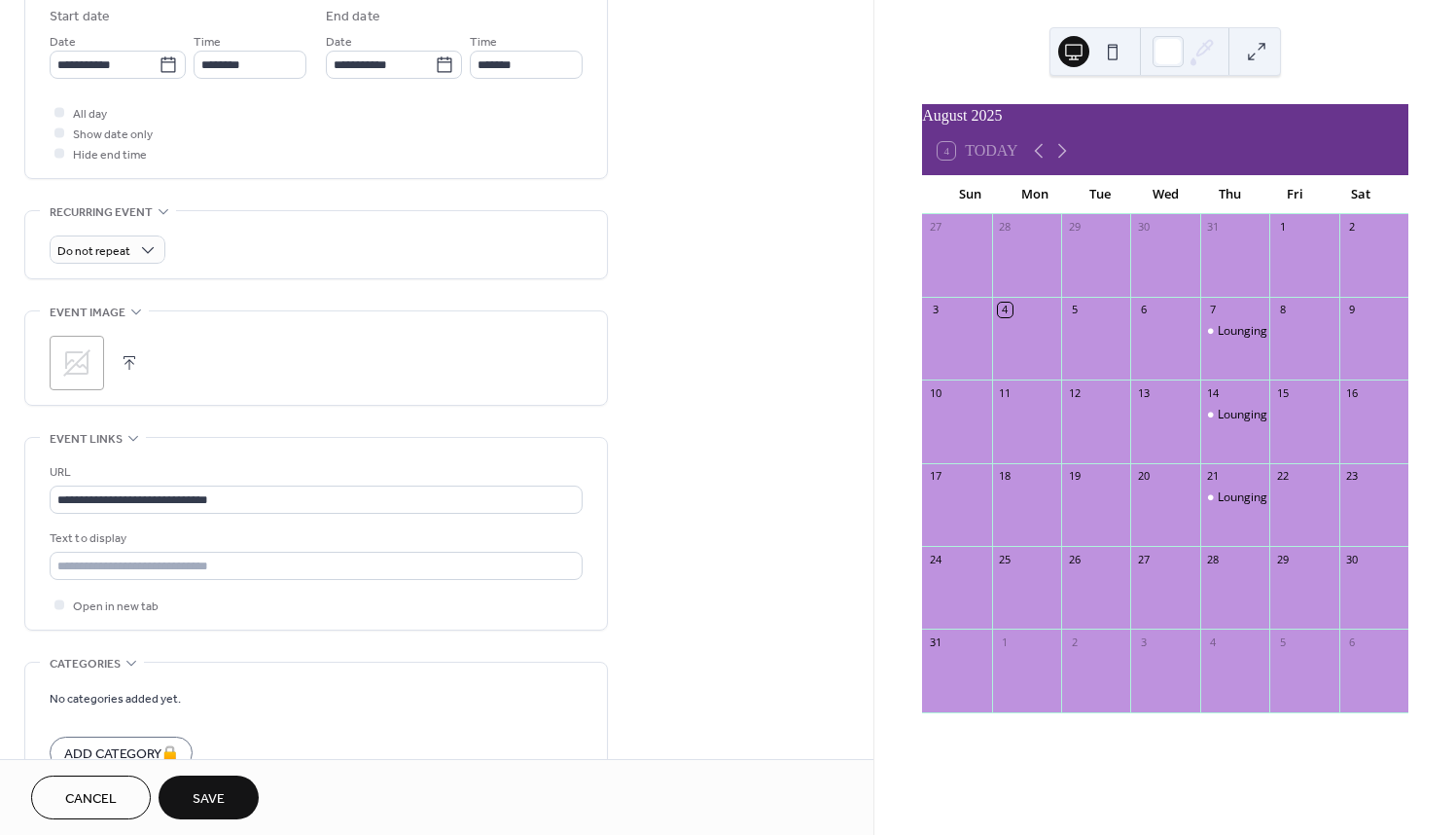 click at bounding box center (129, 363) 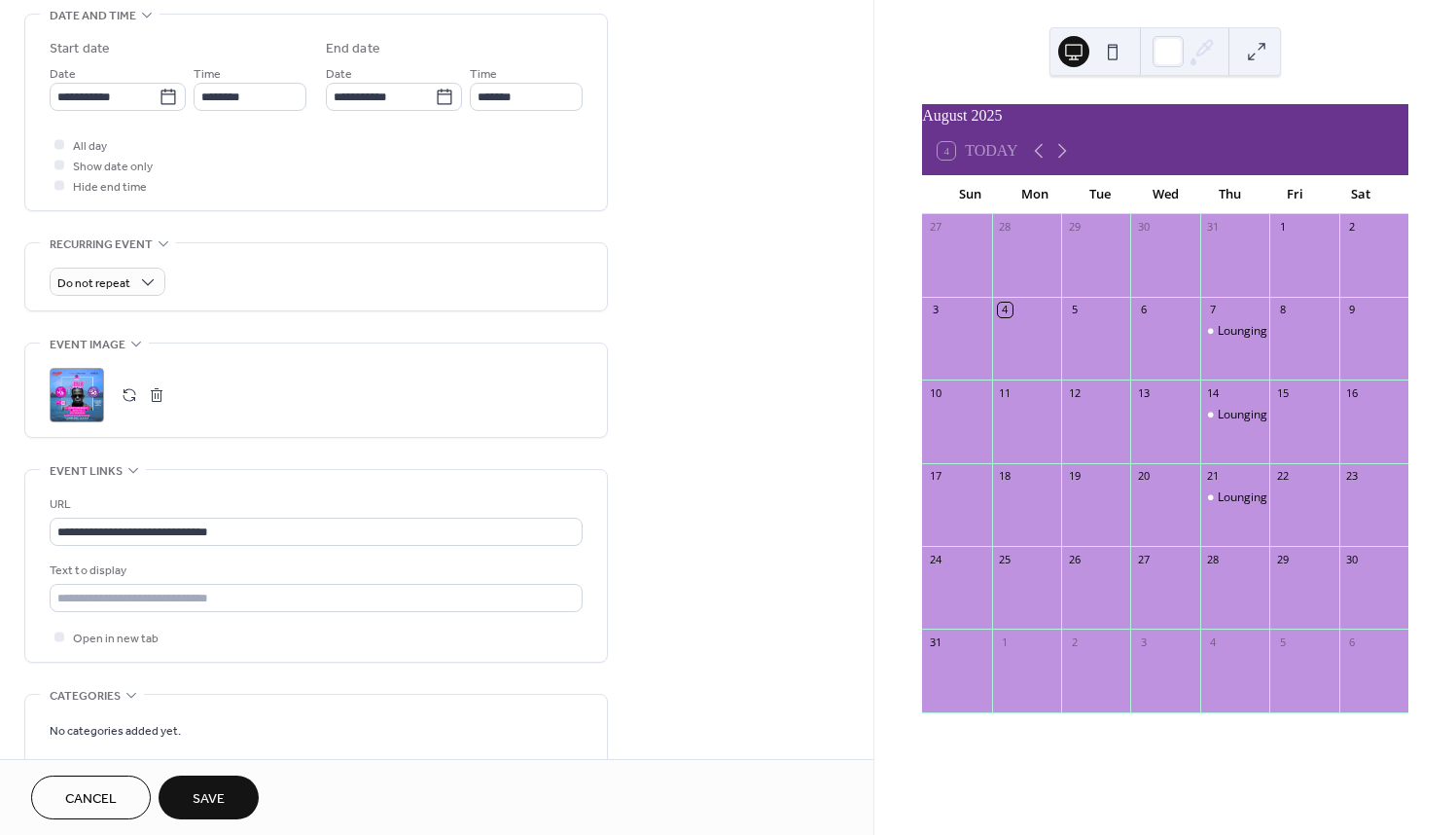scroll, scrollTop: 539, scrollLeft: 0, axis: vertical 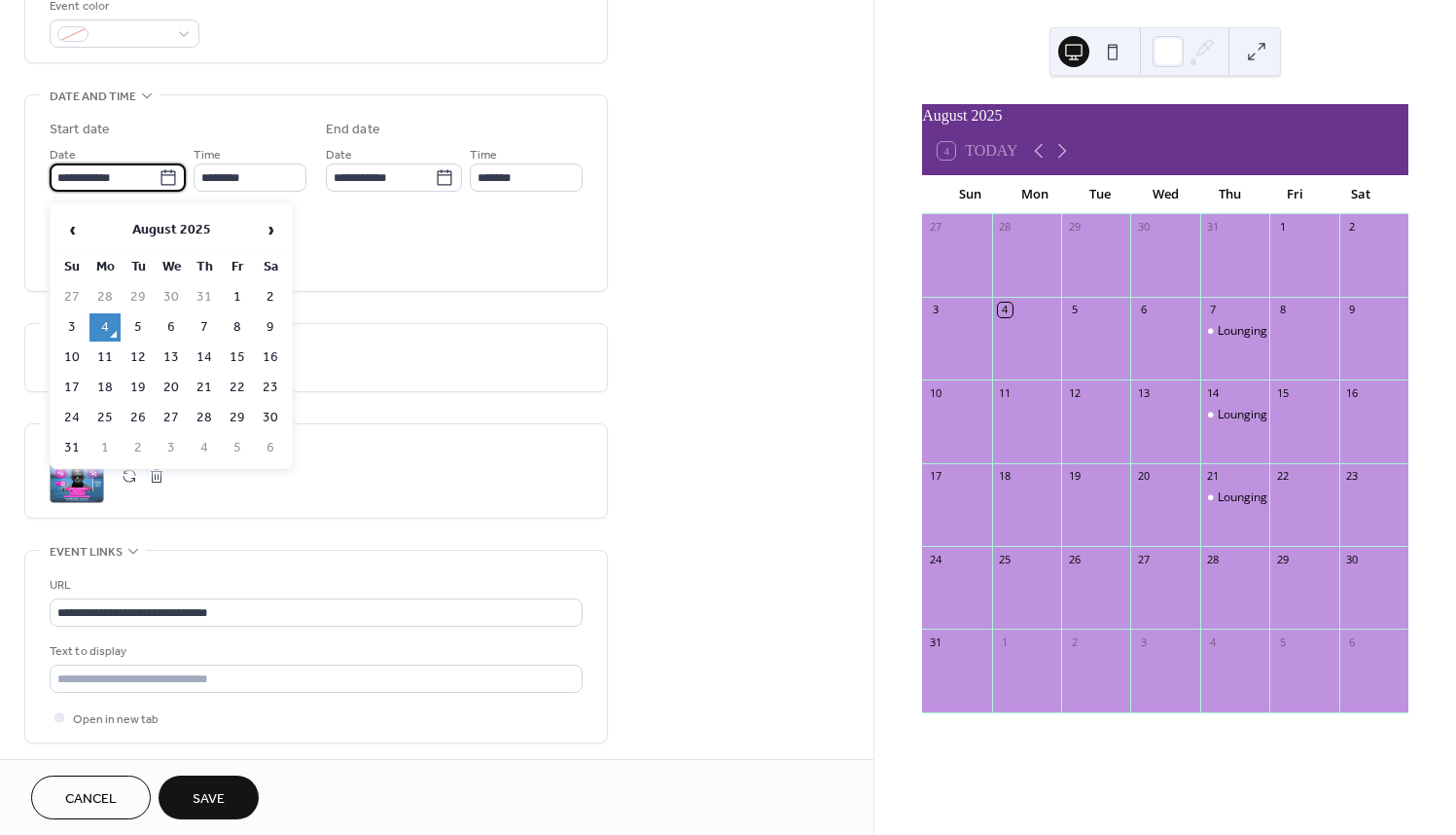 click on "**********" at bounding box center (104, 177) 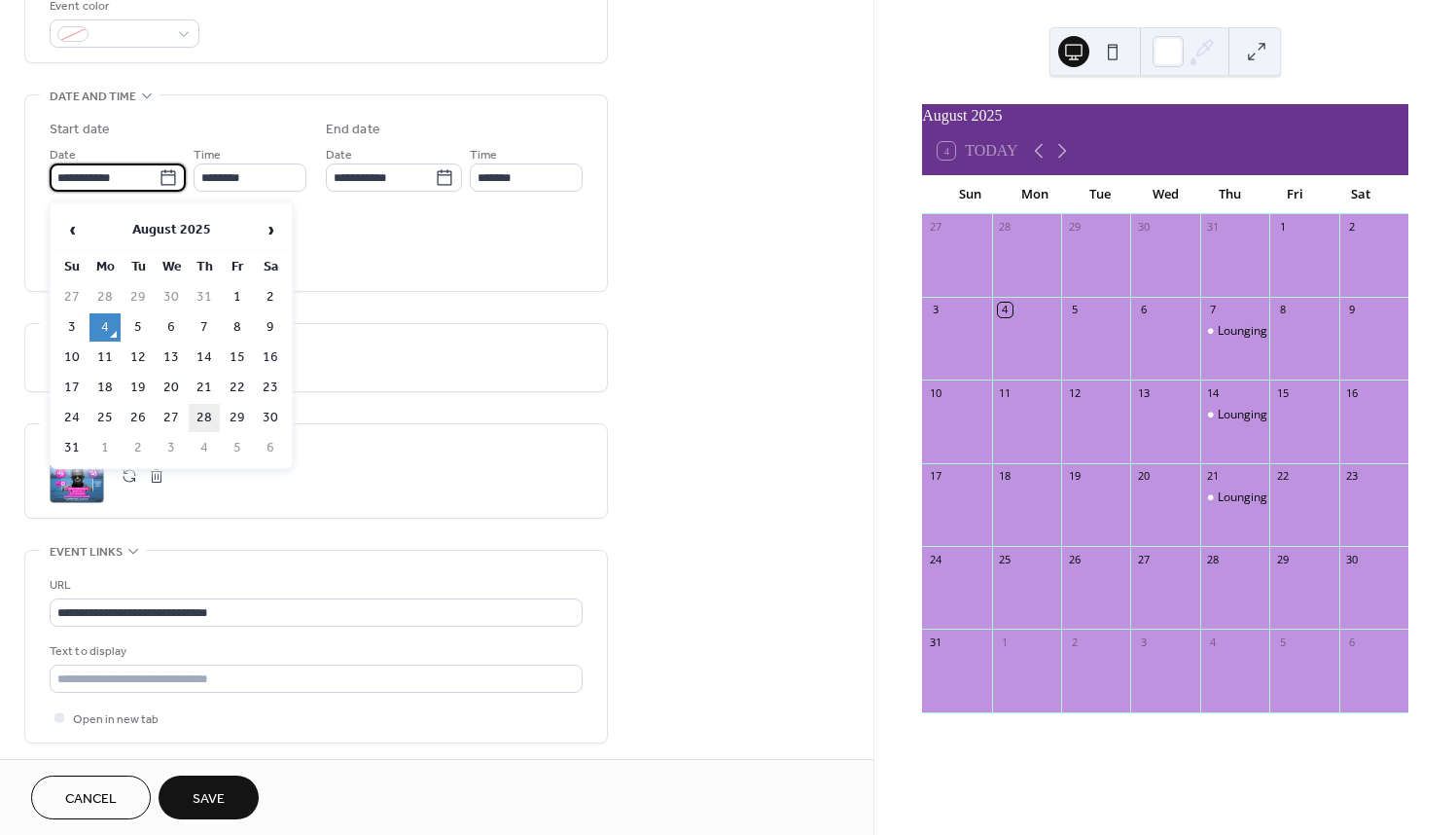 click on "28" at bounding box center [204, 418] 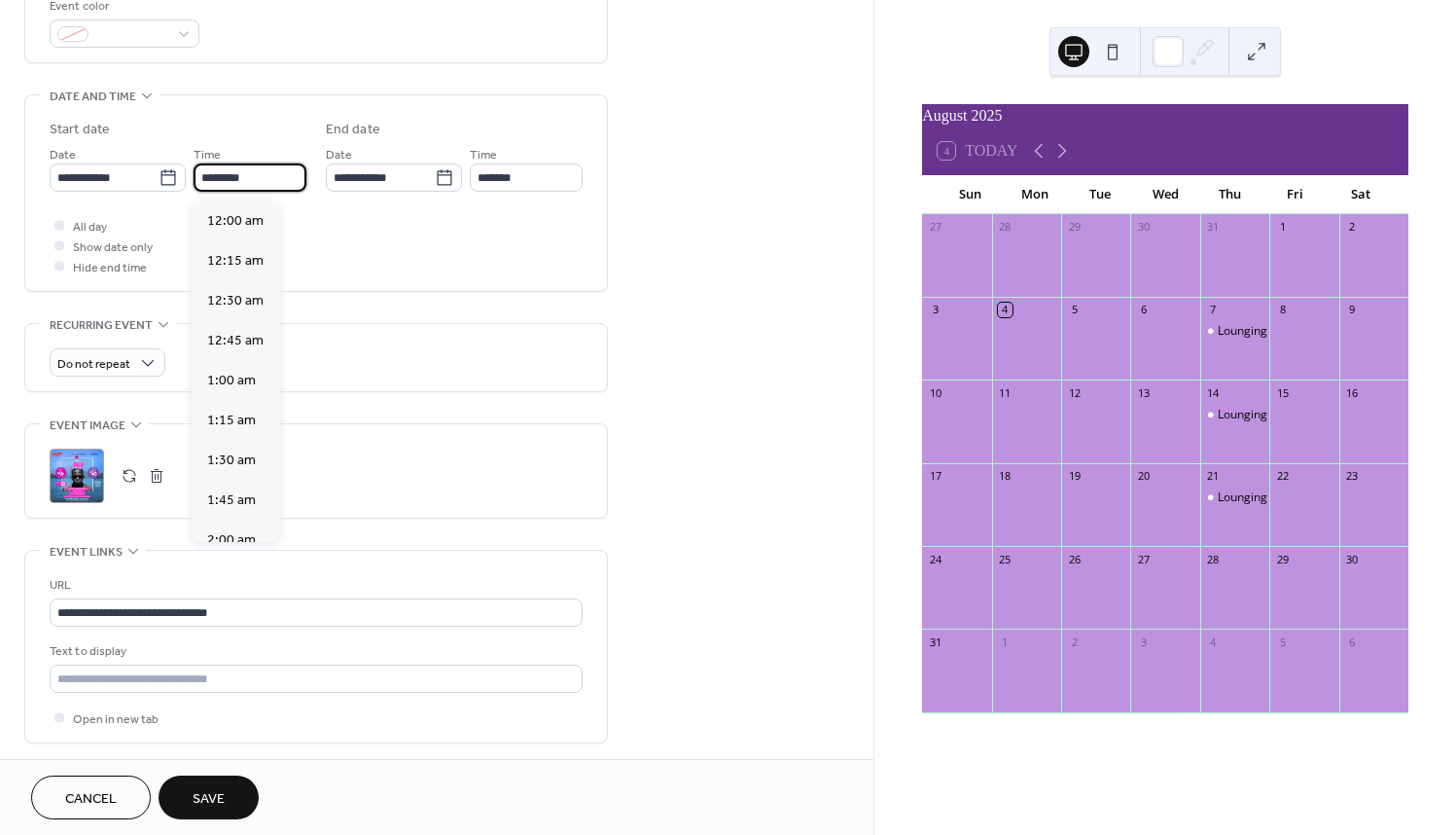 click on "********" at bounding box center [250, 177] 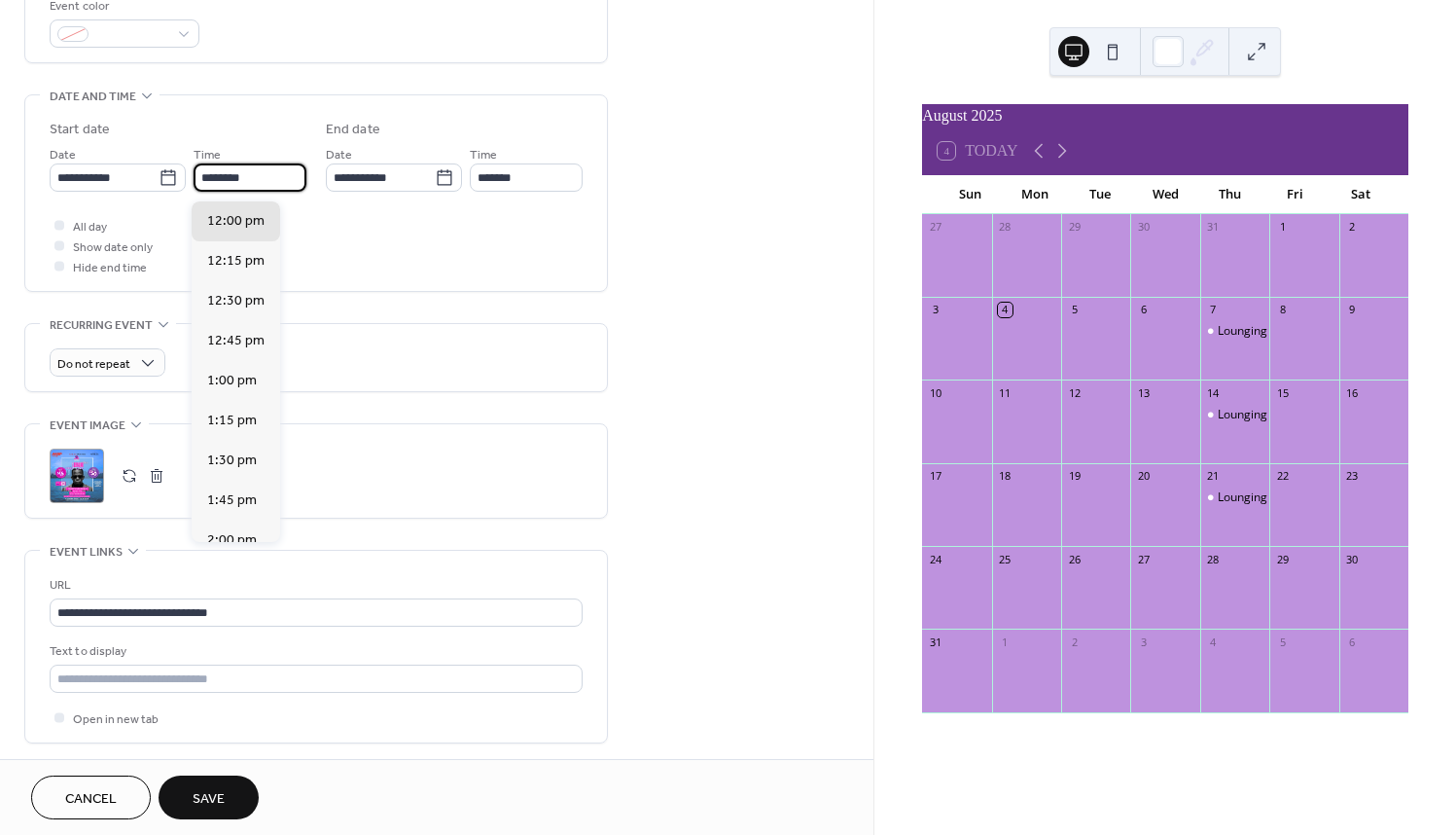 scroll, scrollTop: 2568, scrollLeft: 0, axis: vertical 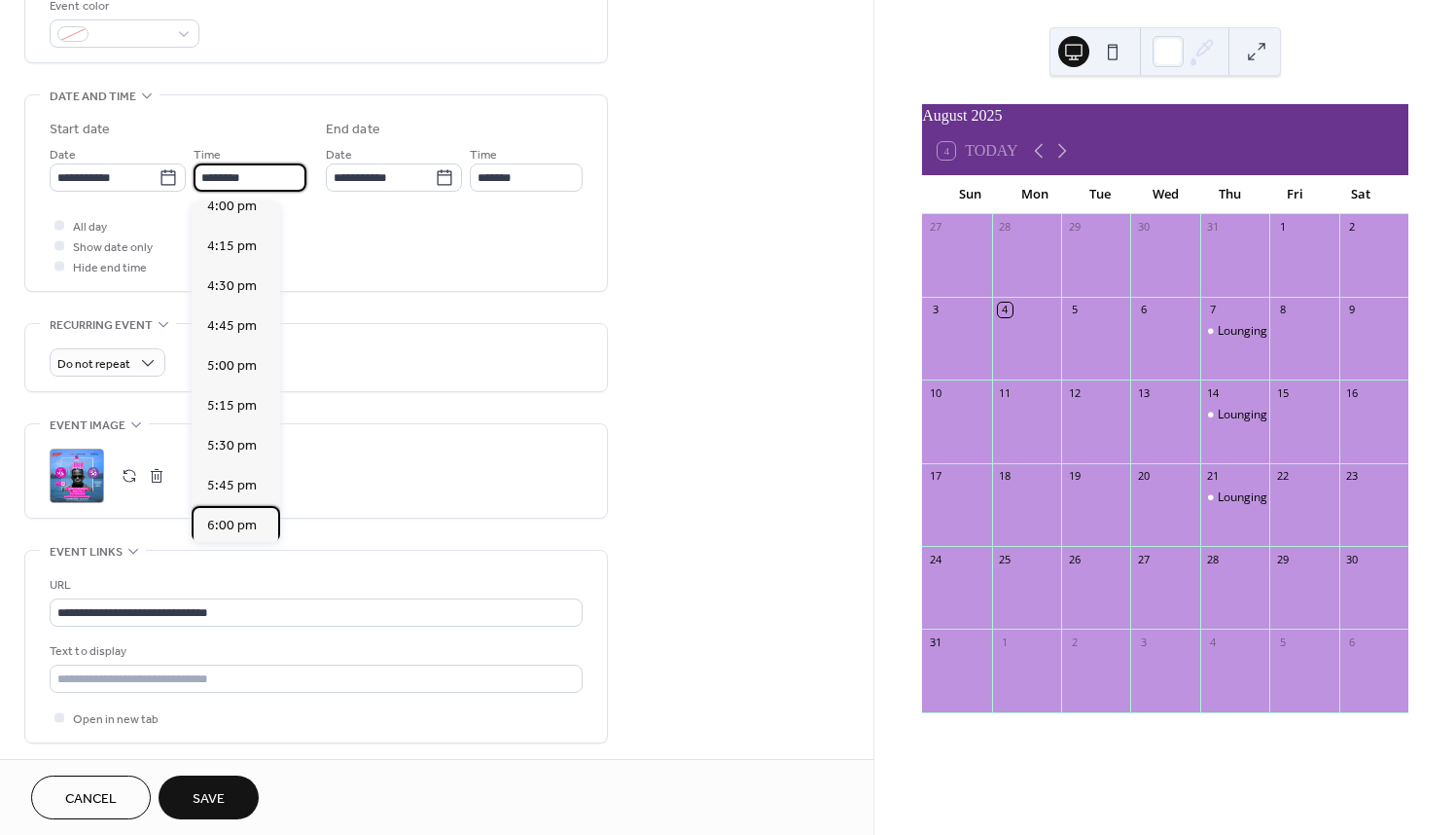 drag, startPoint x: 229, startPoint y: 523, endPoint x: 249, endPoint y: 459, distance: 67.05222 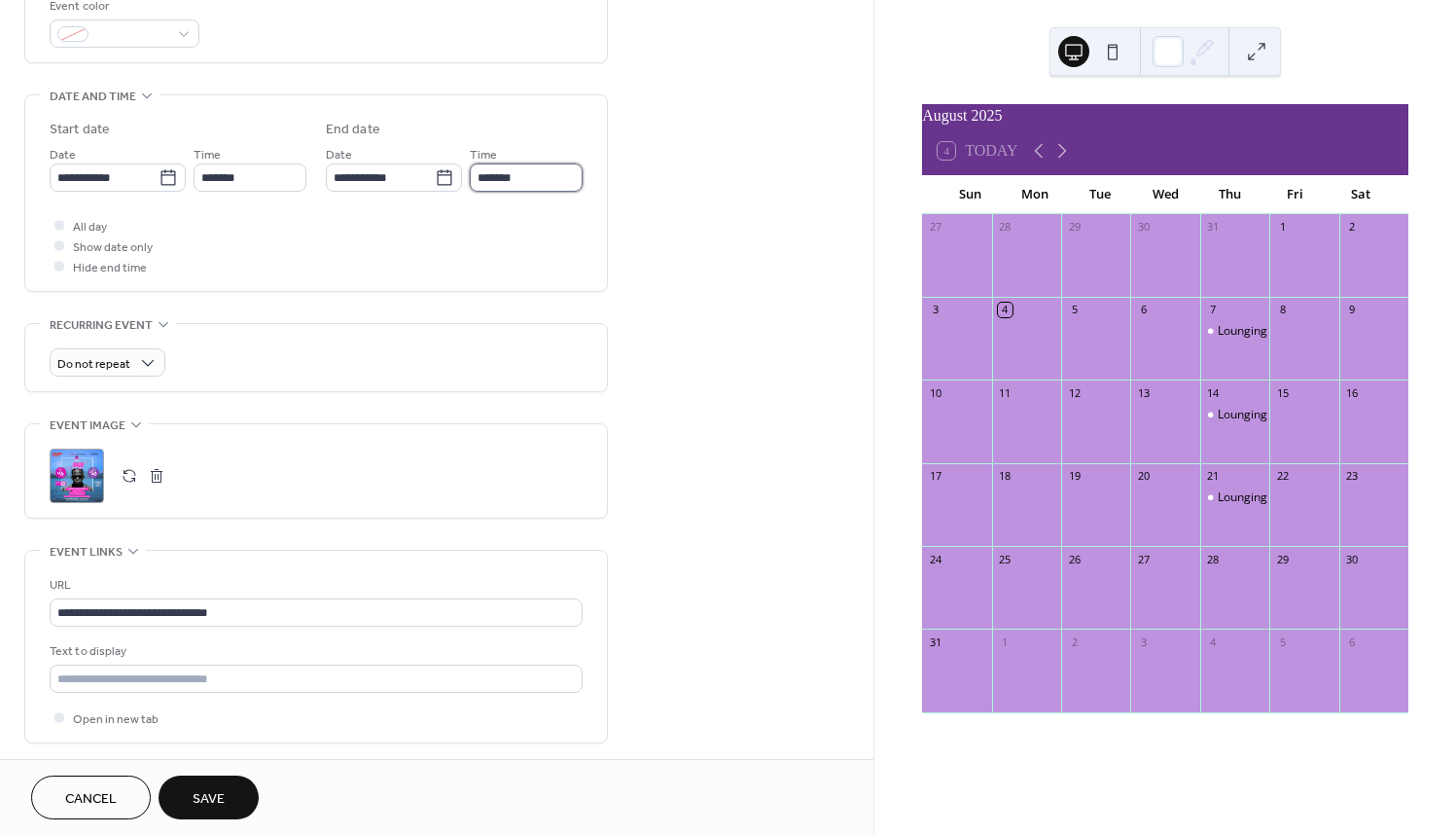 click on "*******" at bounding box center (526, 177) 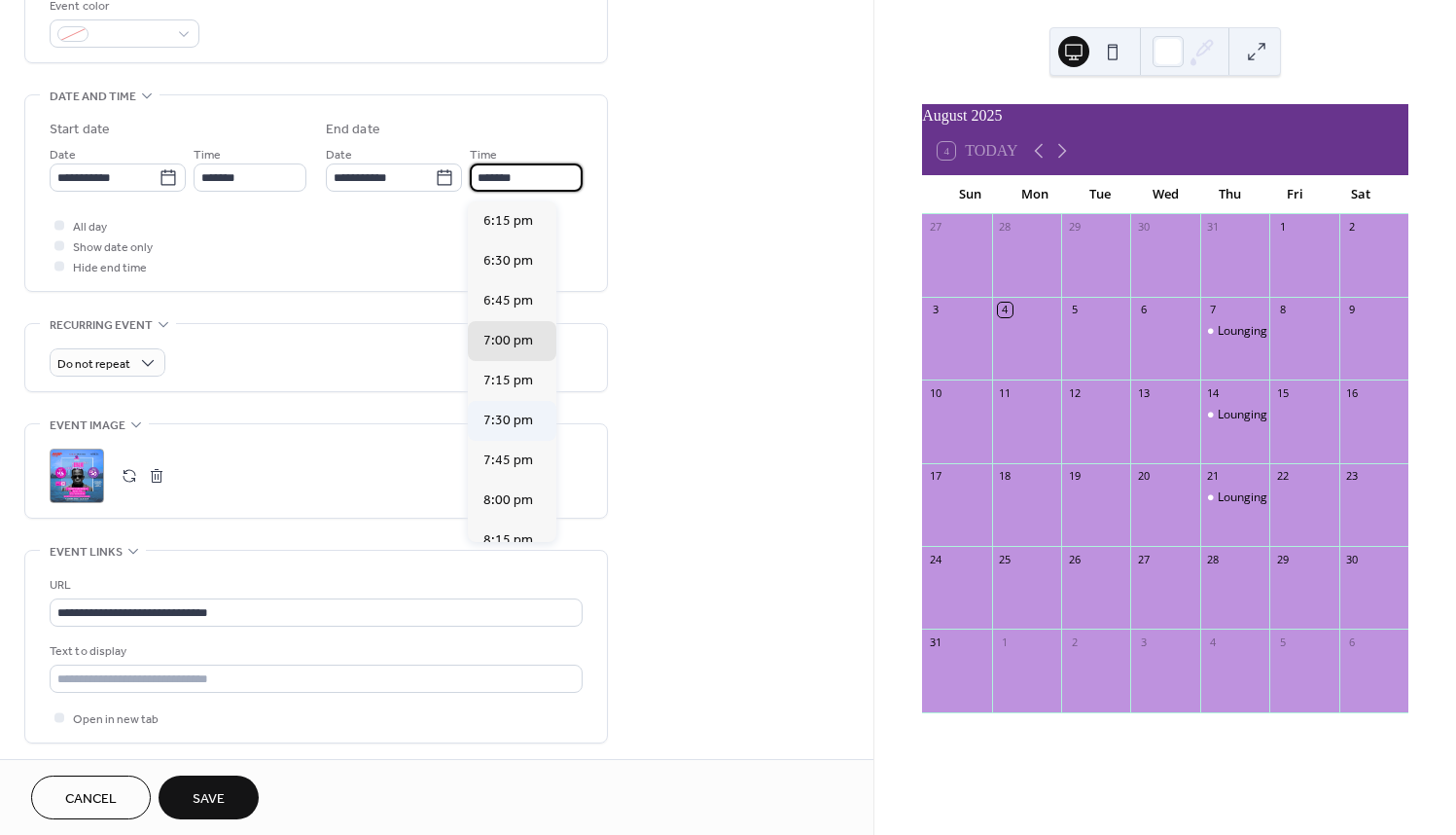 scroll, scrollTop: 374, scrollLeft: 0, axis: vertical 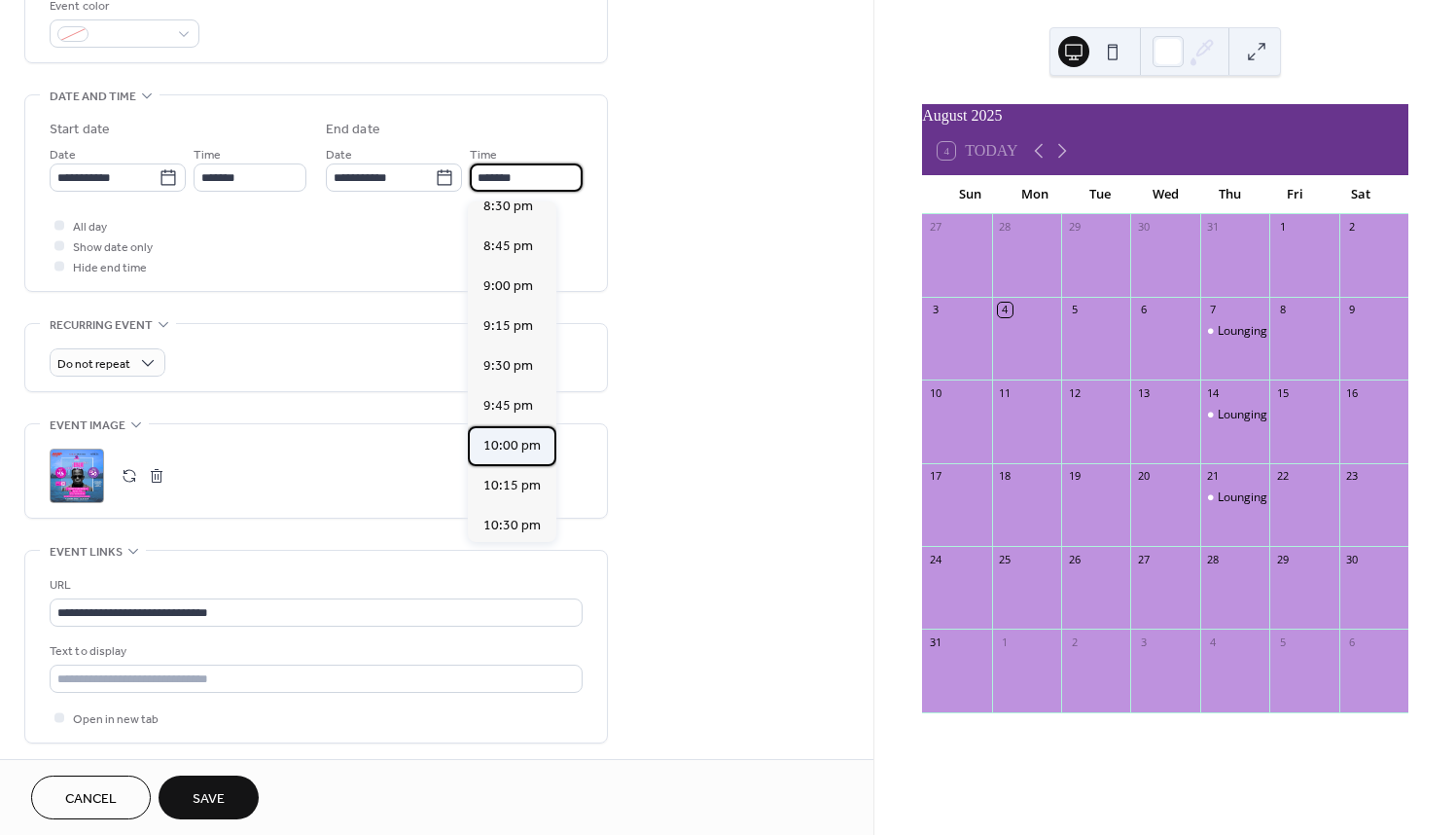 click on "10:00 pm" at bounding box center [512, 446] 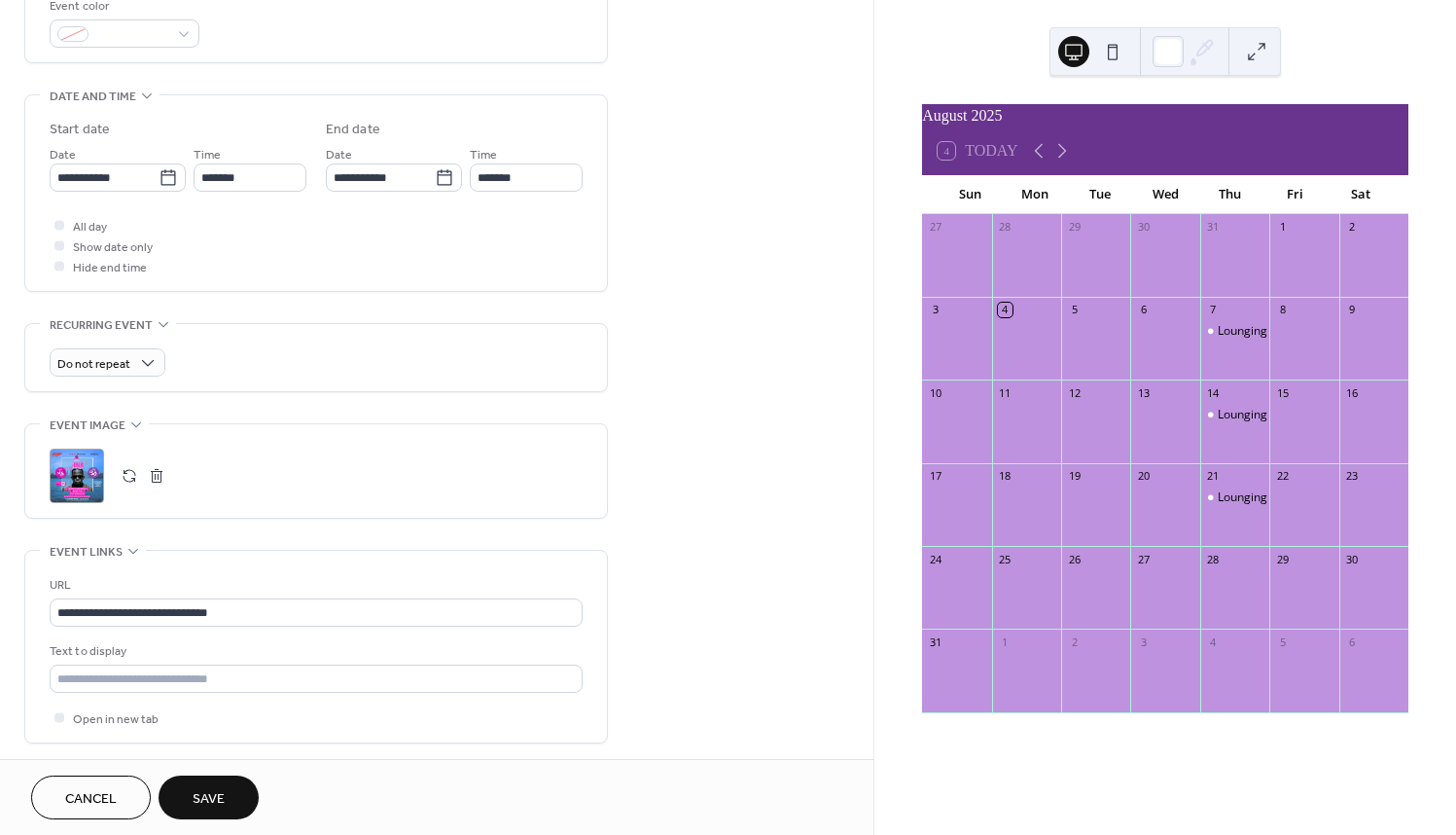type on "********" 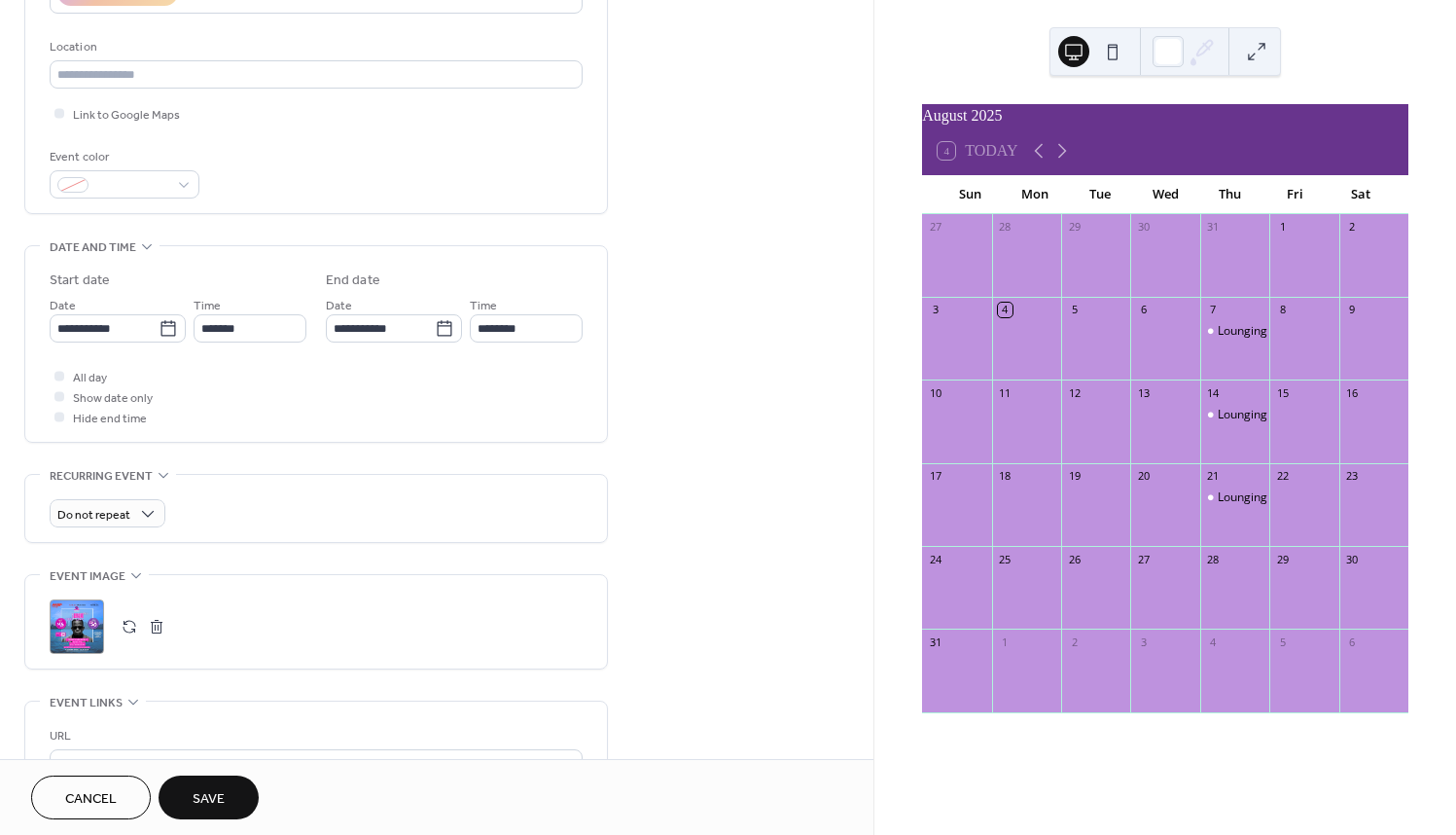 scroll, scrollTop: 235, scrollLeft: 0, axis: vertical 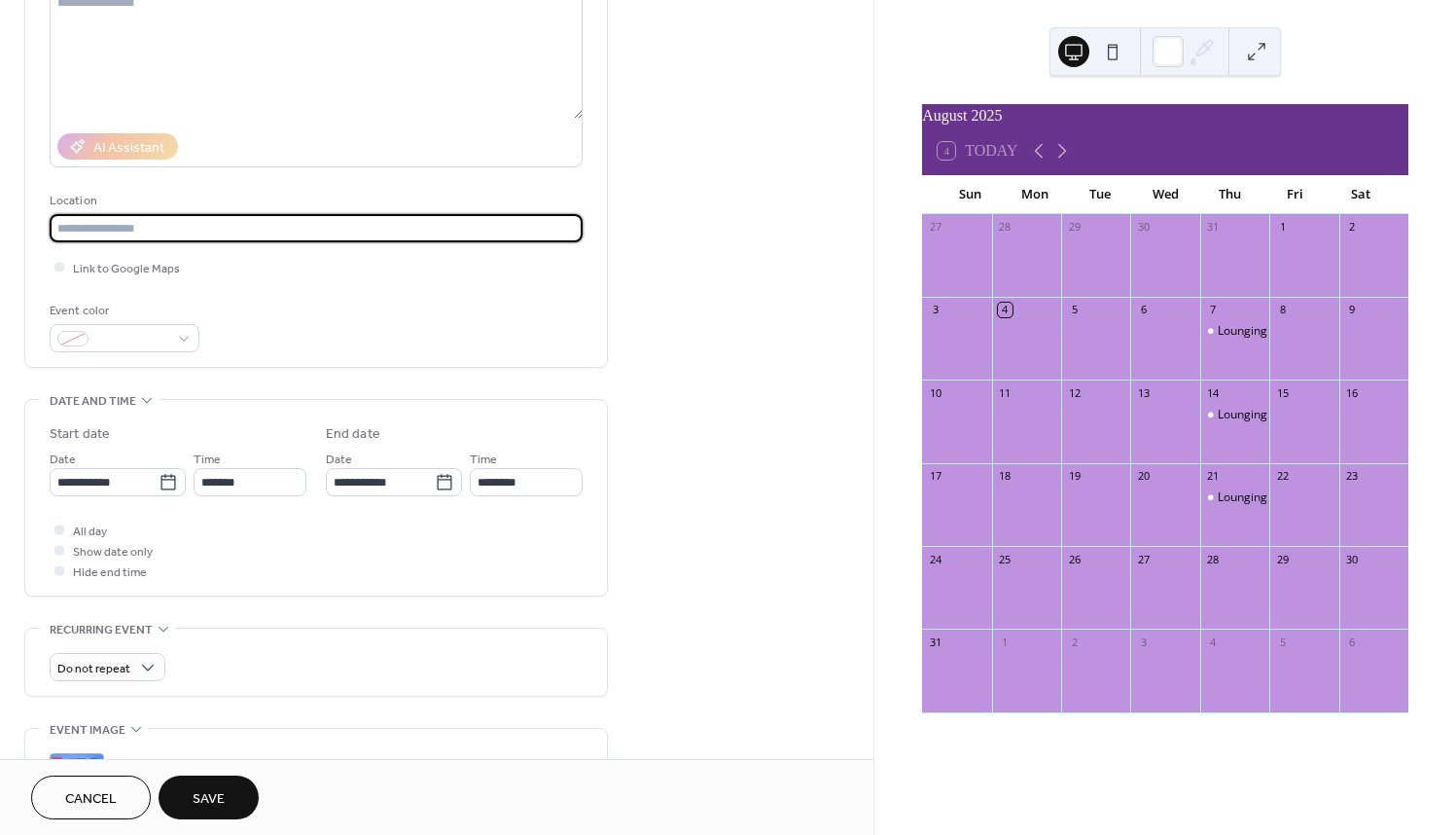 click at bounding box center [316, 228] 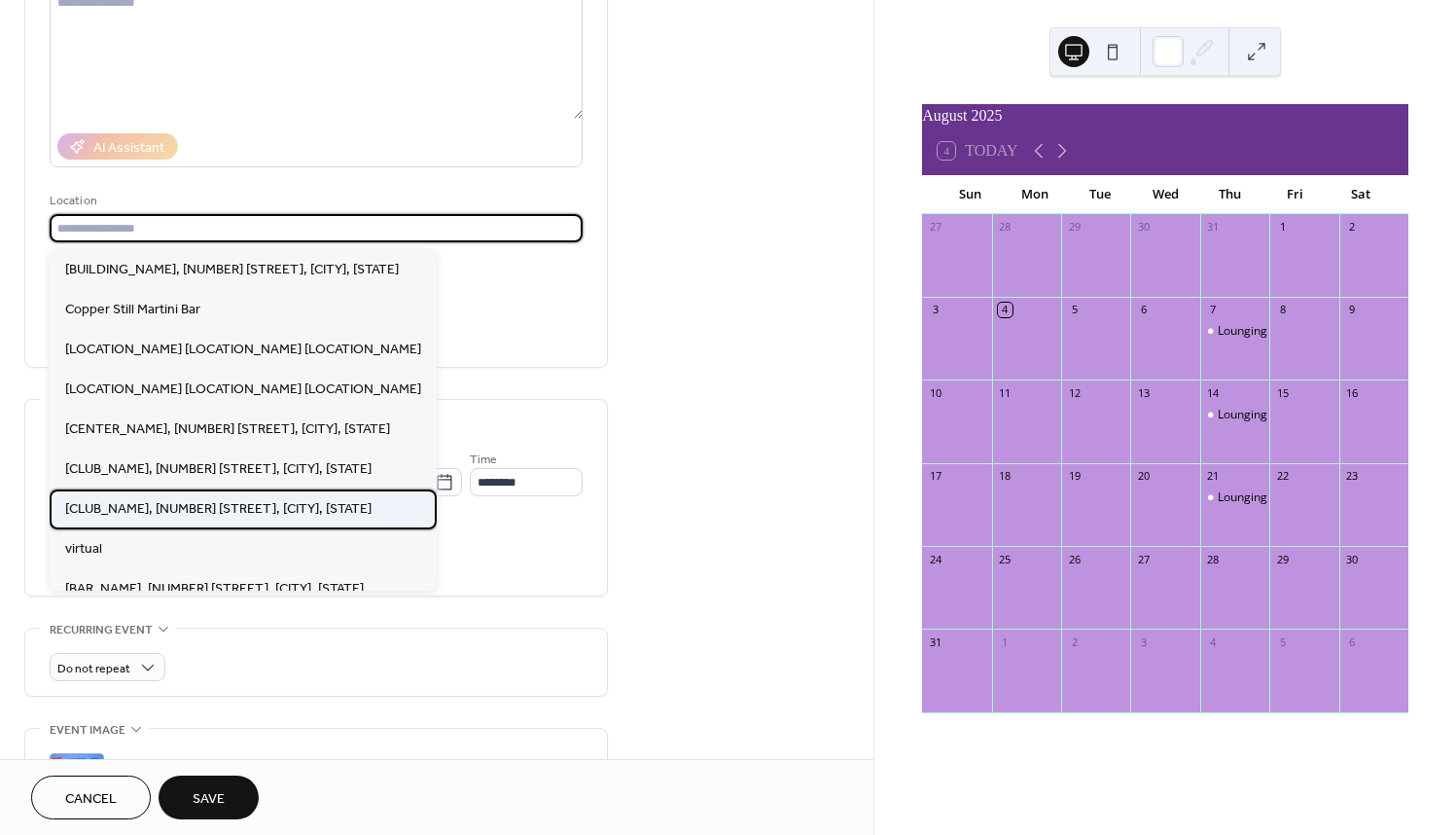click on "[CLUB_NAME], [NUMBER] [STREET], [CITY], [STATE]" at bounding box center [218, 509] 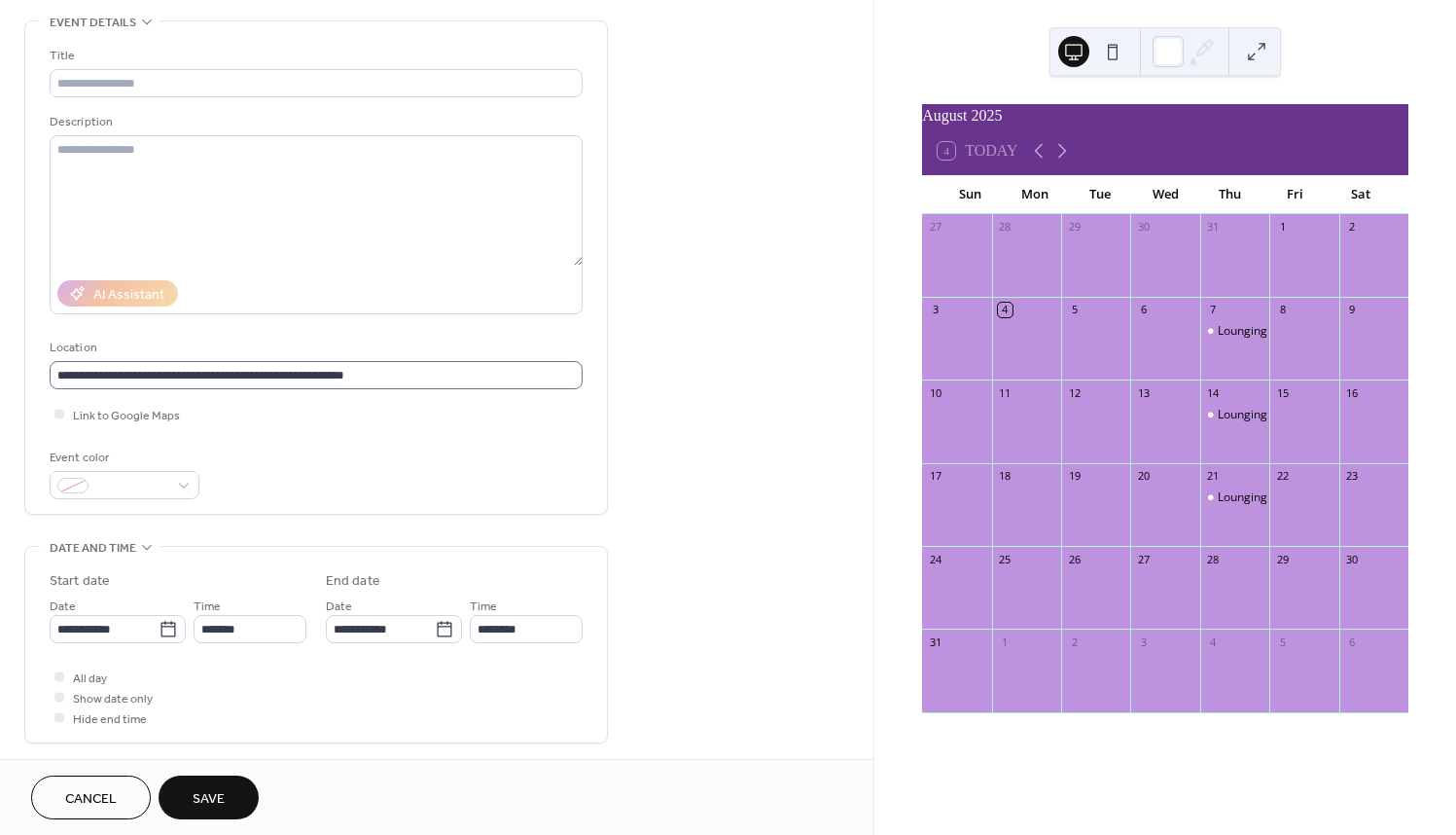 scroll, scrollTop: 0, scrollLeft: 0, axis: both 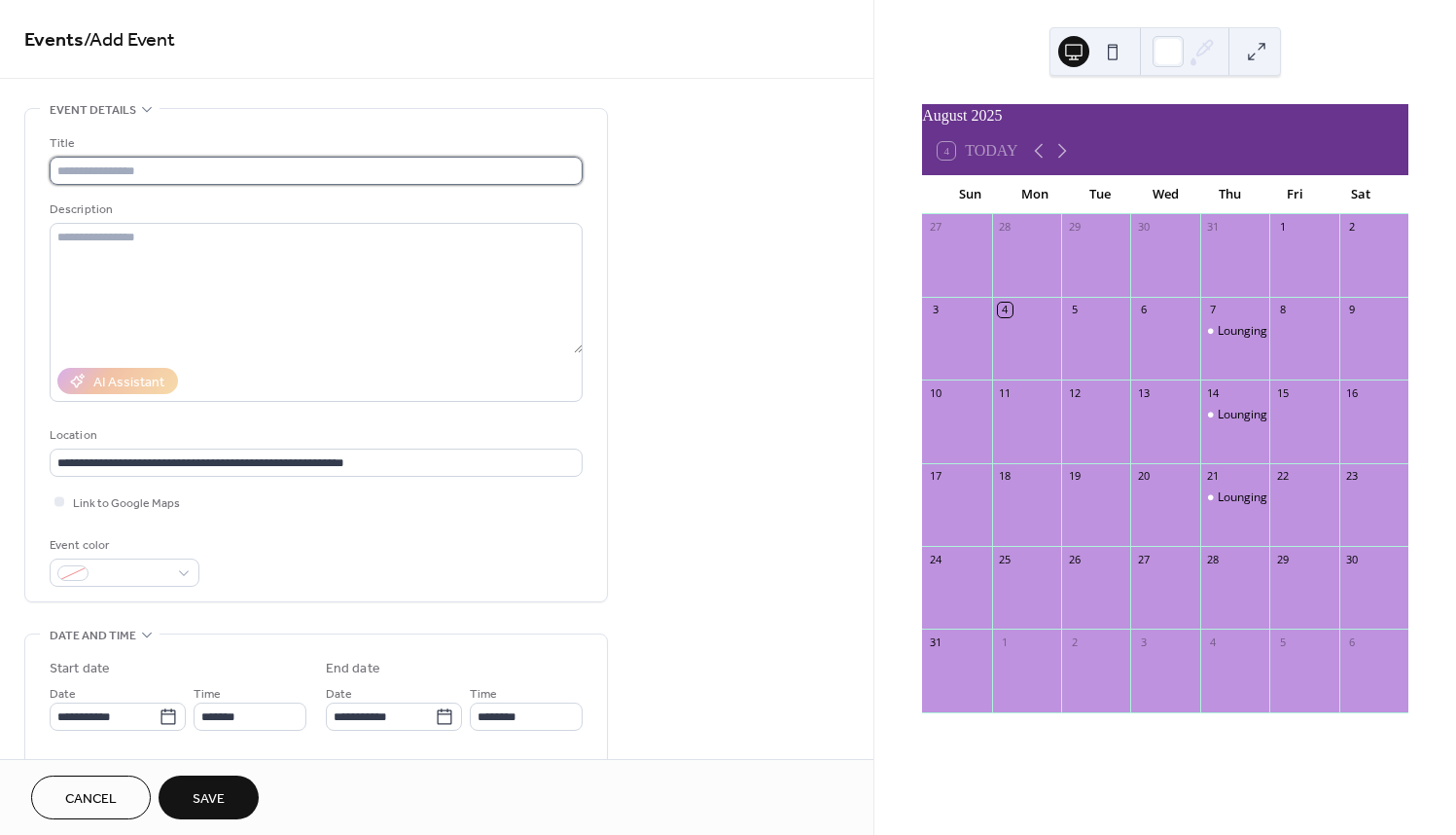 click at bounding box center [316, 170] 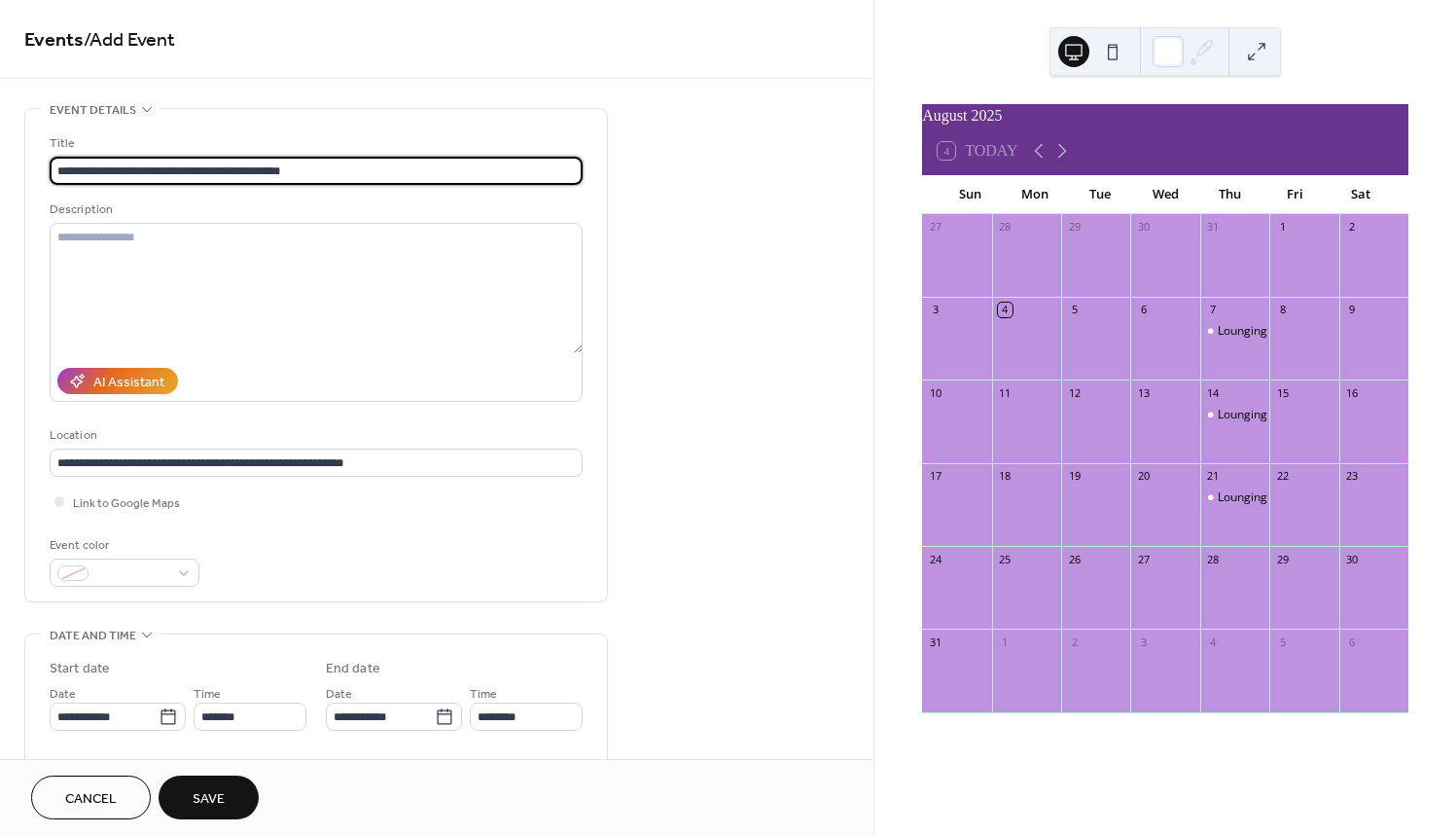 click on "**********" at bounding box center (316, 170) 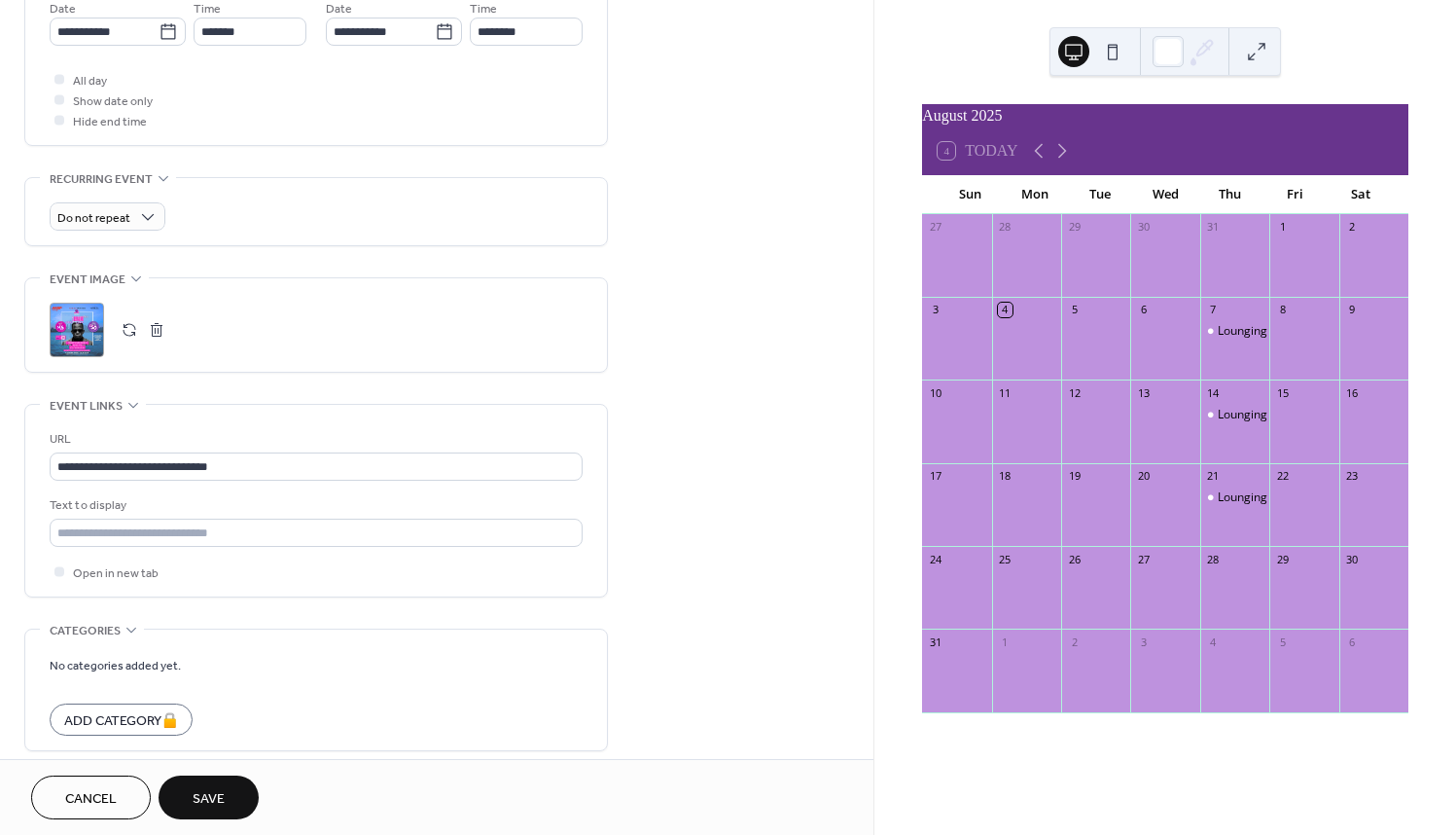 scroll, scrollTop: 779, scrollLeft: 0, axis: vertical 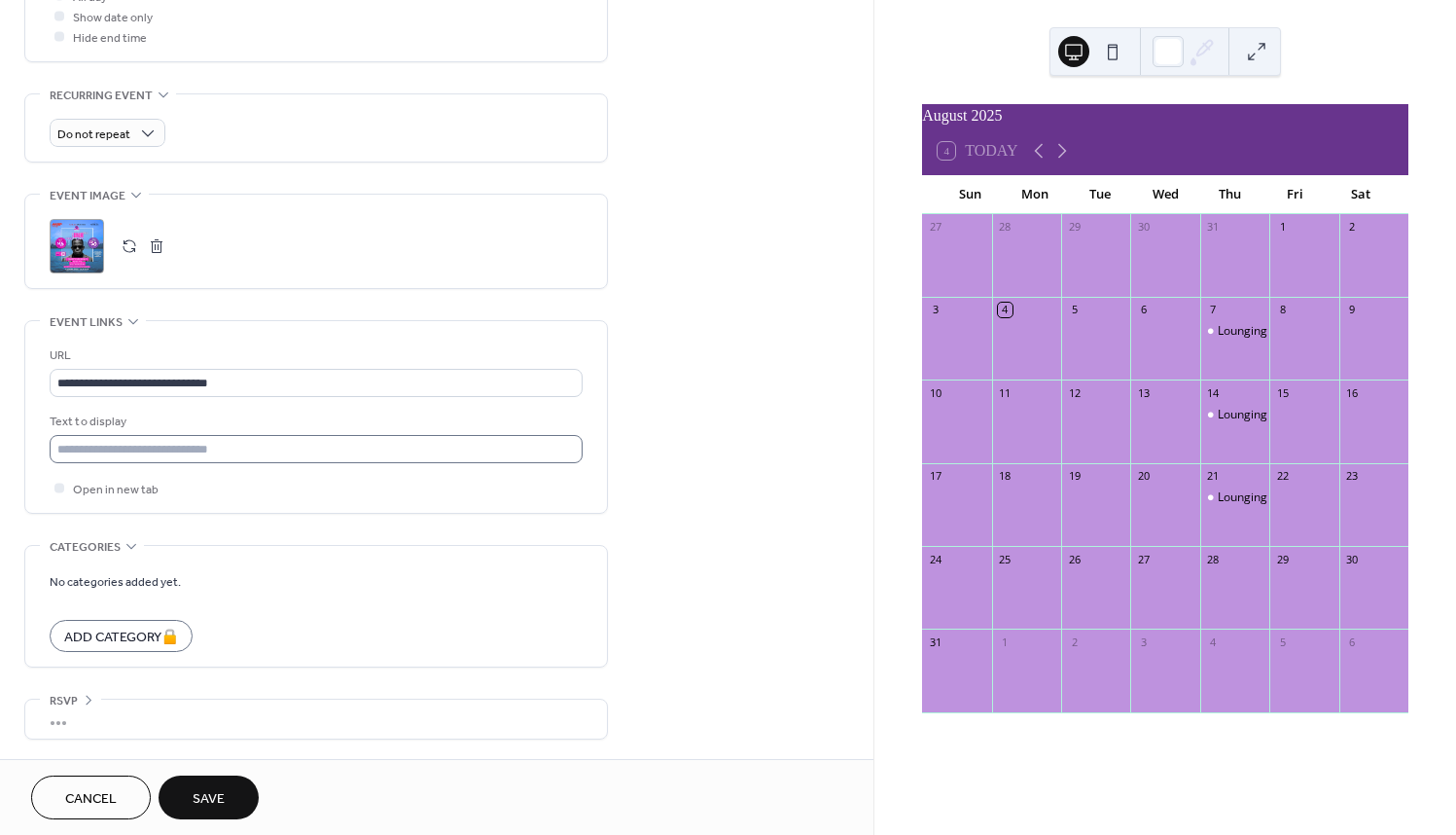 type on "**********" 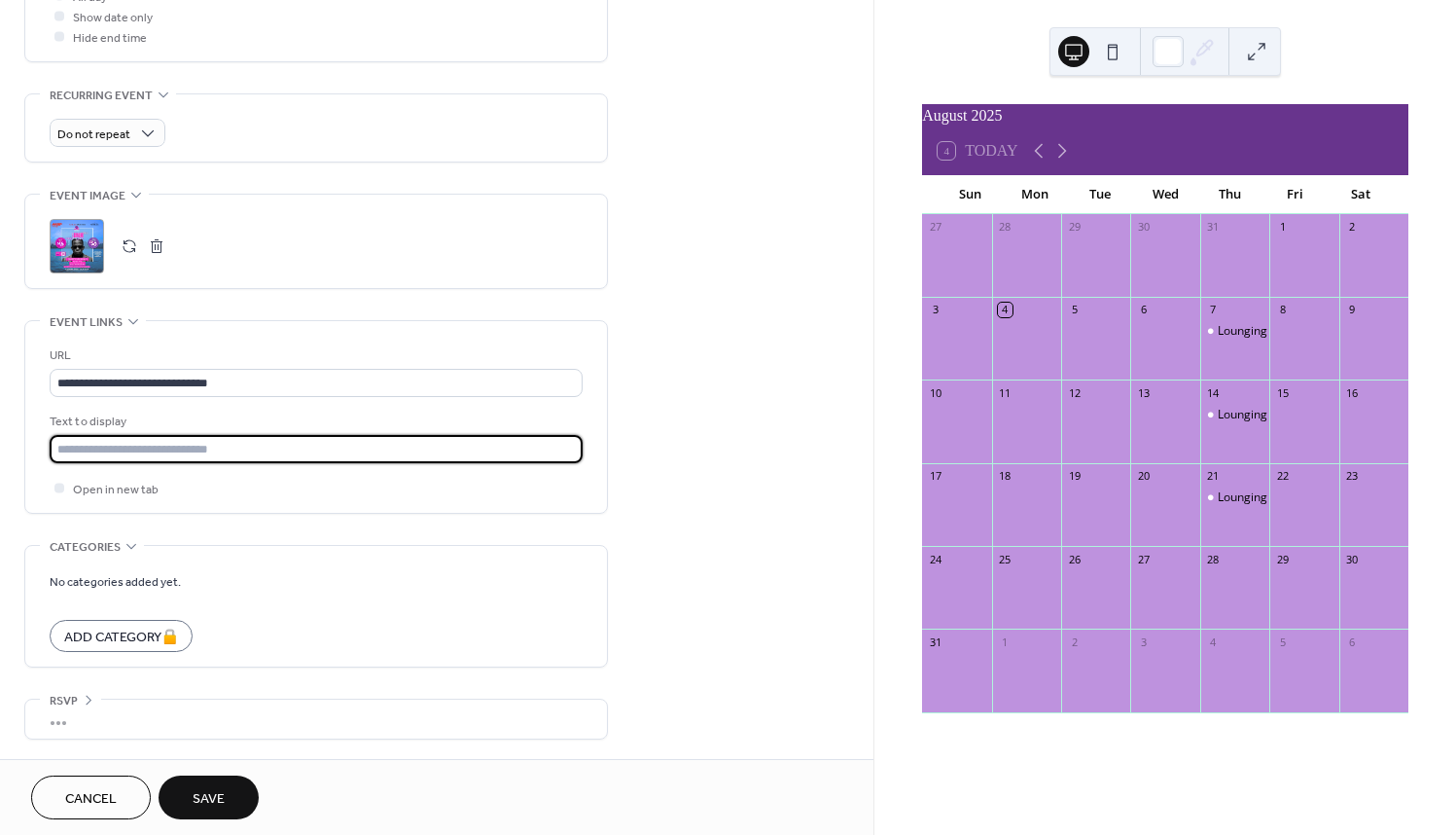 click at bounding box center (316, 449) 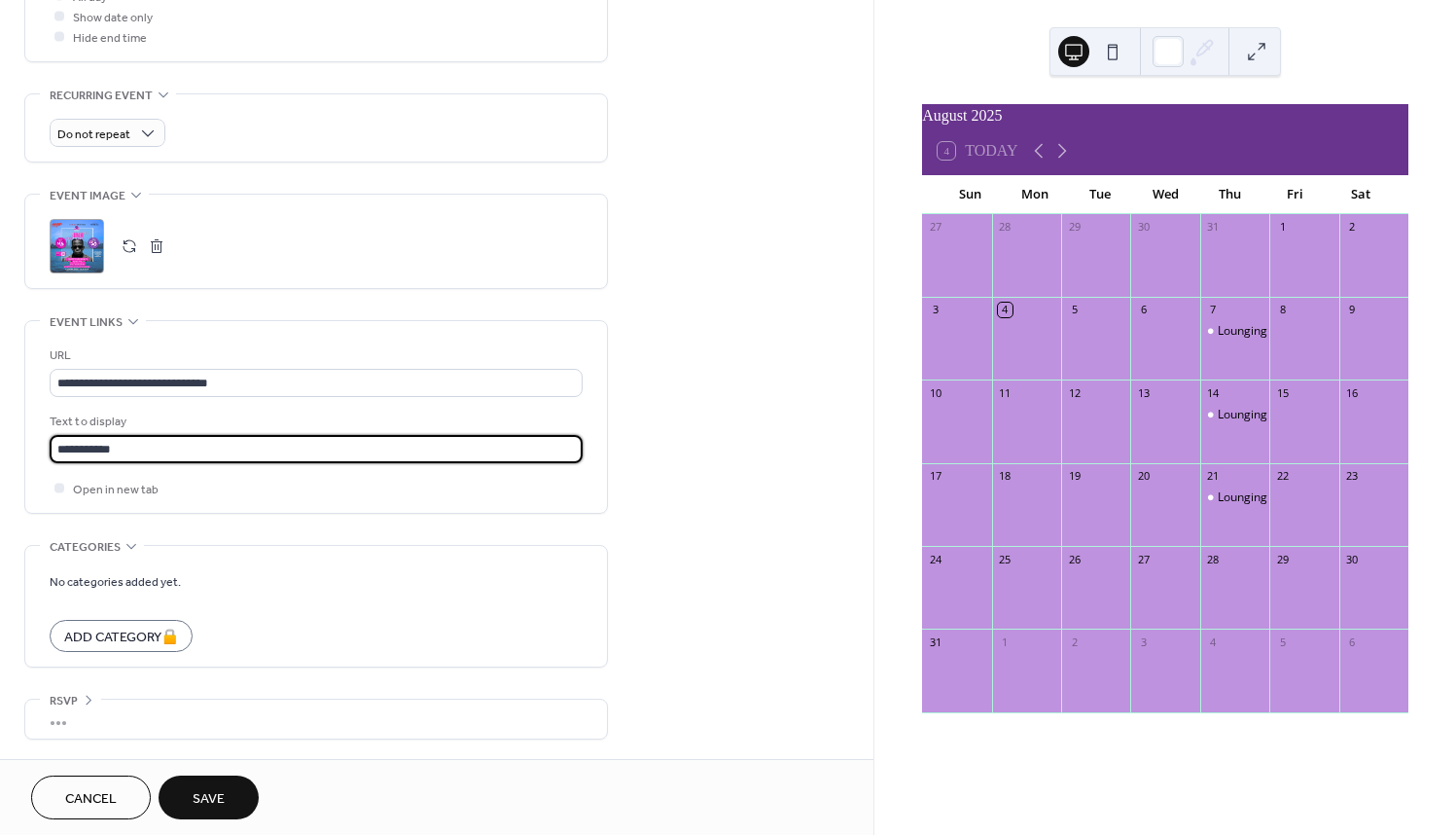 type on "**********" 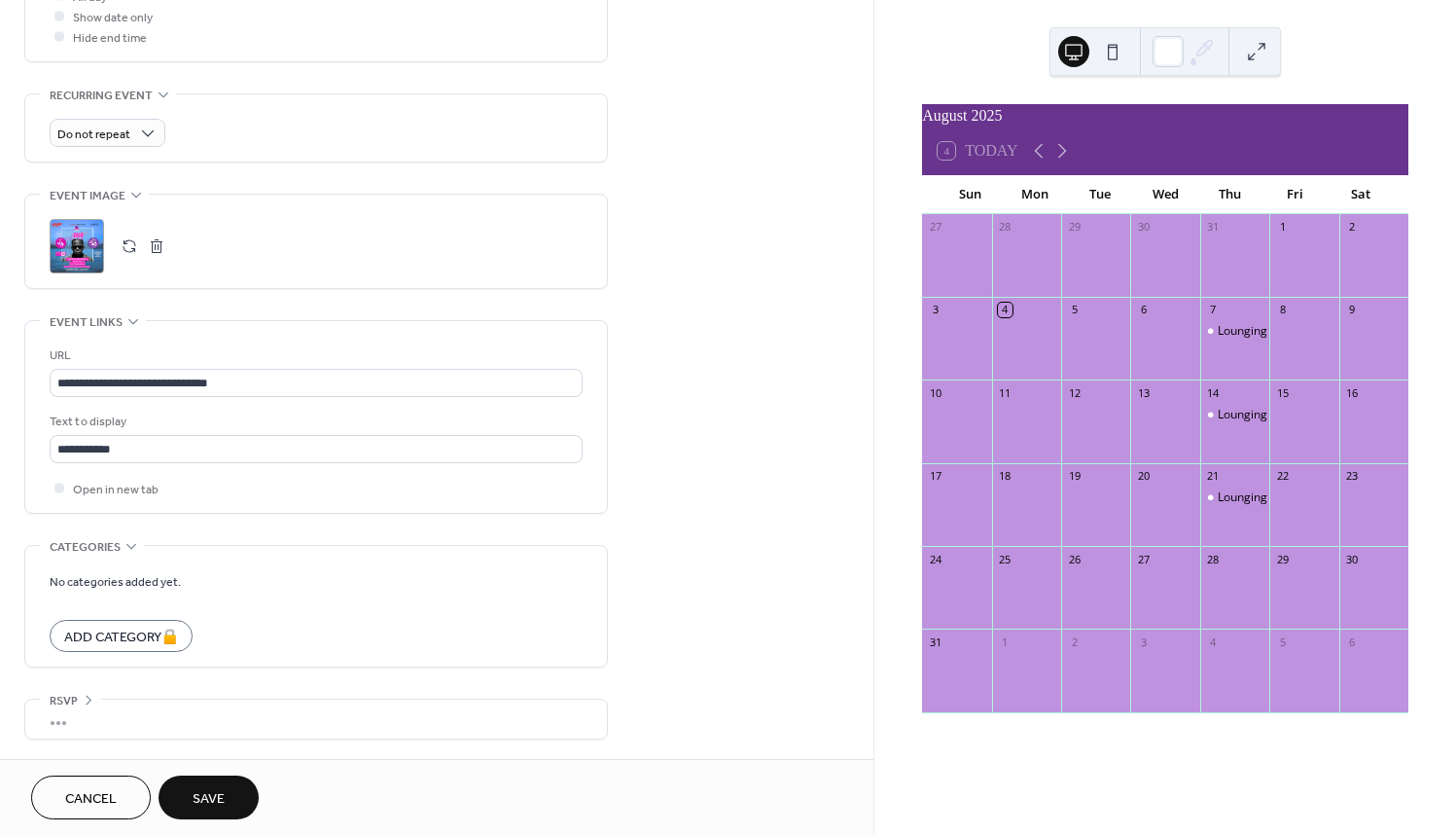 click on "Save" at bounding box center (208, 799) 